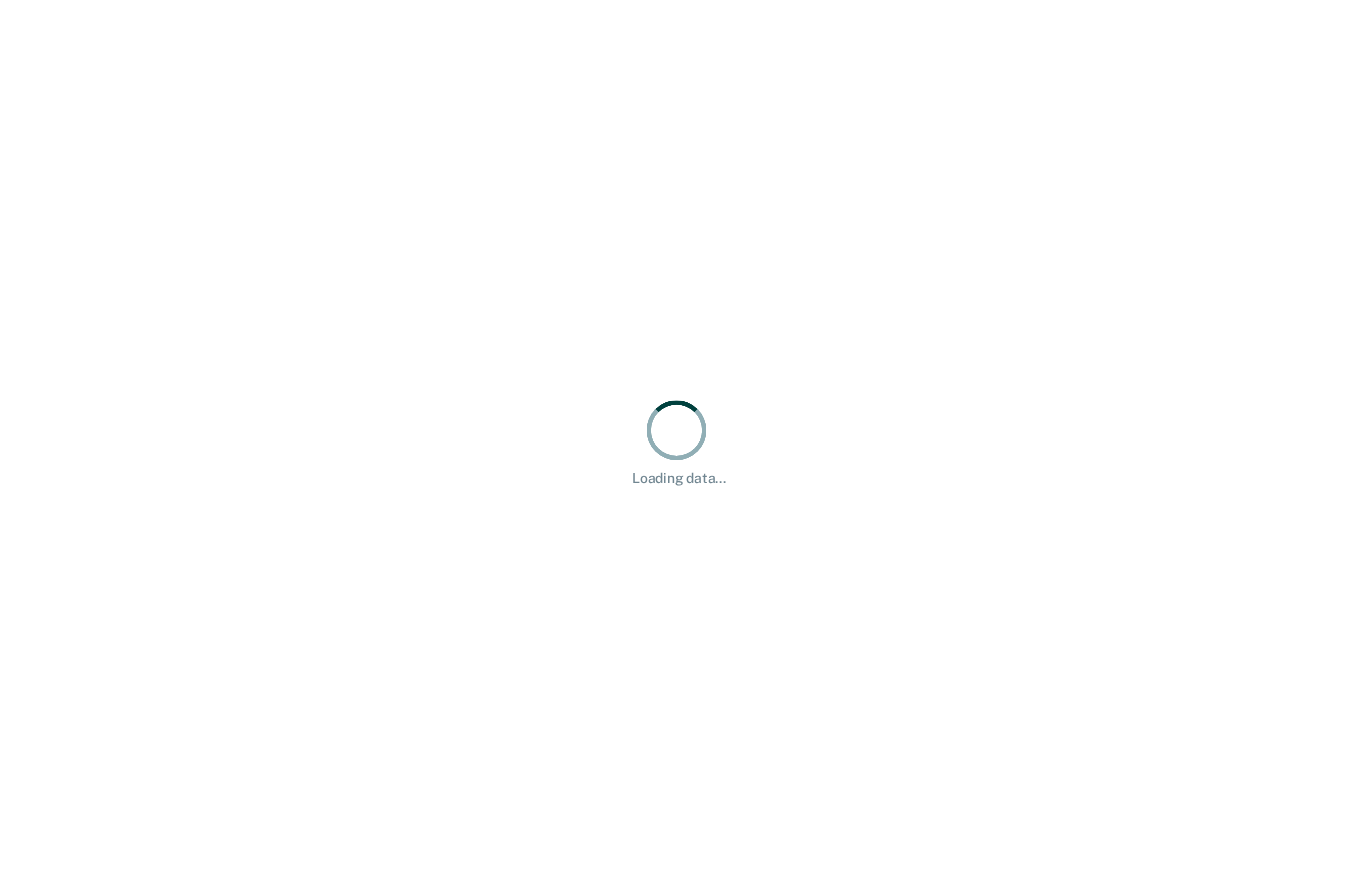 scroll, scrollTop: 0, scrollLeft: 0, axis: both 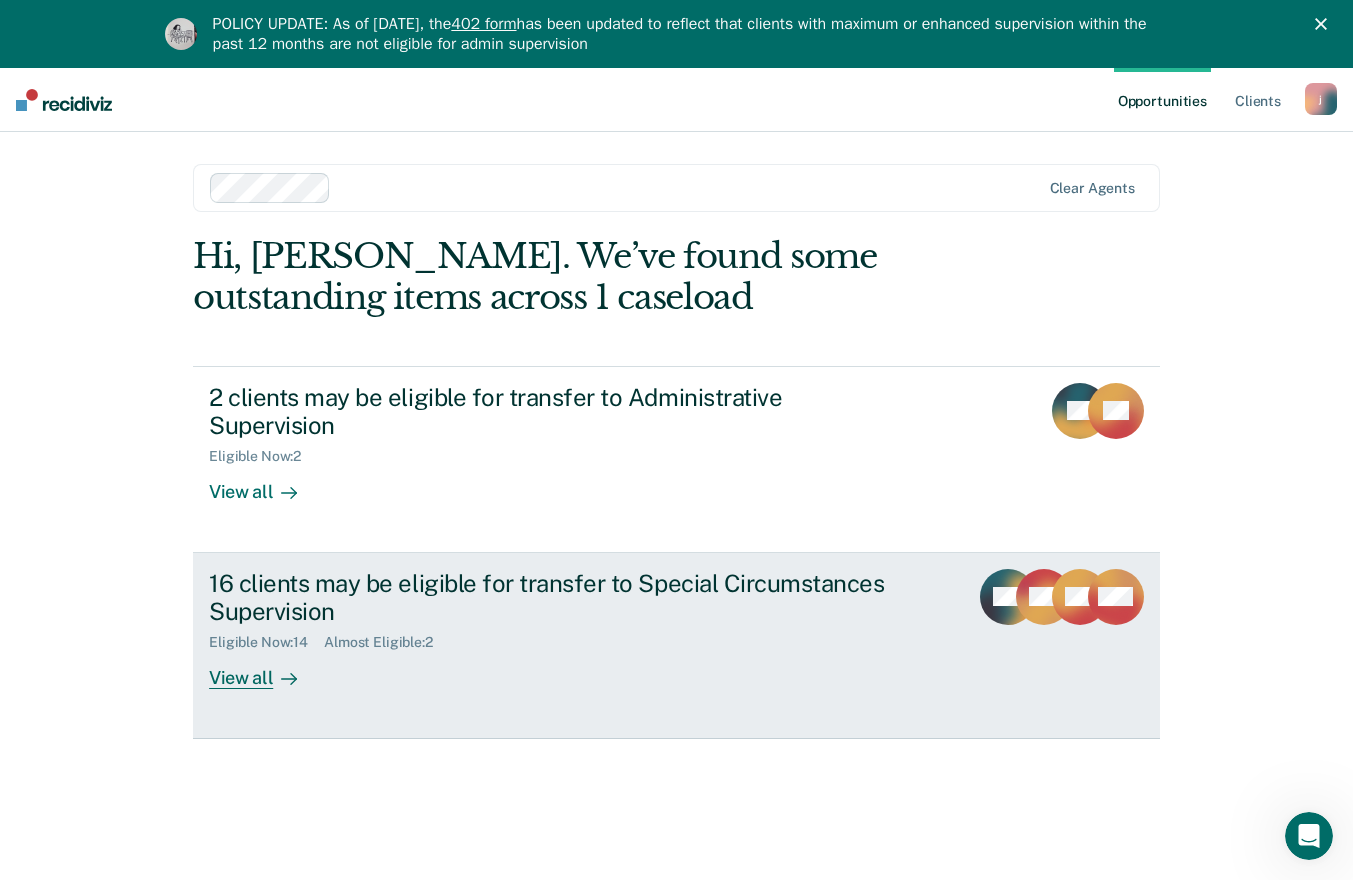 click on "16 clients may be eligible for transfer to Special Circumstances Supervision Eligible Now :  14 Almost Eligible :  2 View all" at bounding box center [584, 629] 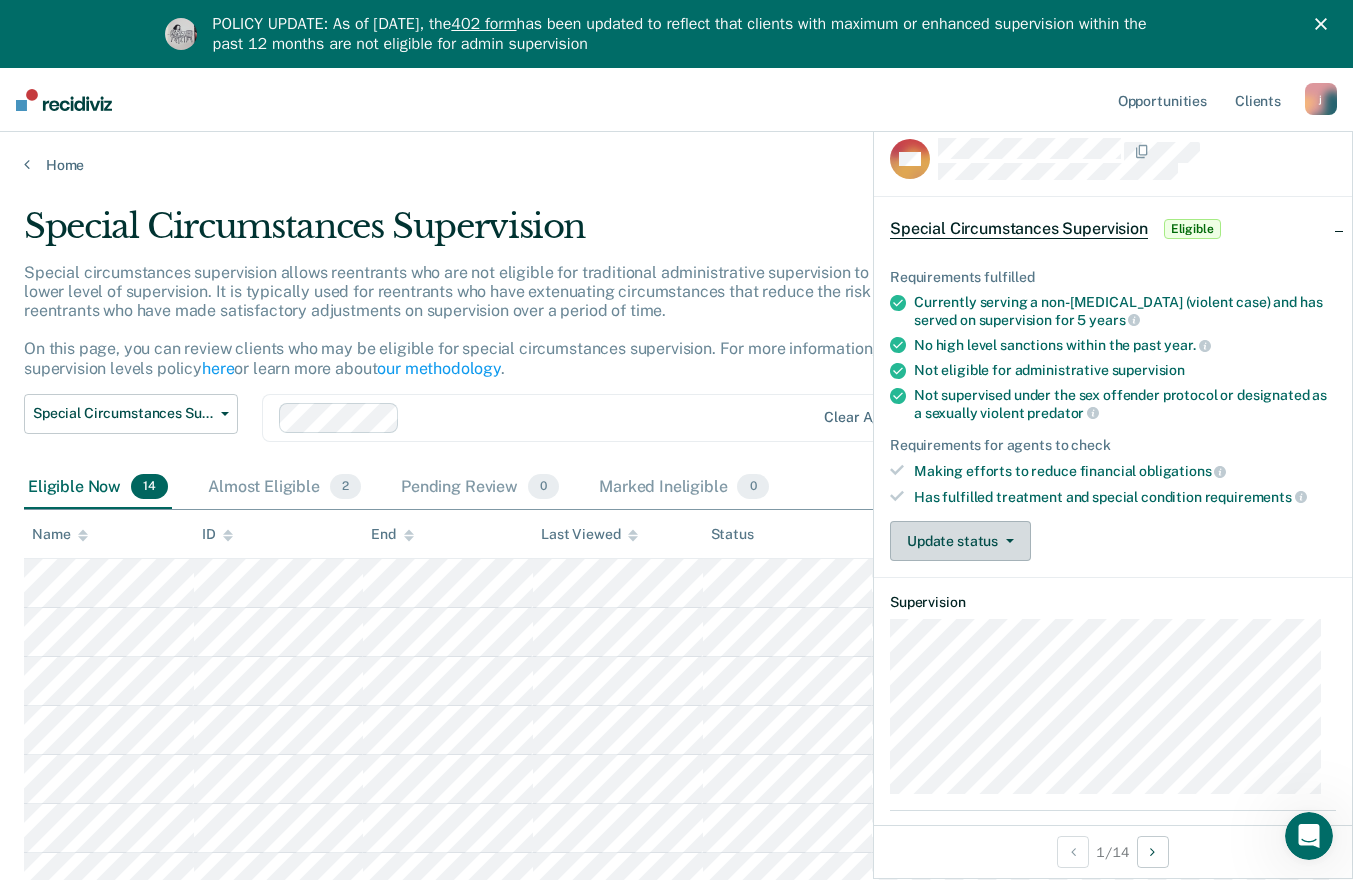 click on "Update status" at bounding box center (960, 541) 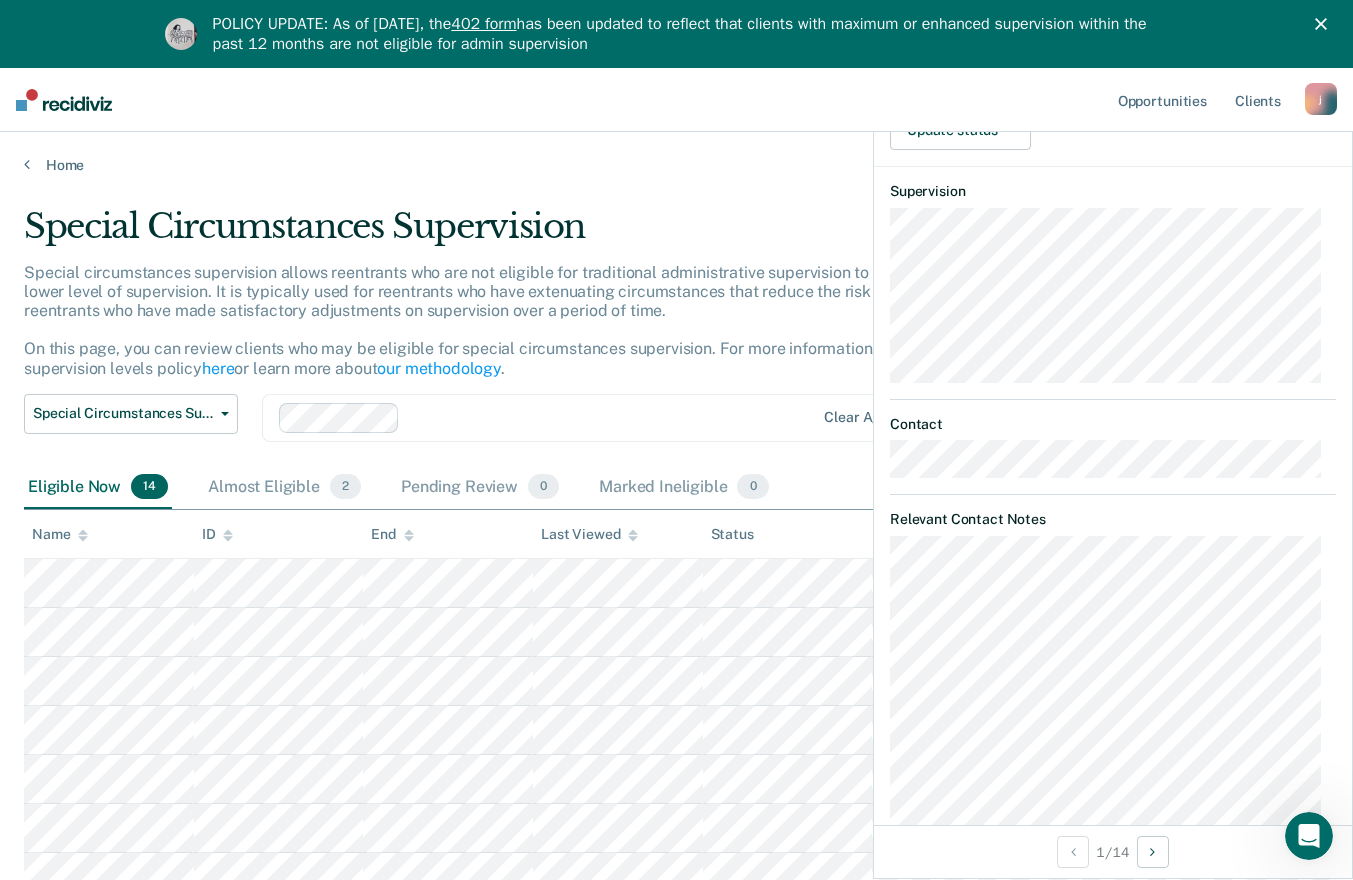 scroll, scrollTop: 463, scrollLeft: 0, axis: vertical 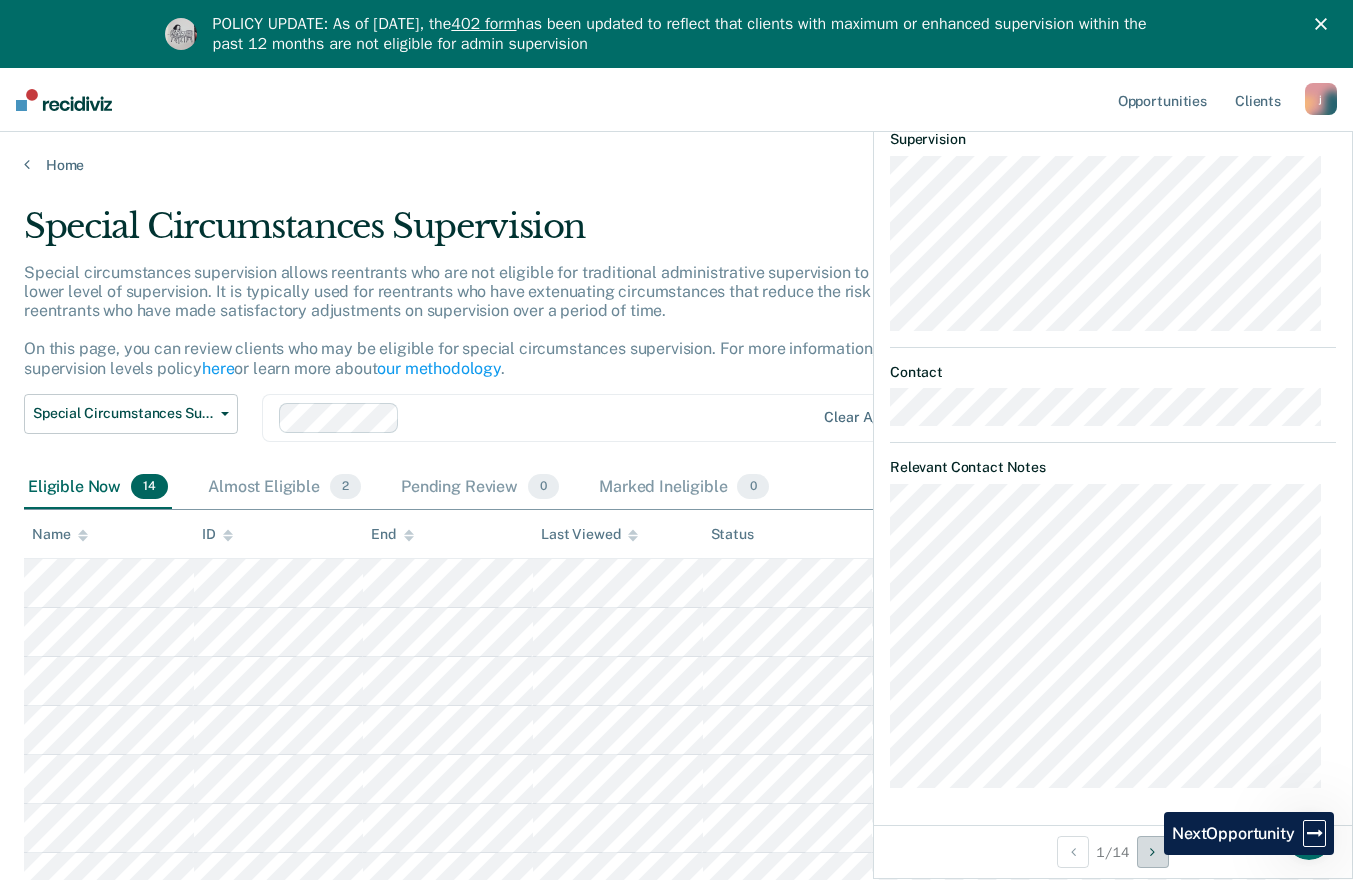 click at bounding box center (1153, 852) 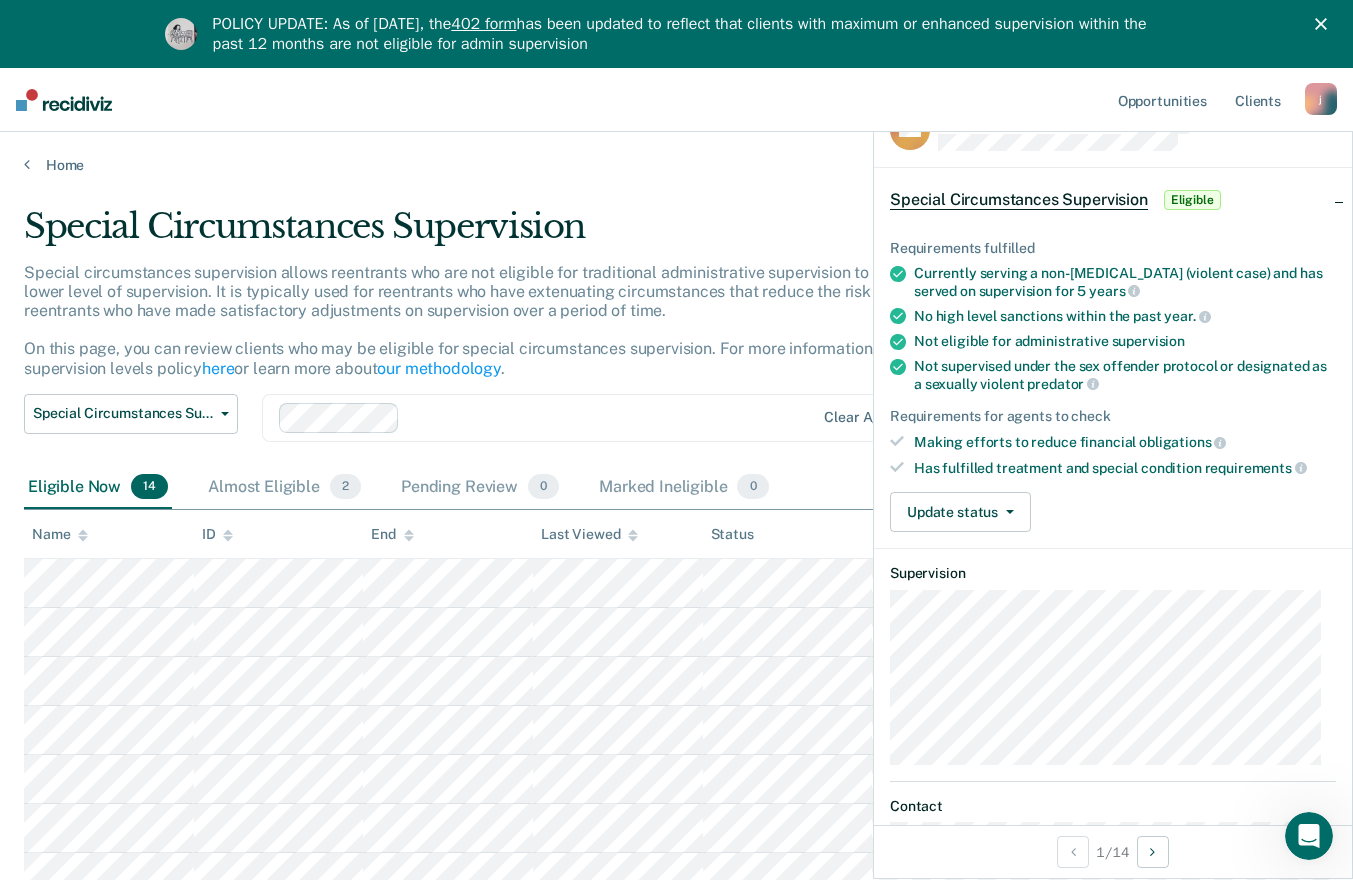 scroll, scrollTop: 0, scrollLeft: 0, axis: both 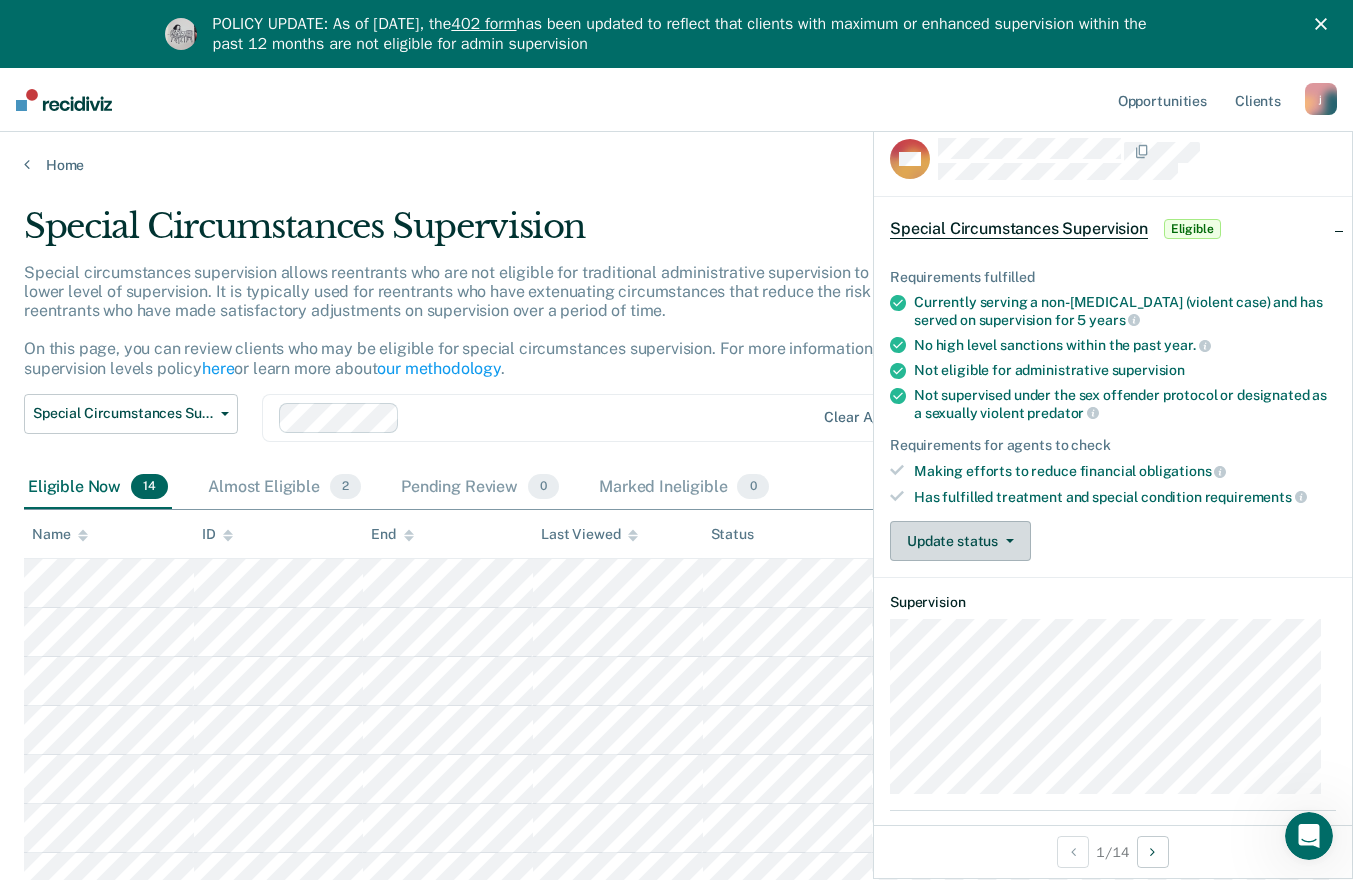 click 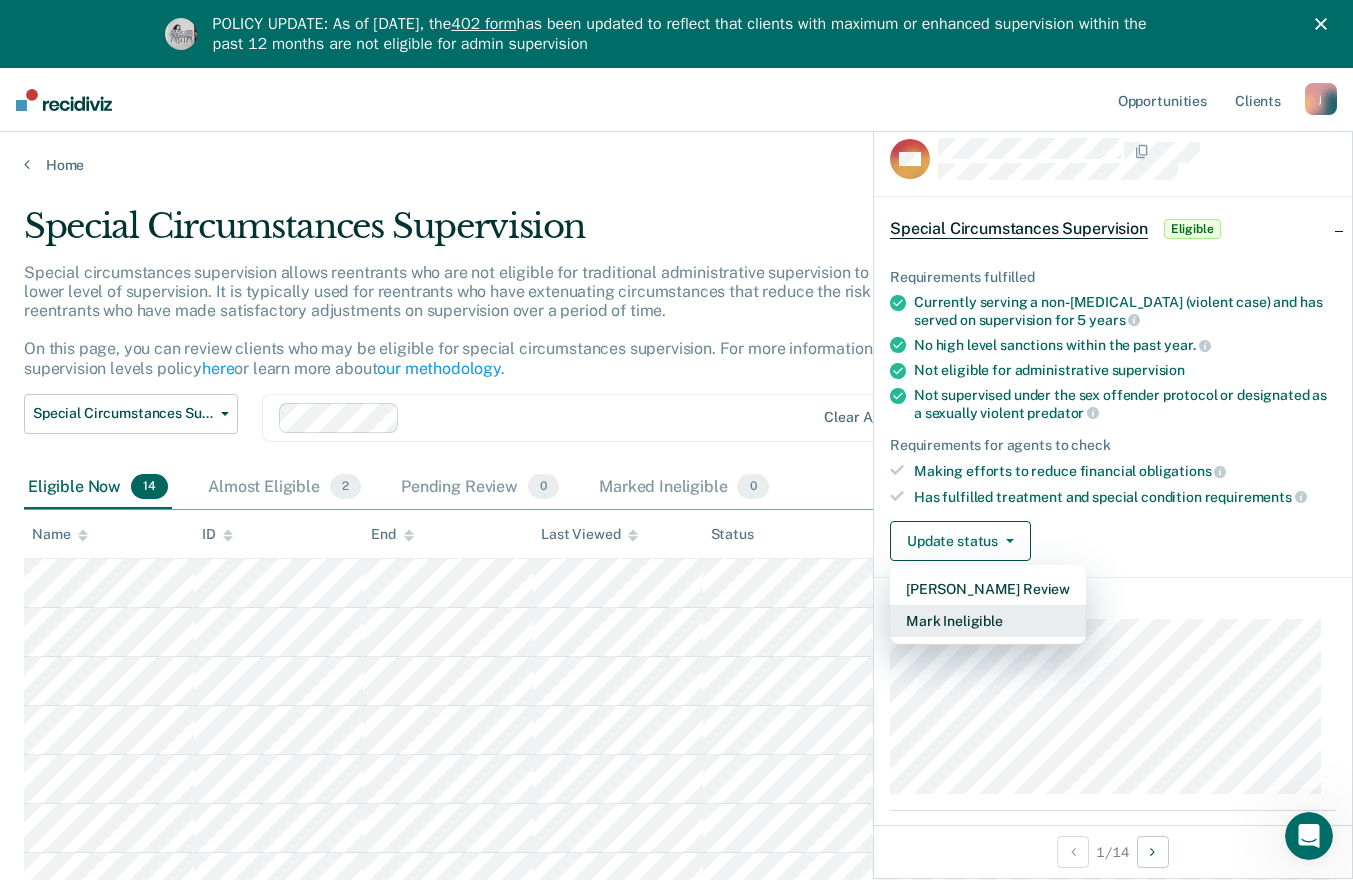 click on "Mark Ineligible" at bounding box center [988, 621] 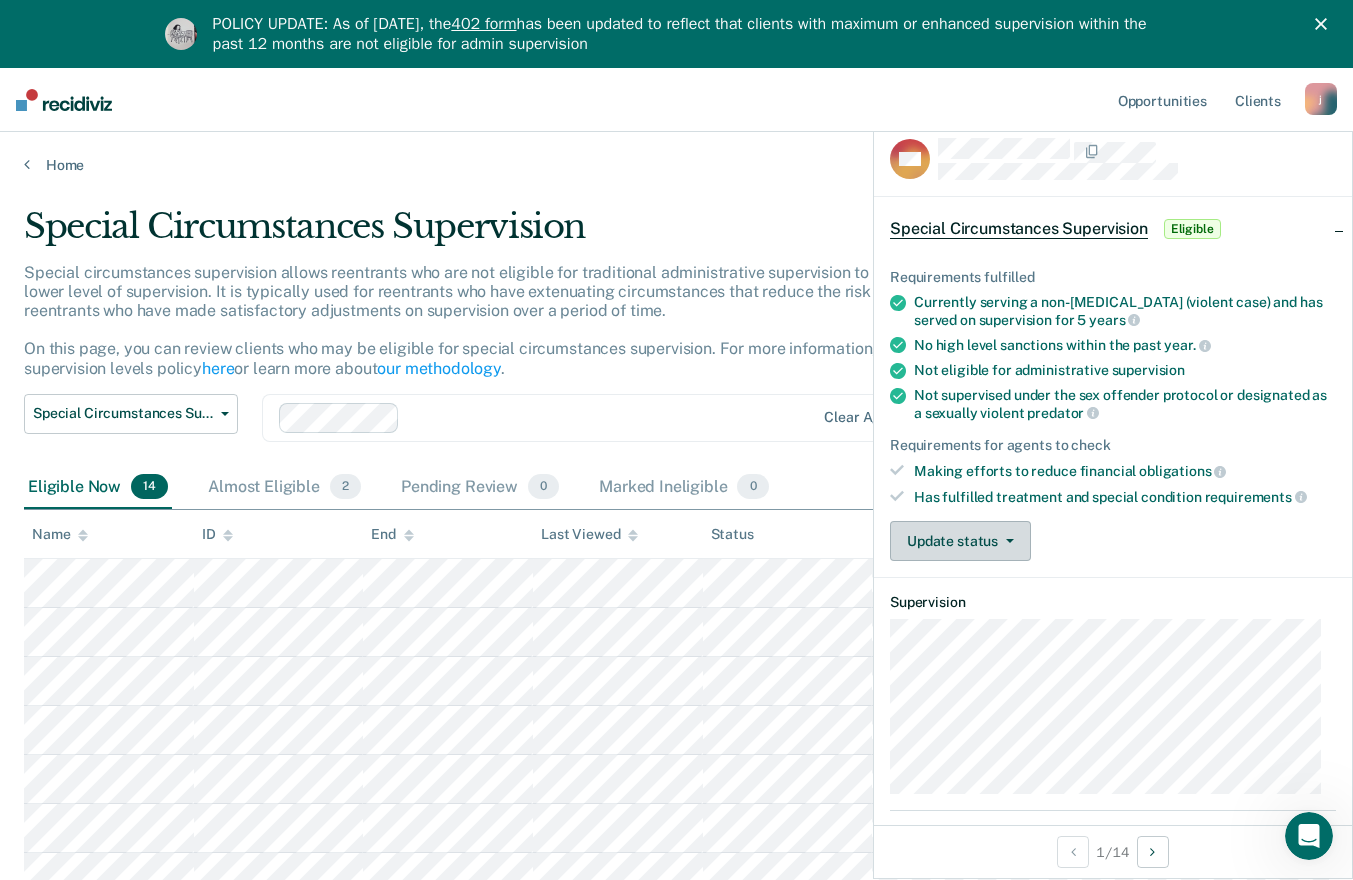 click on "Update status" at bounding box center [960, 541] 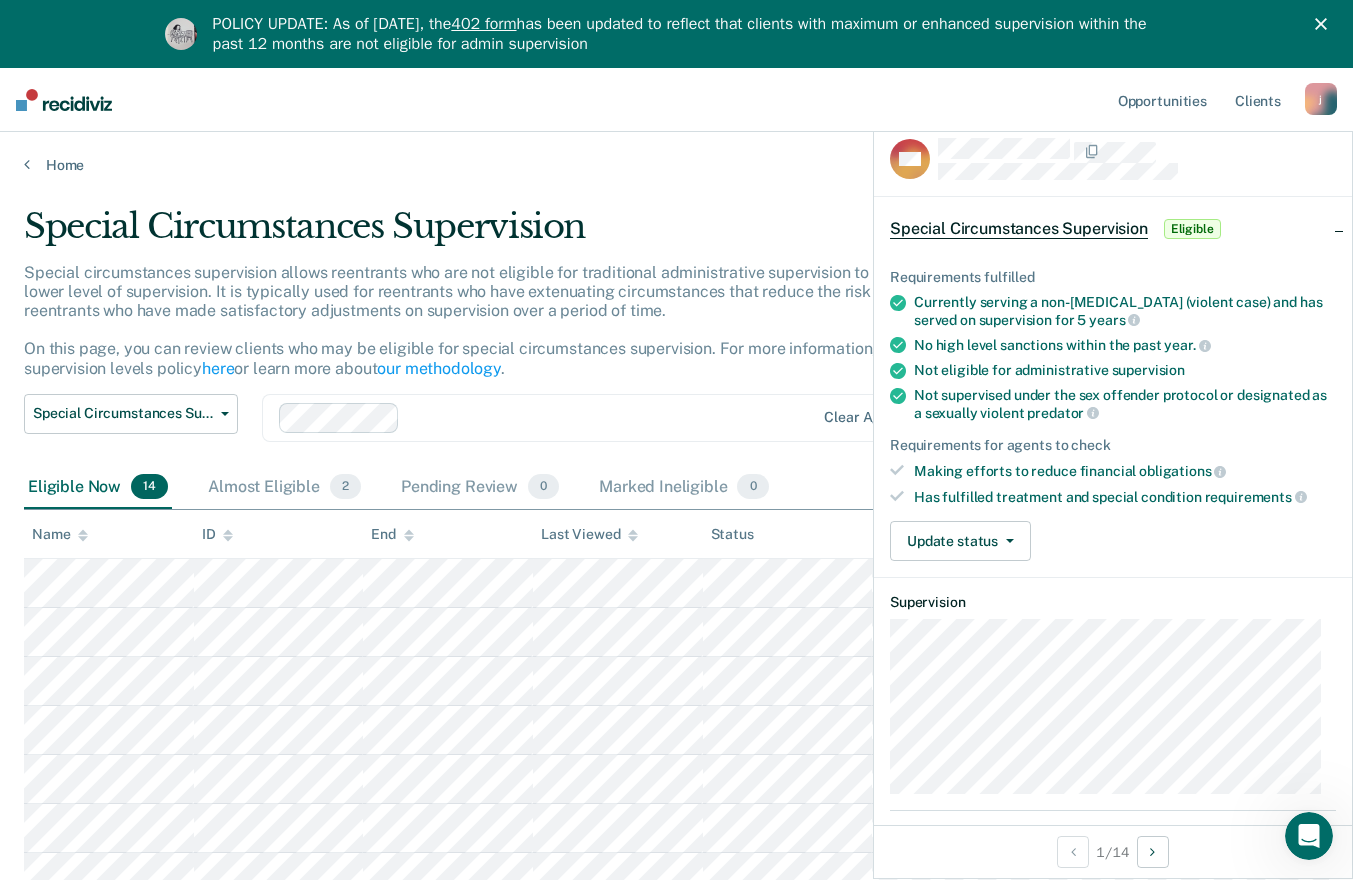 click on "Special Circumstances Supervision" at bounding box center [1019, 229] 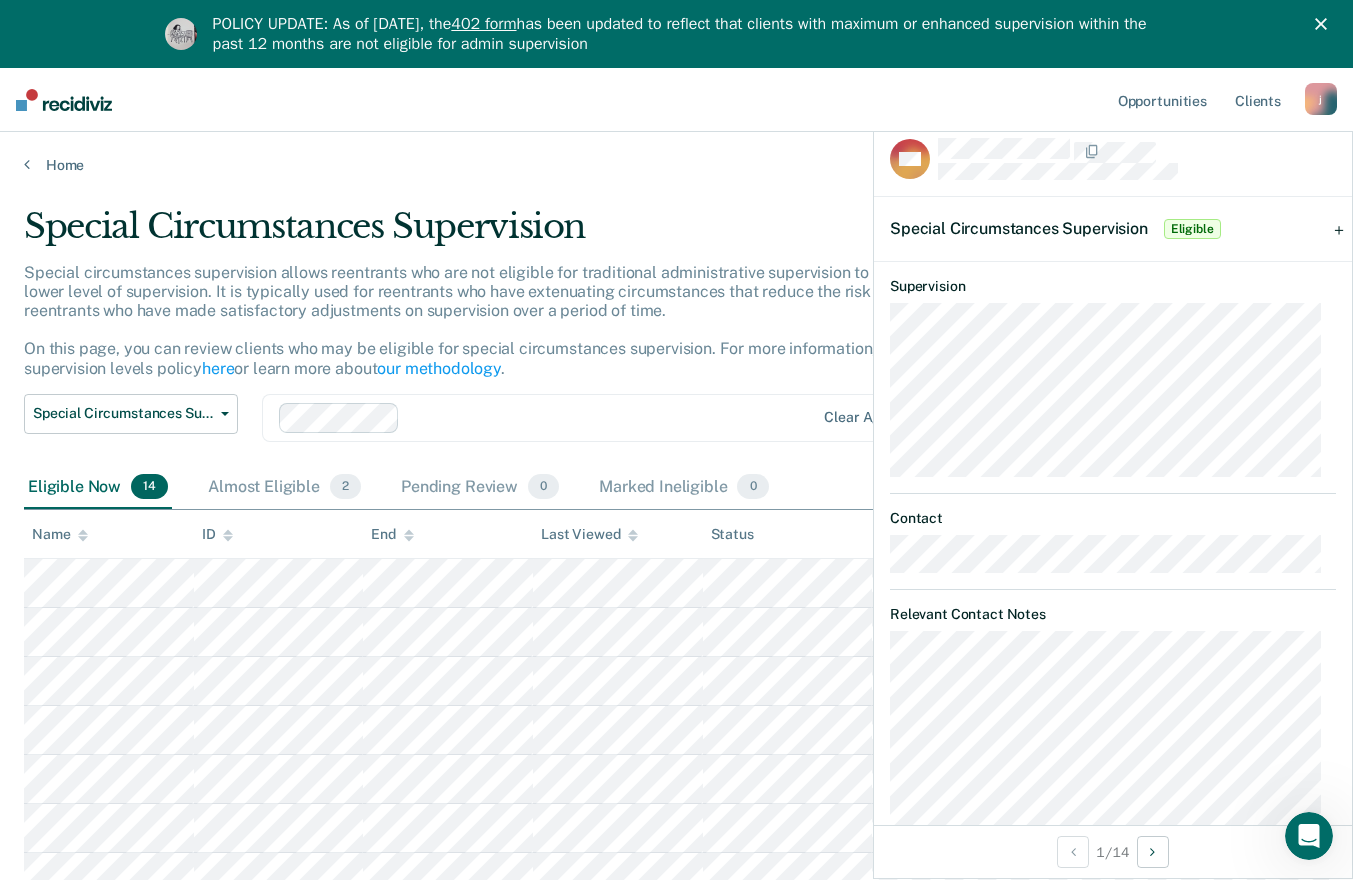 click on "Eligible" at bounding box center [1192, 229] 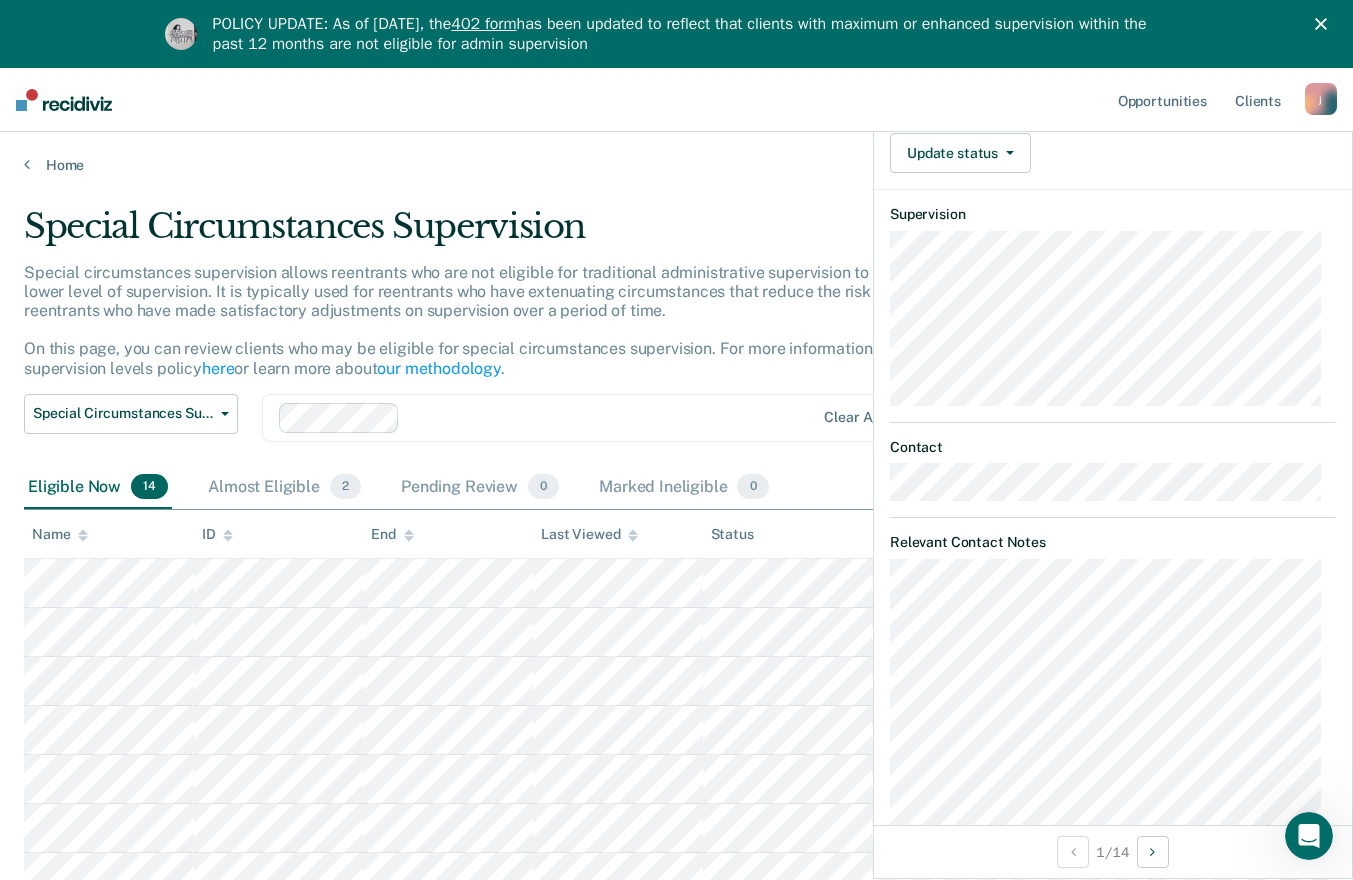 scroll, scrollTop: 463, scrollLeft: 0, axis: vertical 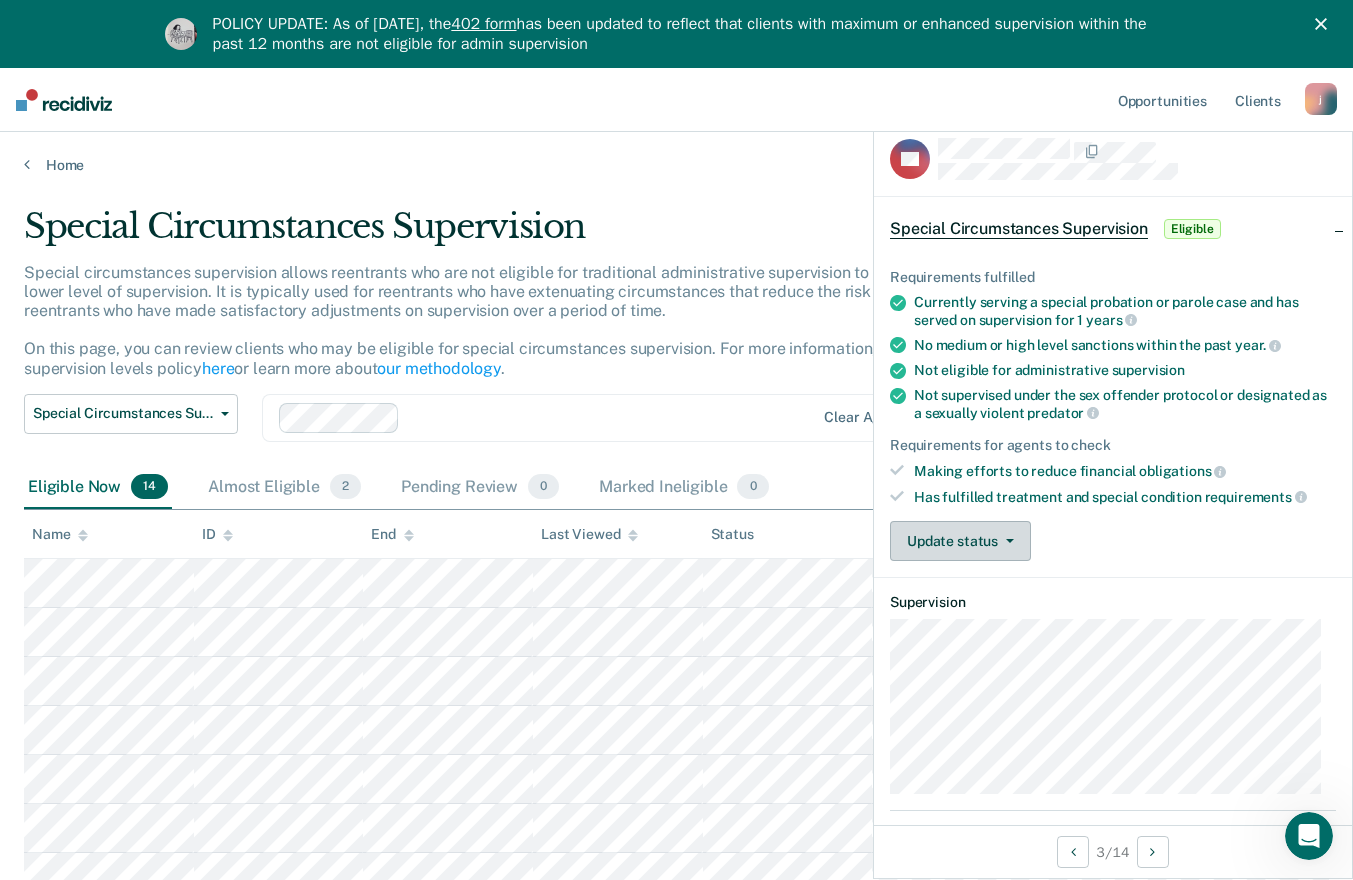 click on "Update status" at bounding box center [960, 541] 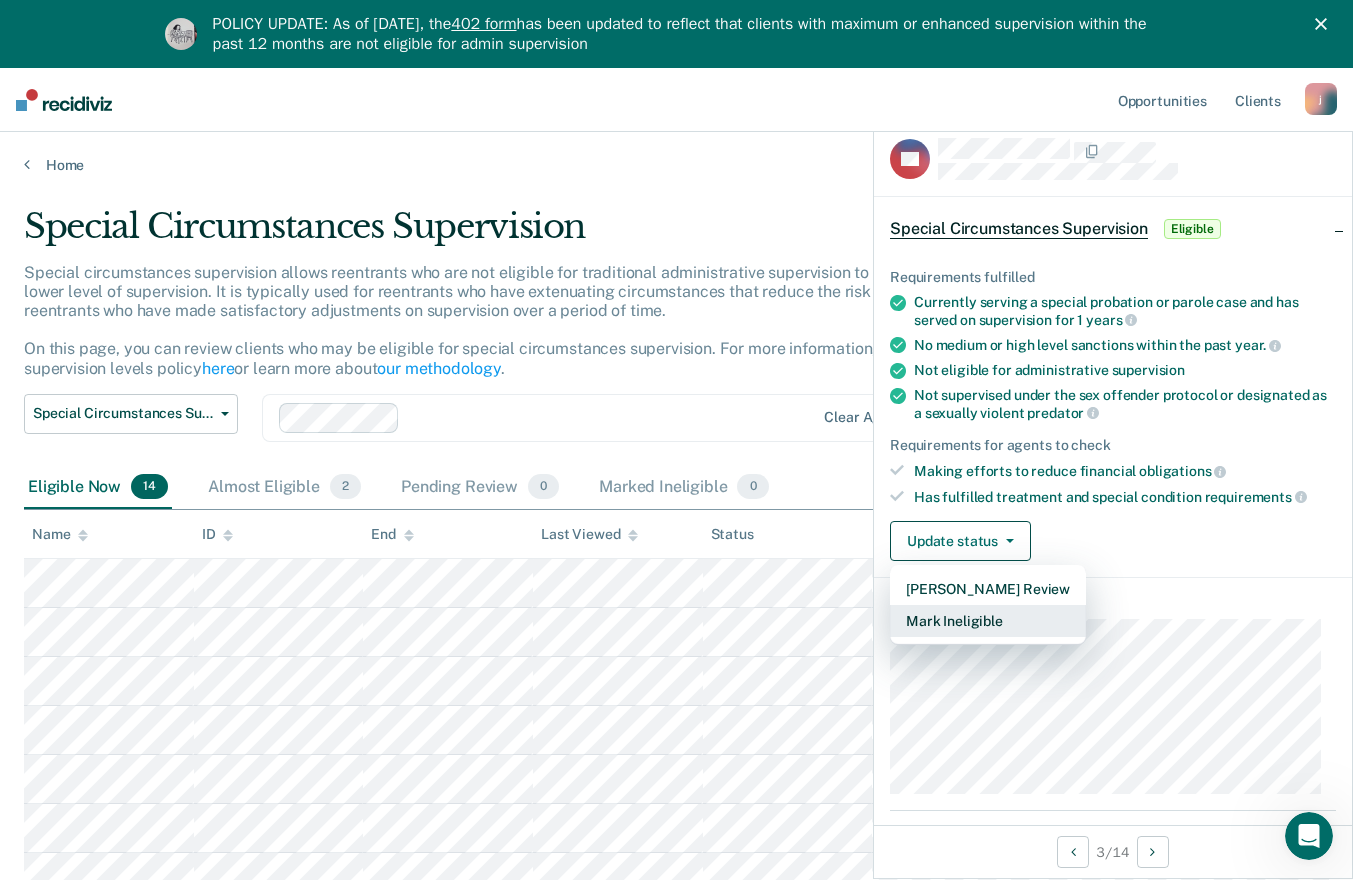 click on "Mark Ineligible" at bounding box center [988, 621] 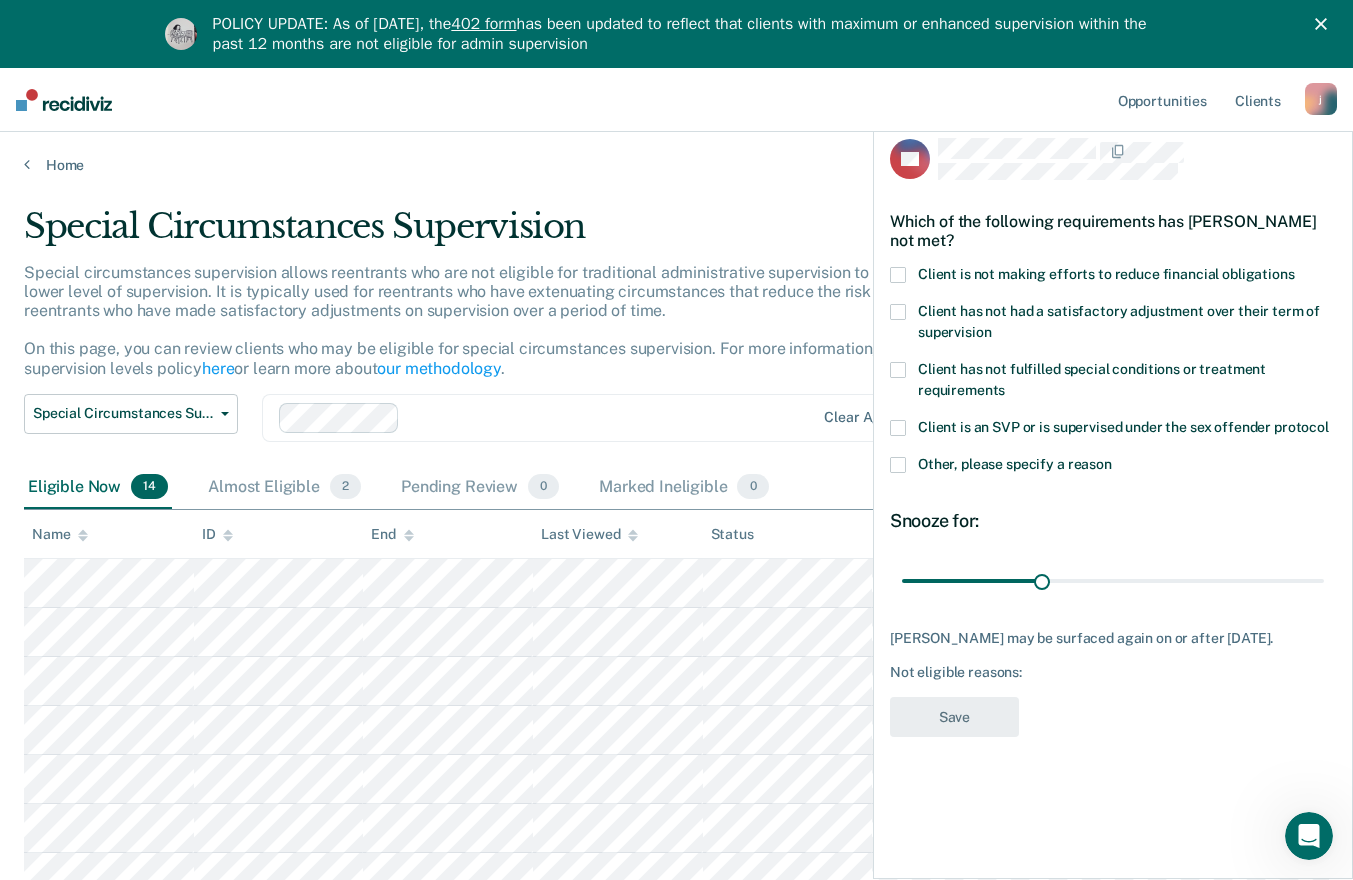 click at bounding box center [898, 465] 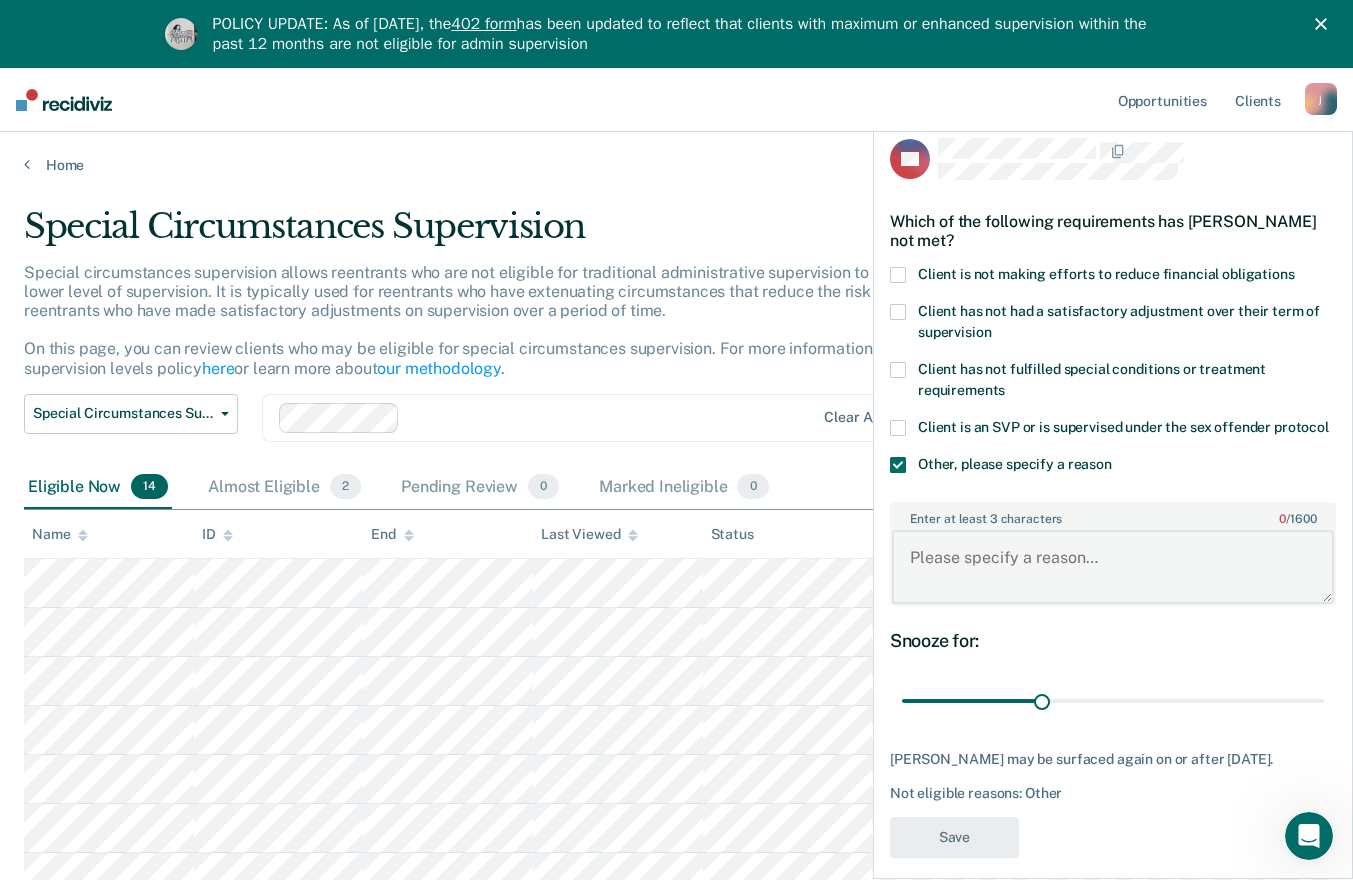 click on "Enter at least 3 characters 0  /  1600" at bounding box center [1113, 567] 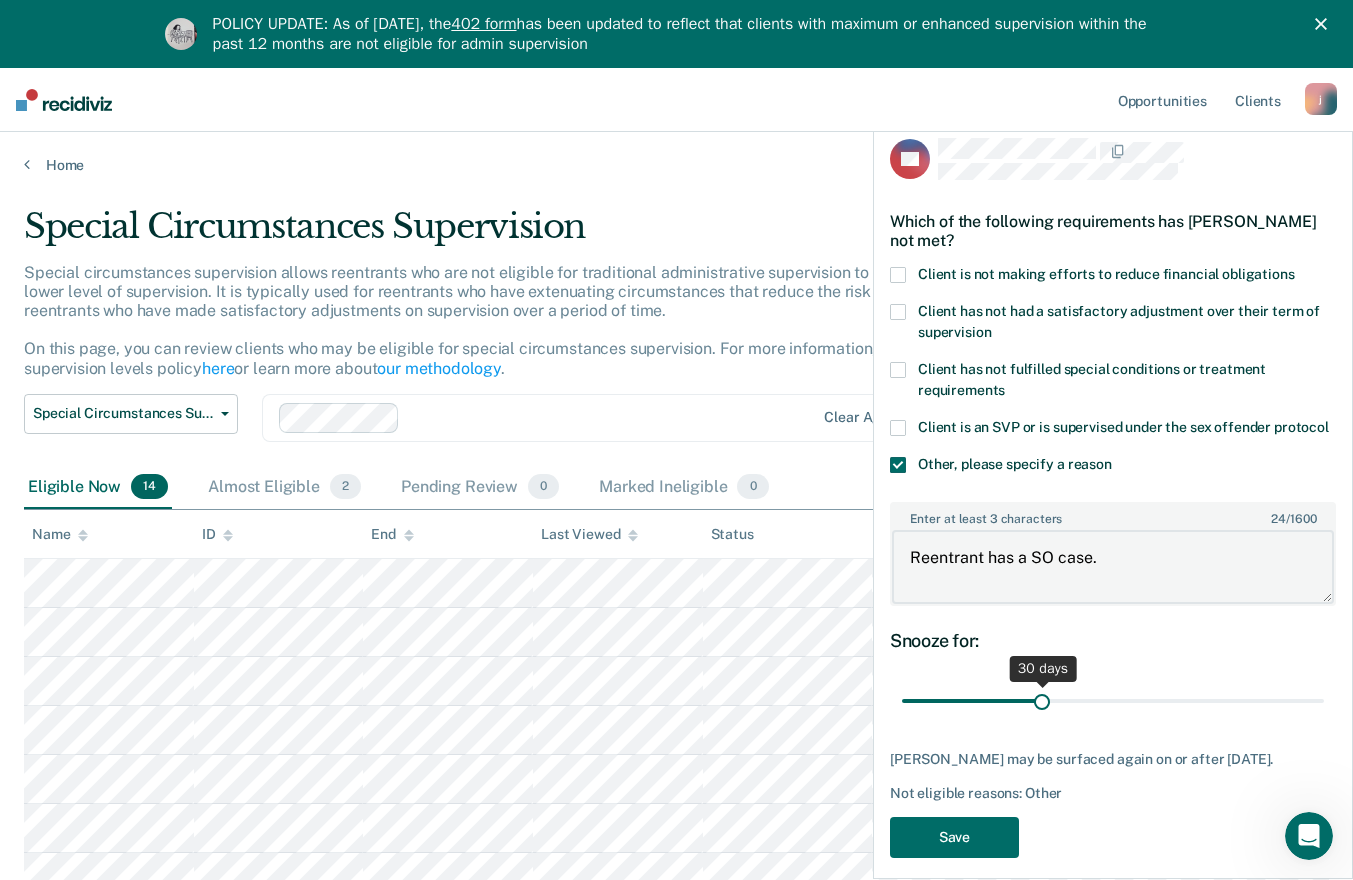 type on "Reentrant has a SO case." 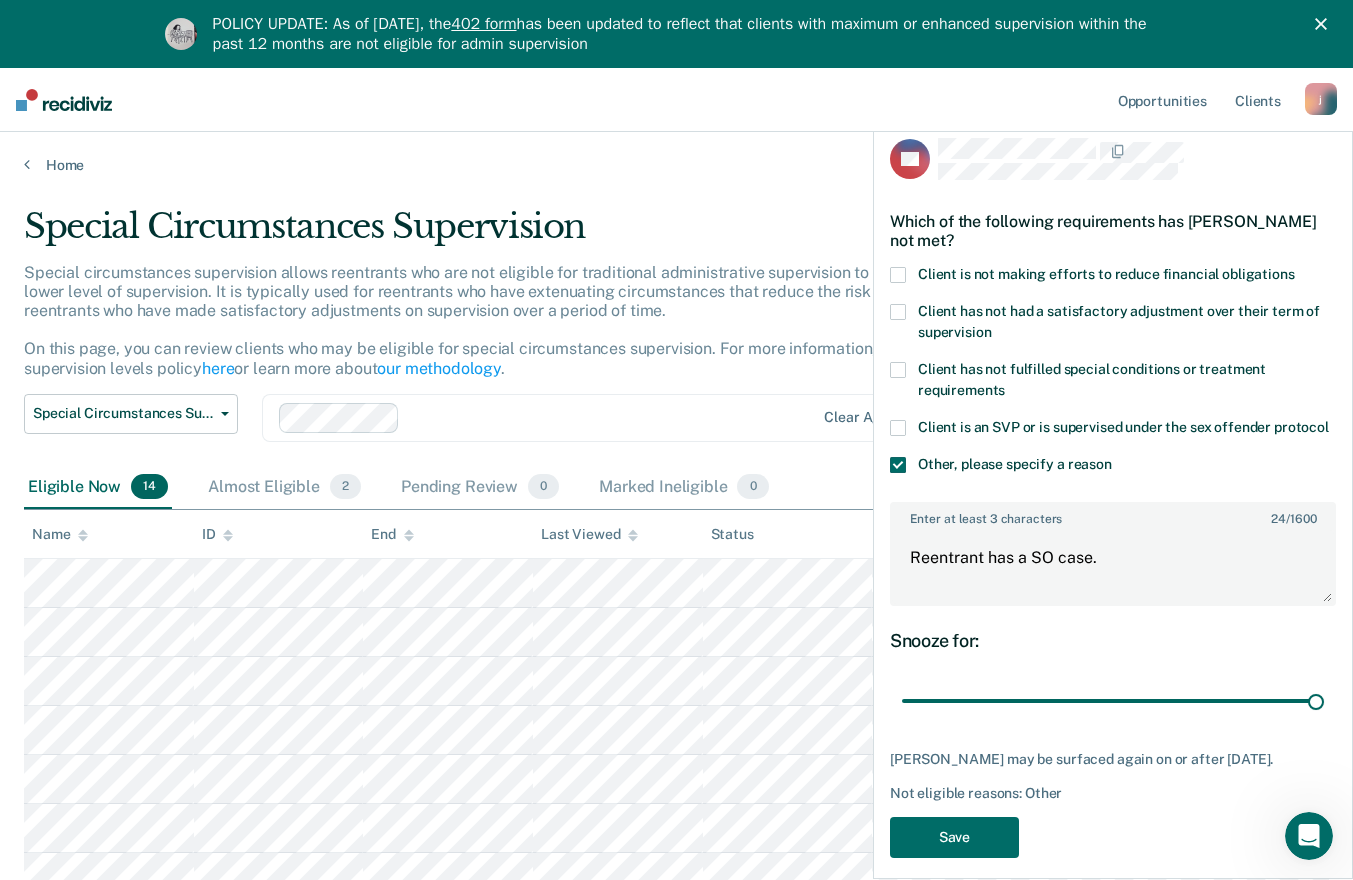 drag, startPoint x: 1035, startPoint y: 722, endPoint x: 1337, endPoint y: 710, distance: 302.2383 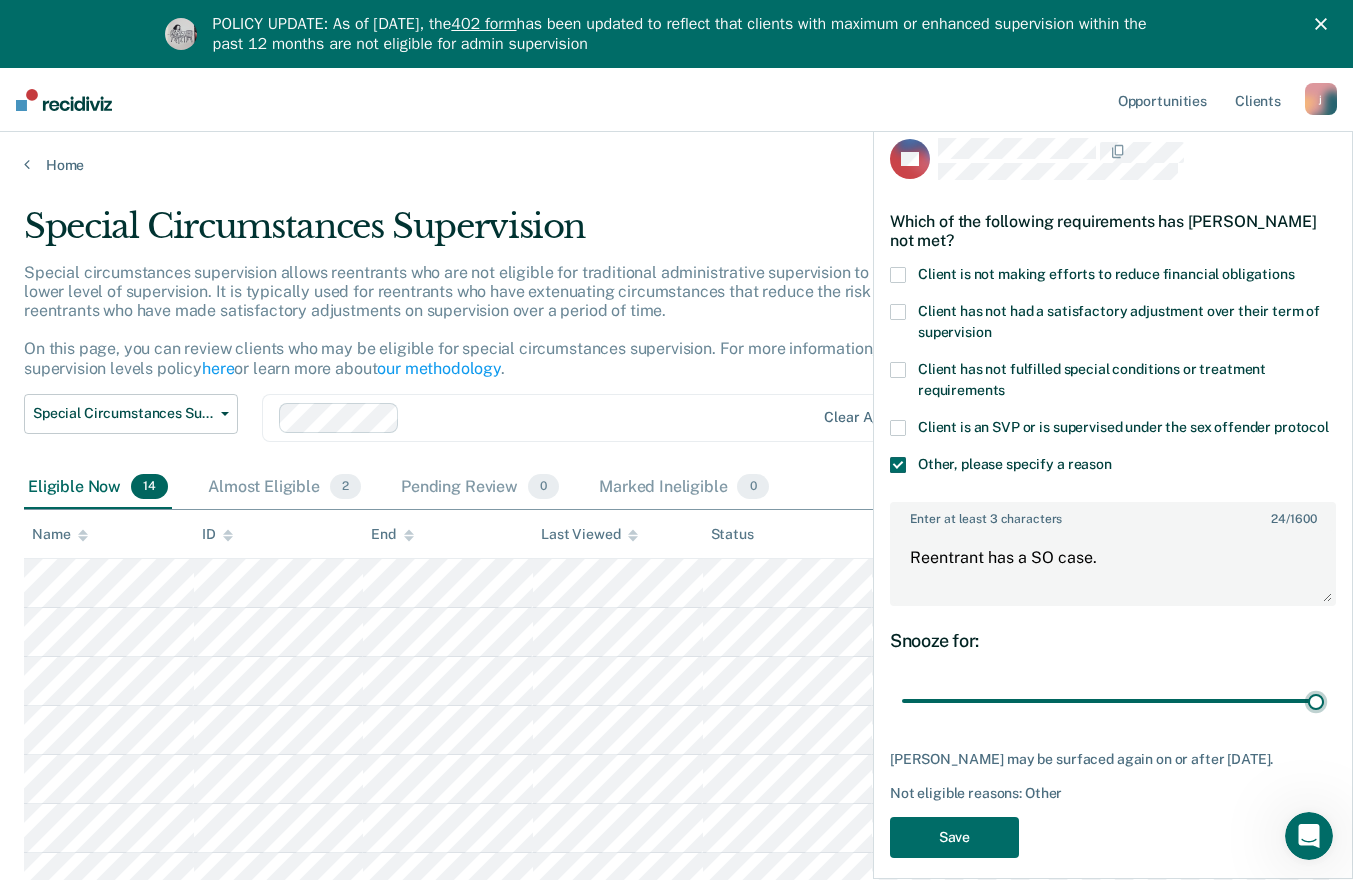 type on "90" 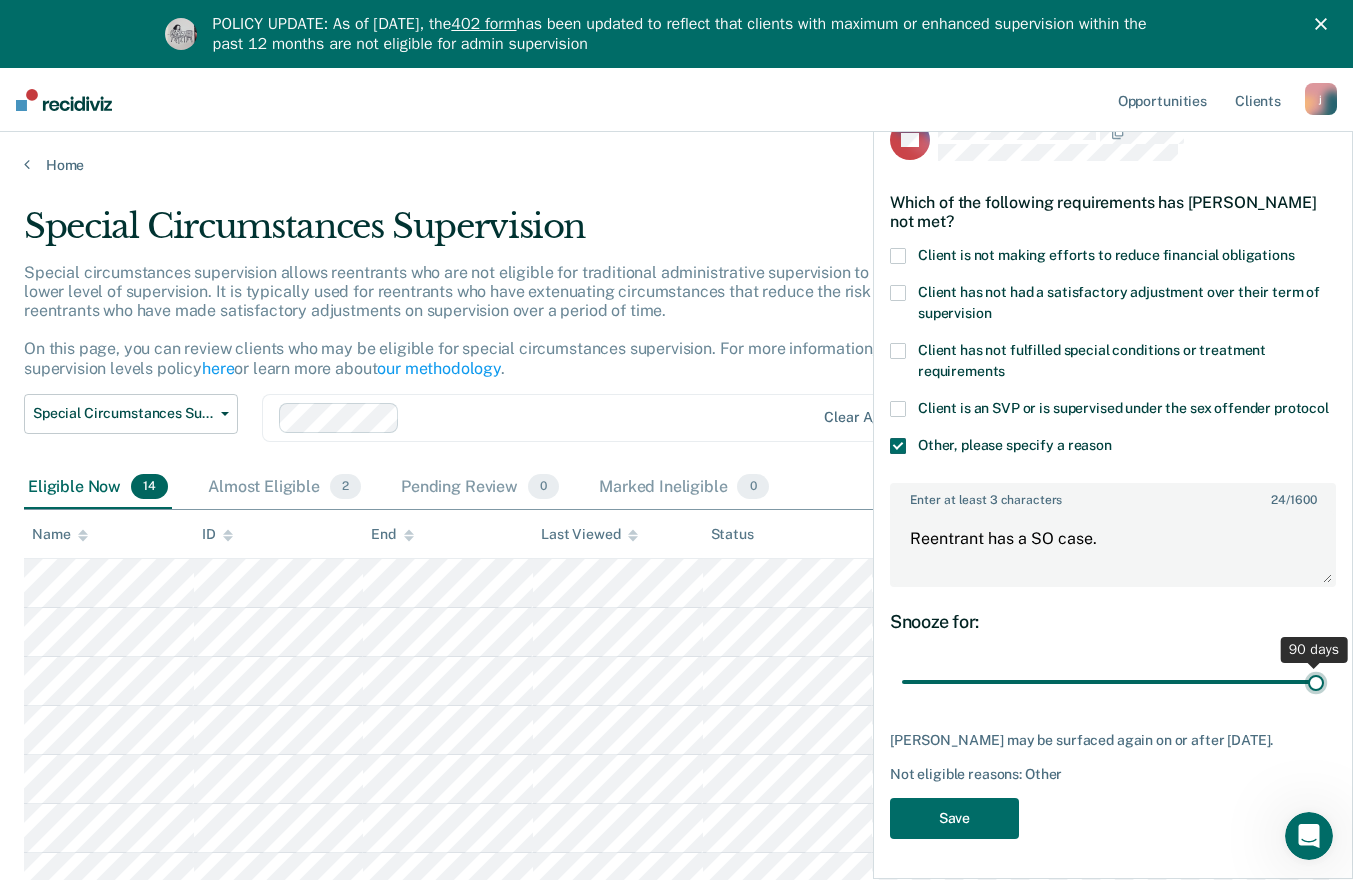 scroll, scrollTop: 55, scrollLeft: 0, axis: vertical 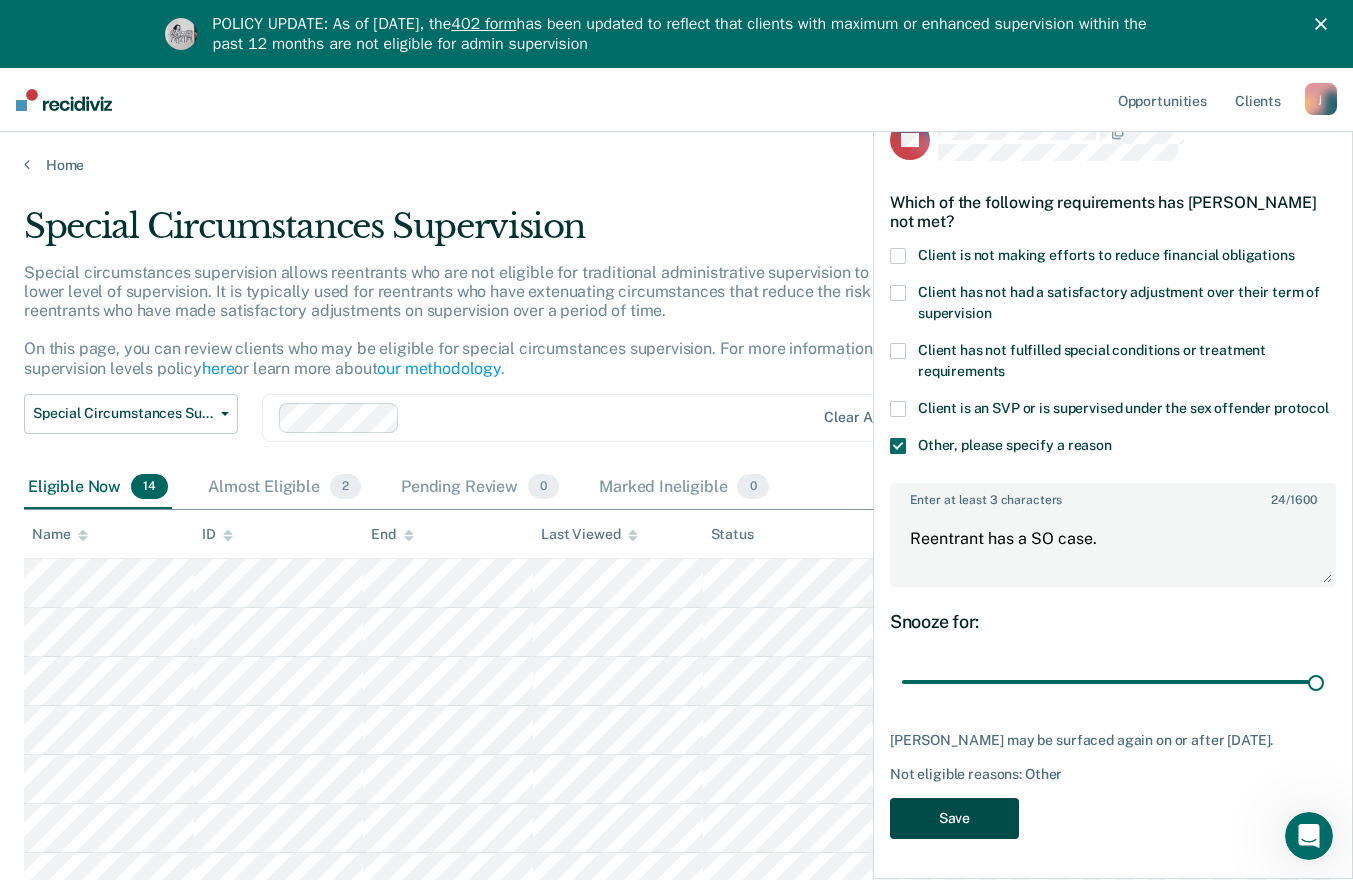 click on "Save" at bounding box center [954, 818] 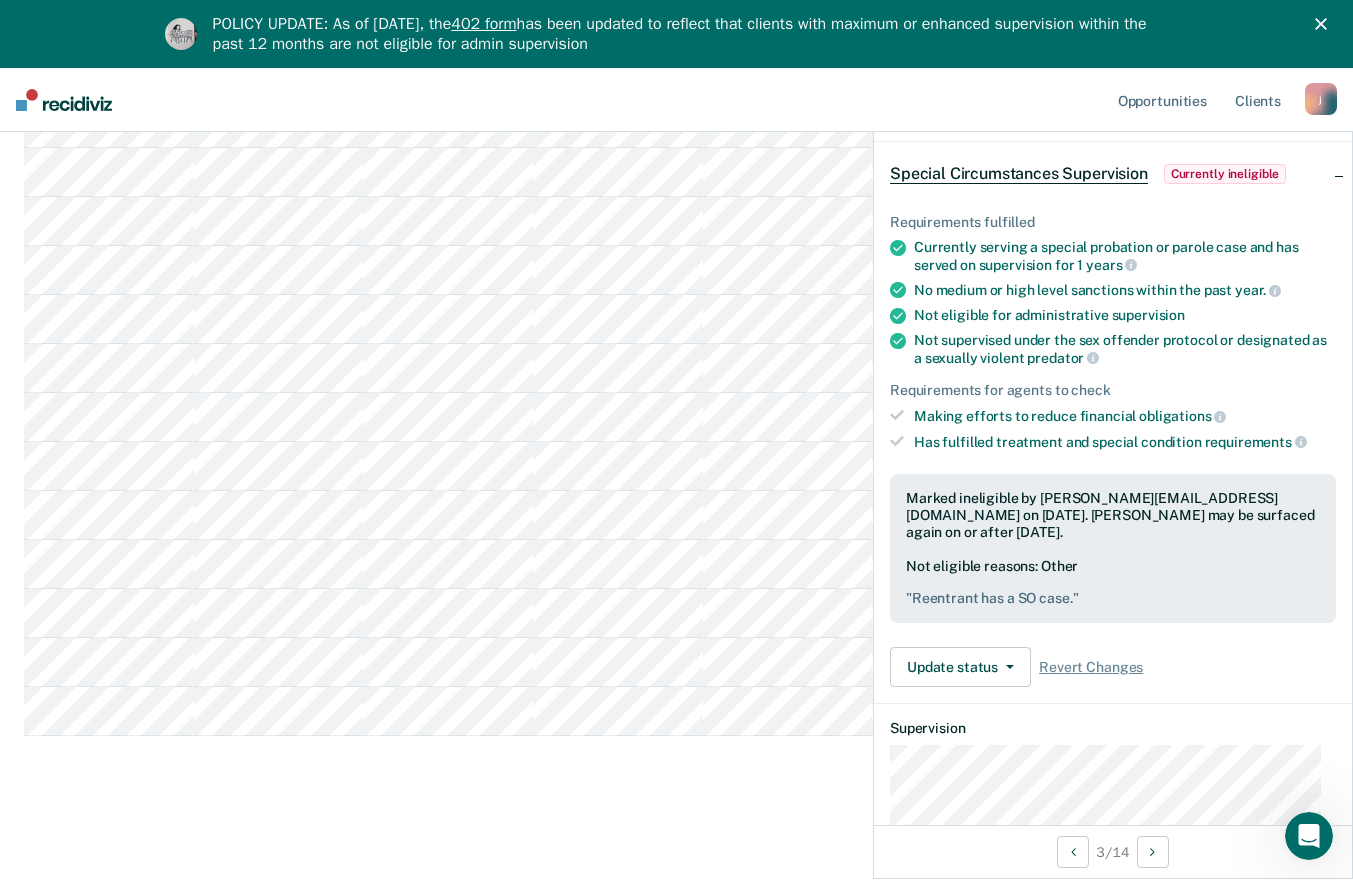 scroll, scrollTop: 260, scrollLeft: 0, axis: vertical 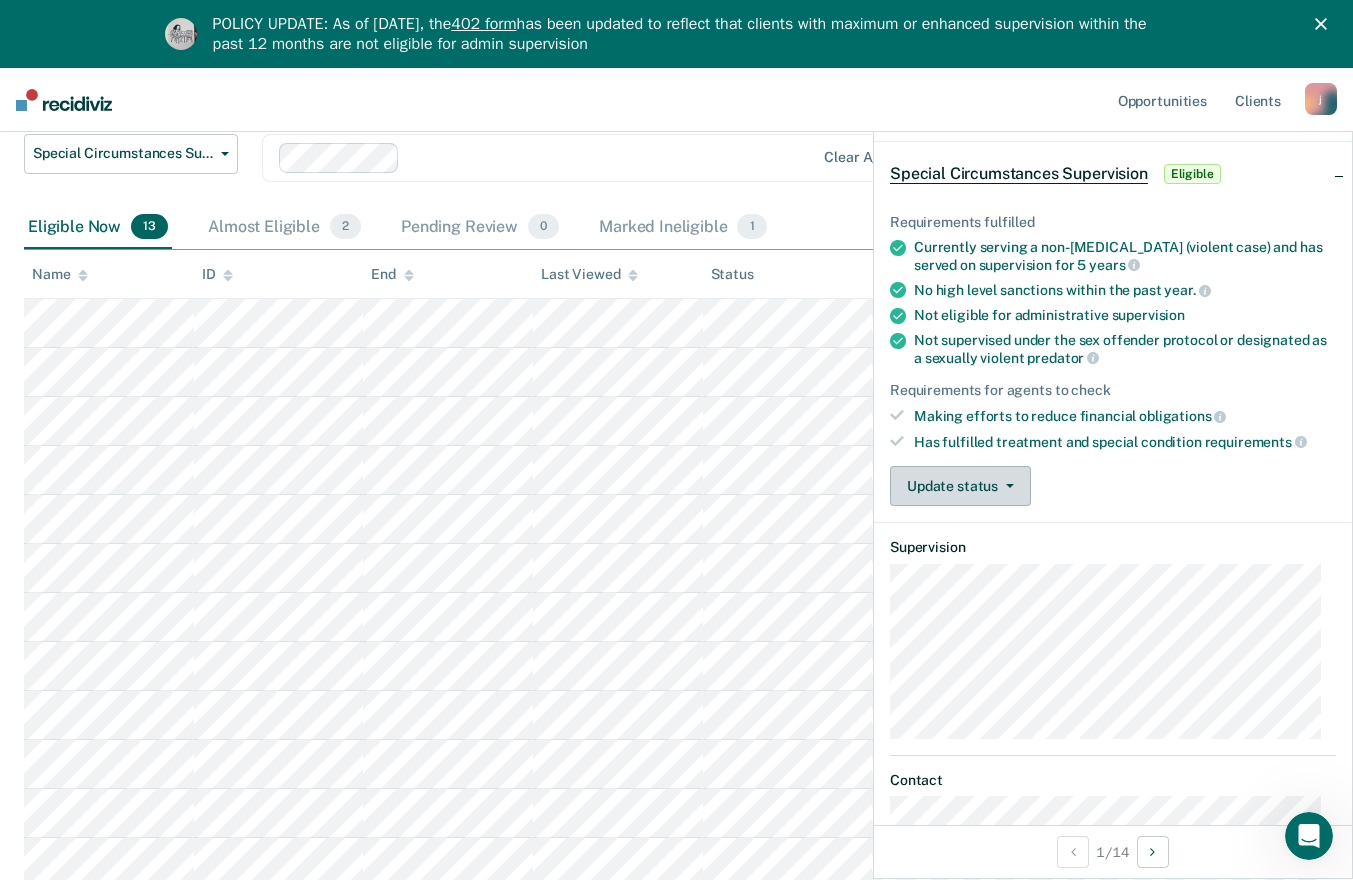 click on "Update status" at bounding box center [960, 486] 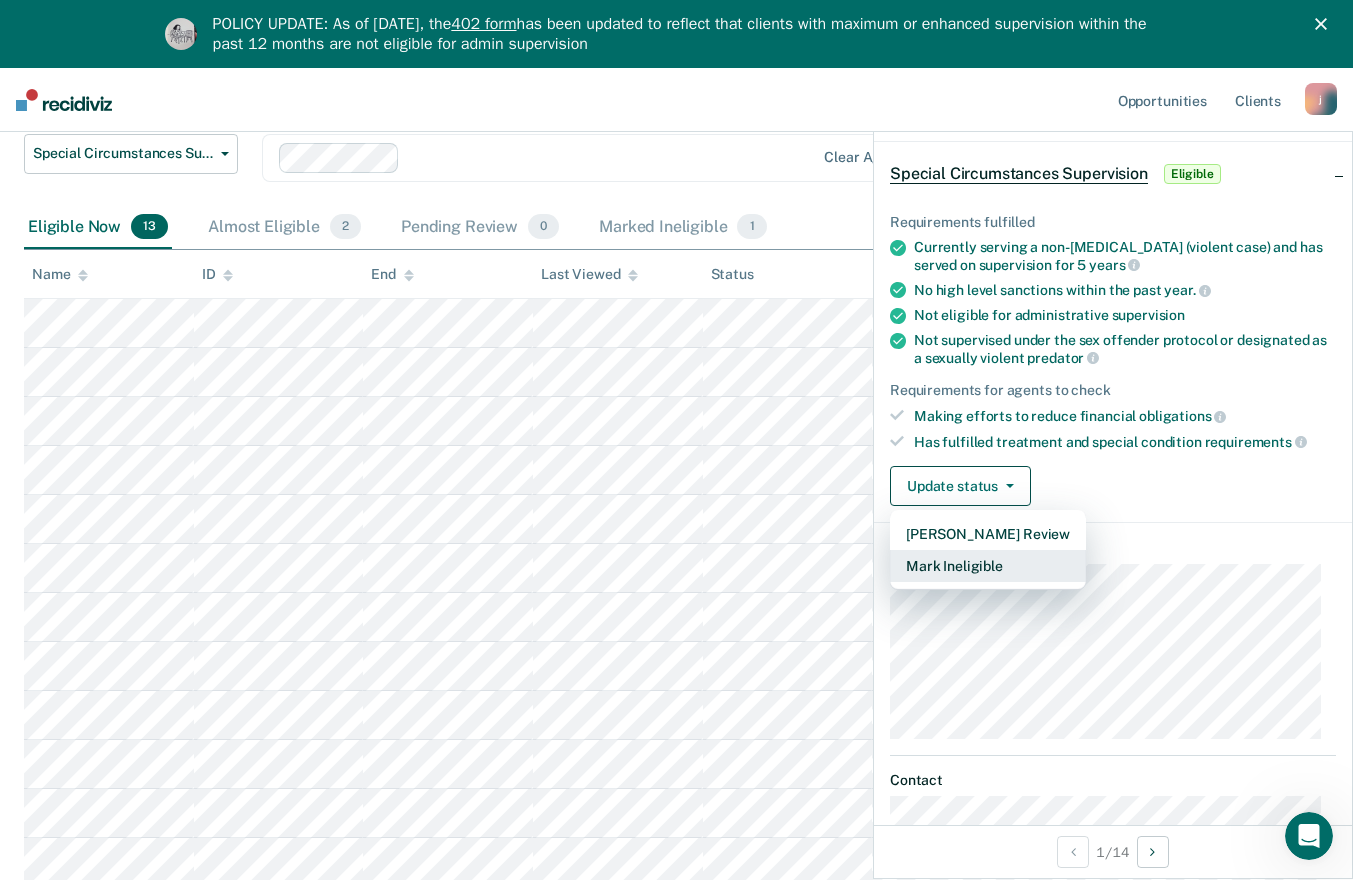 click on "Mark Ineligible" at bounding box center (988, 566) 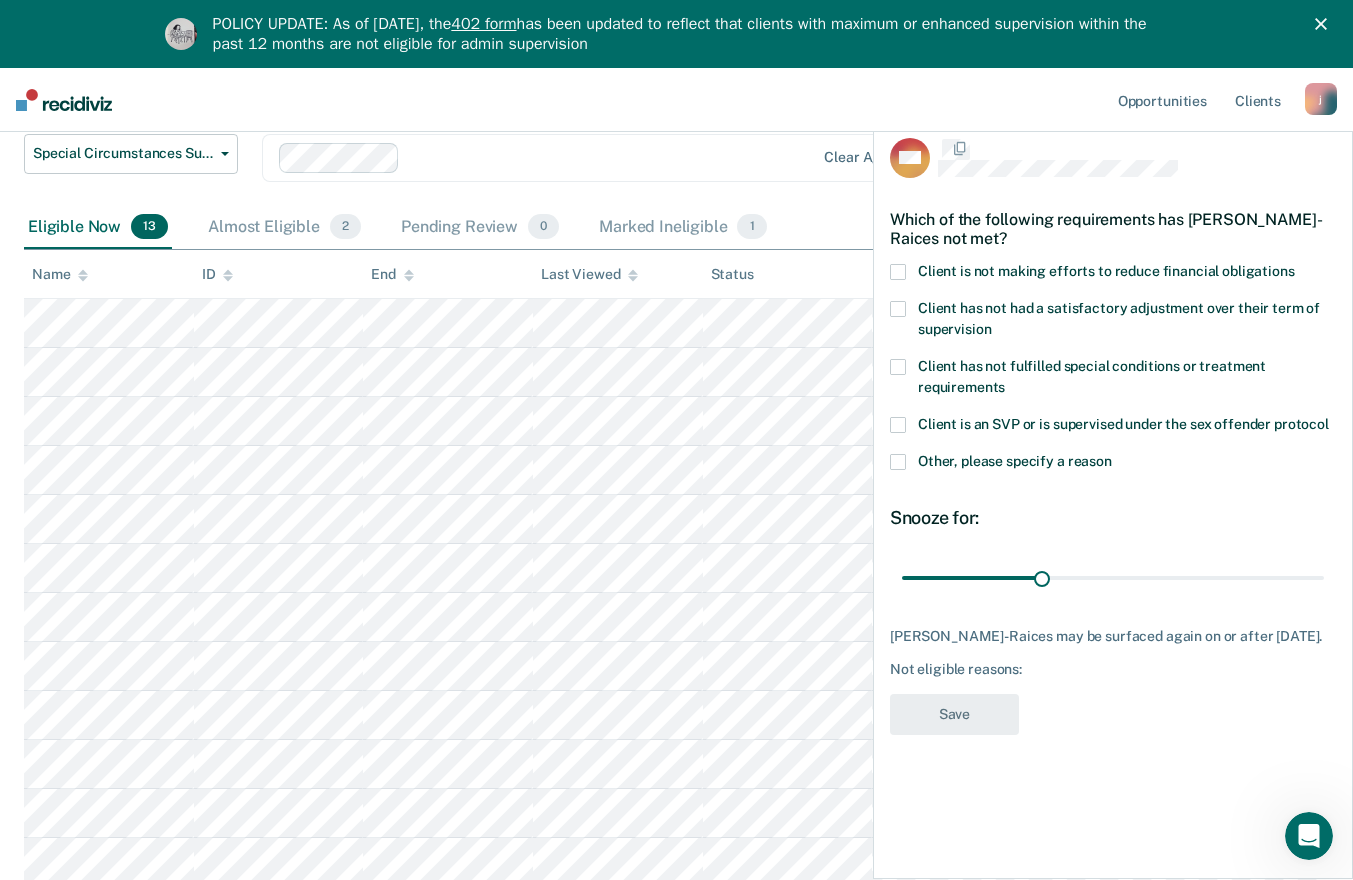 scroll, scrollTop: 0, scrollLeft: 0, axis: both 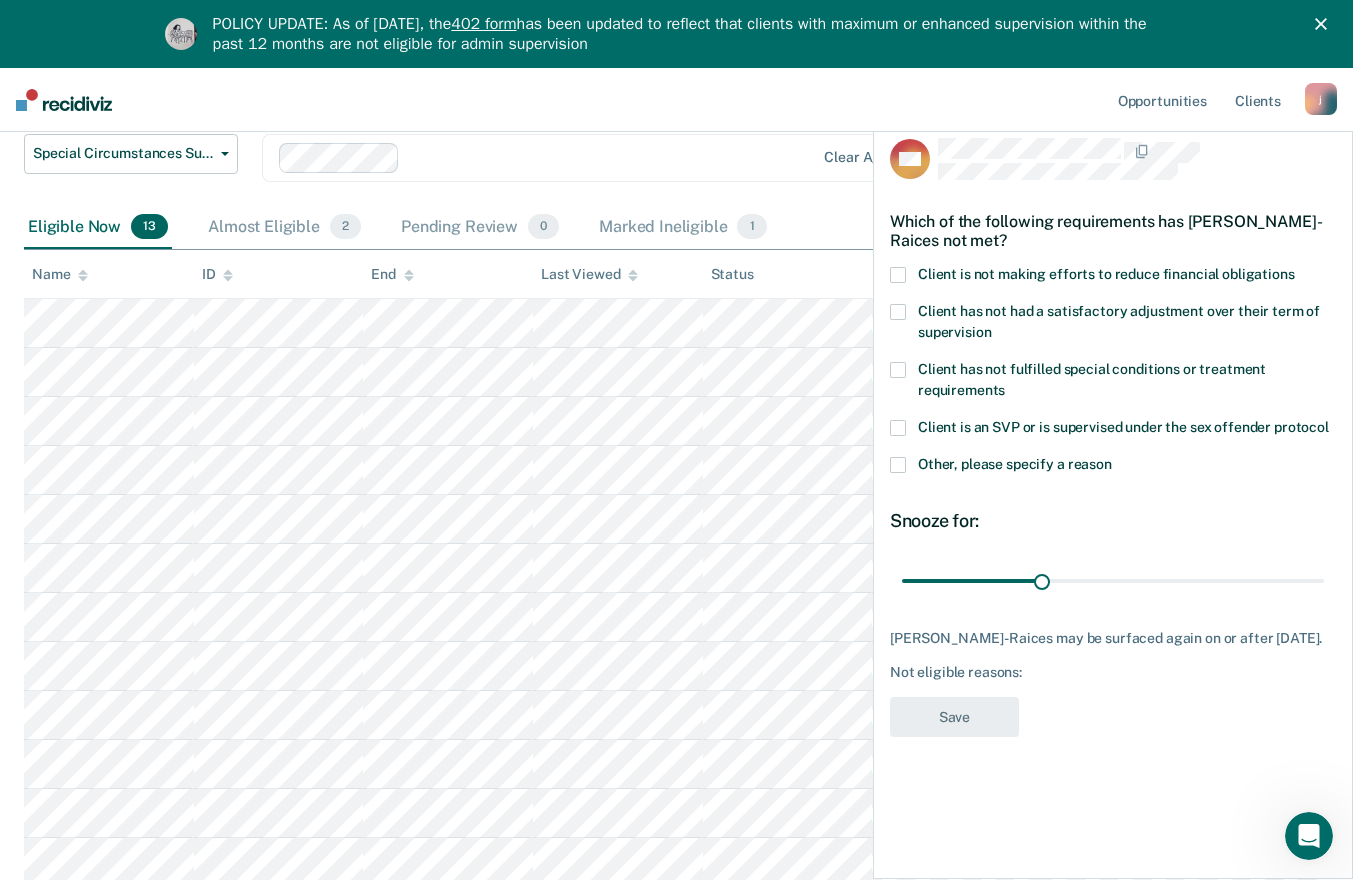 click at bounding box center (898, 465) 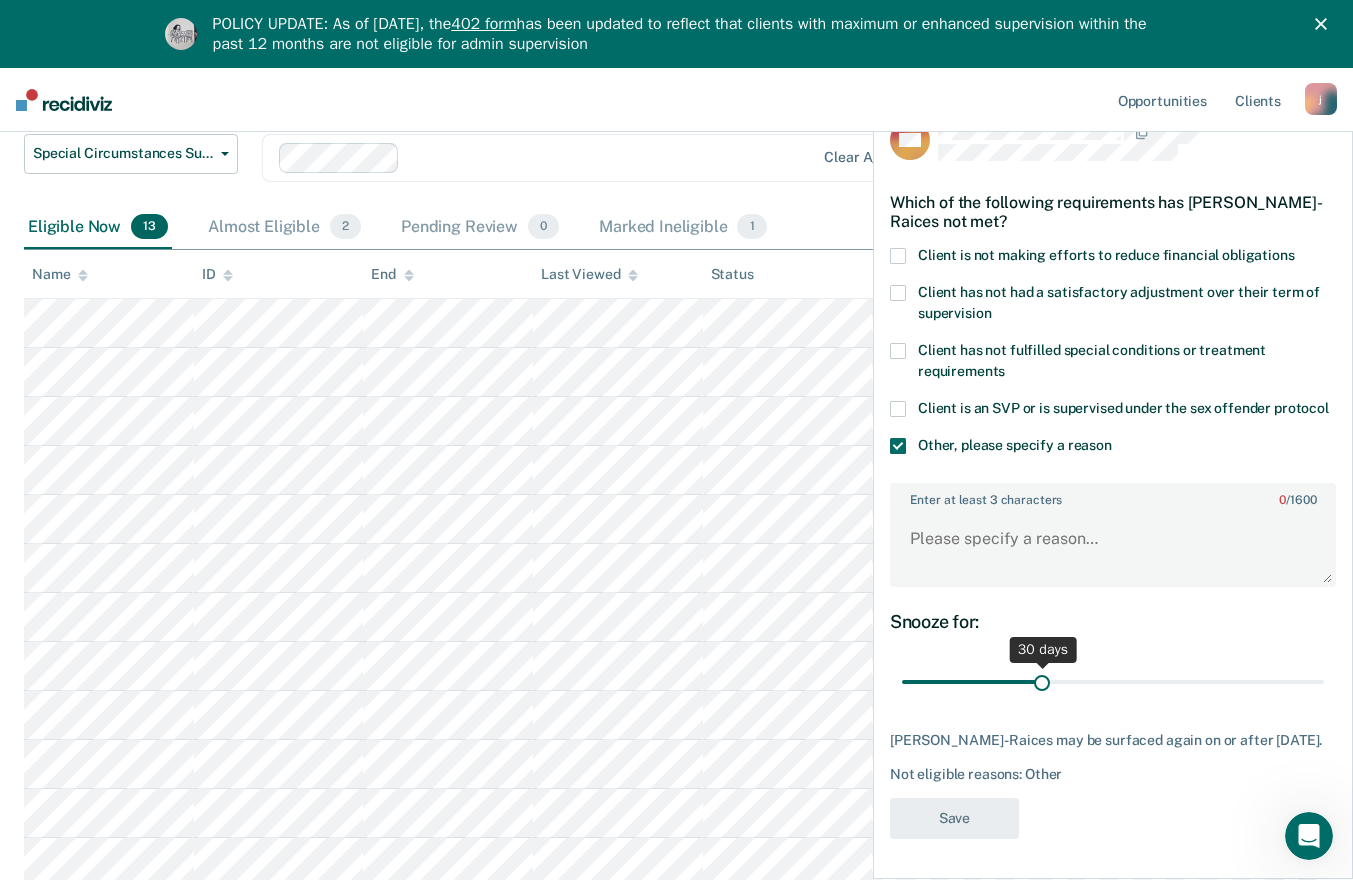 scroll, scrollTop: 55, scrollLeft: 0, axis: vertical 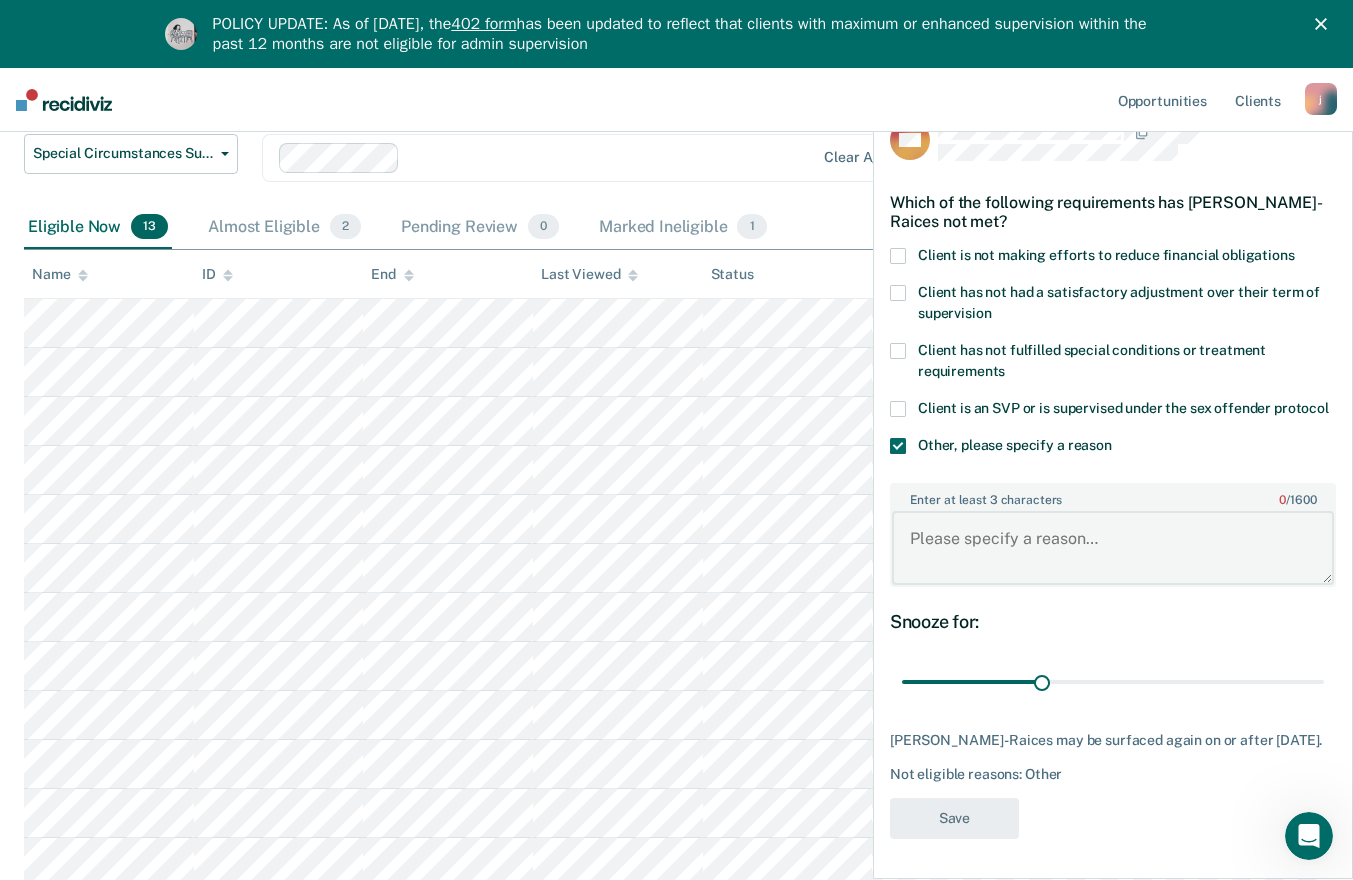 click on "Enter at least 3 characters 0  /  1600" at bounding box center (1113, 548) 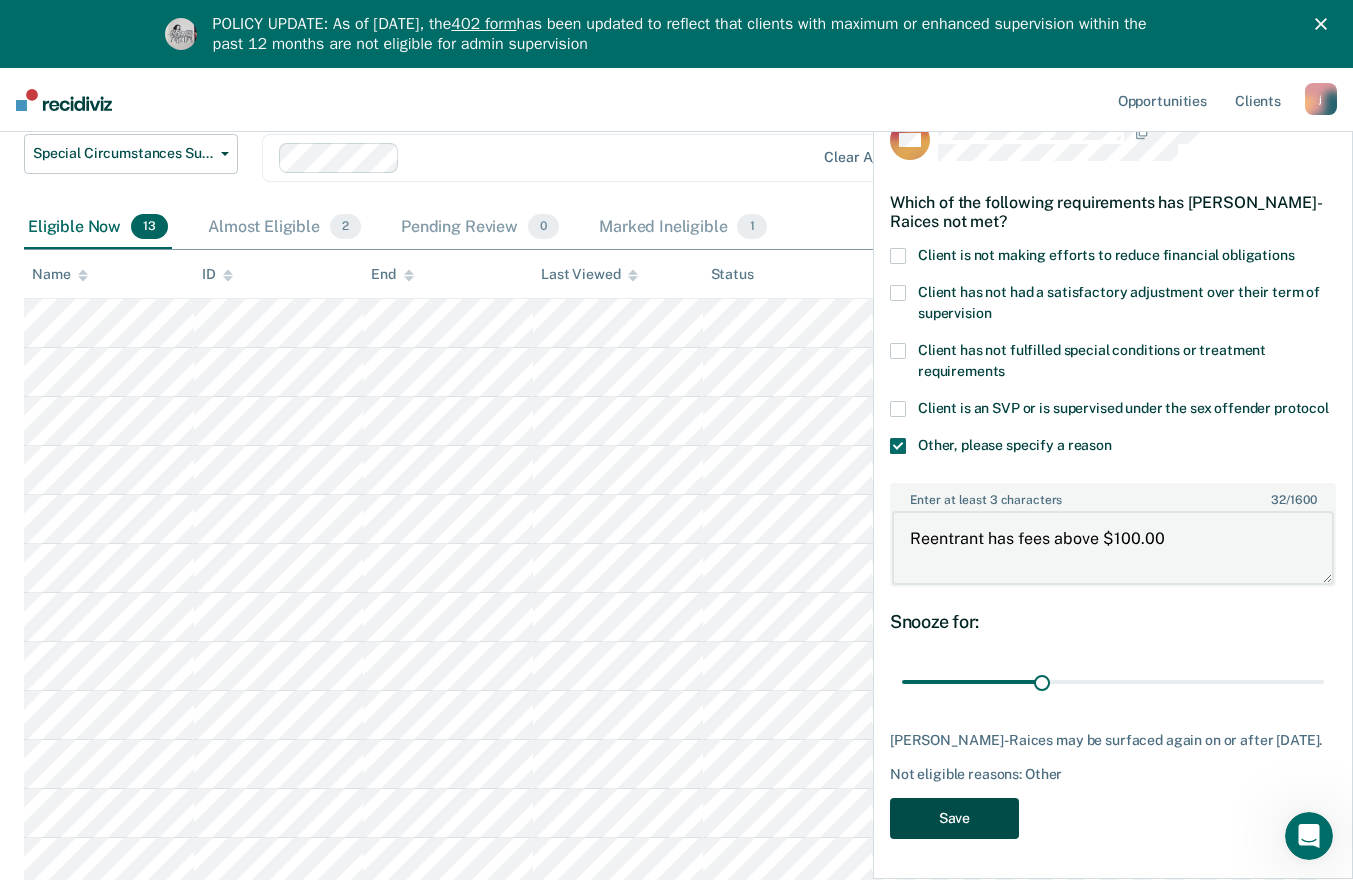 type on "Reentrant has fees above $100.00" 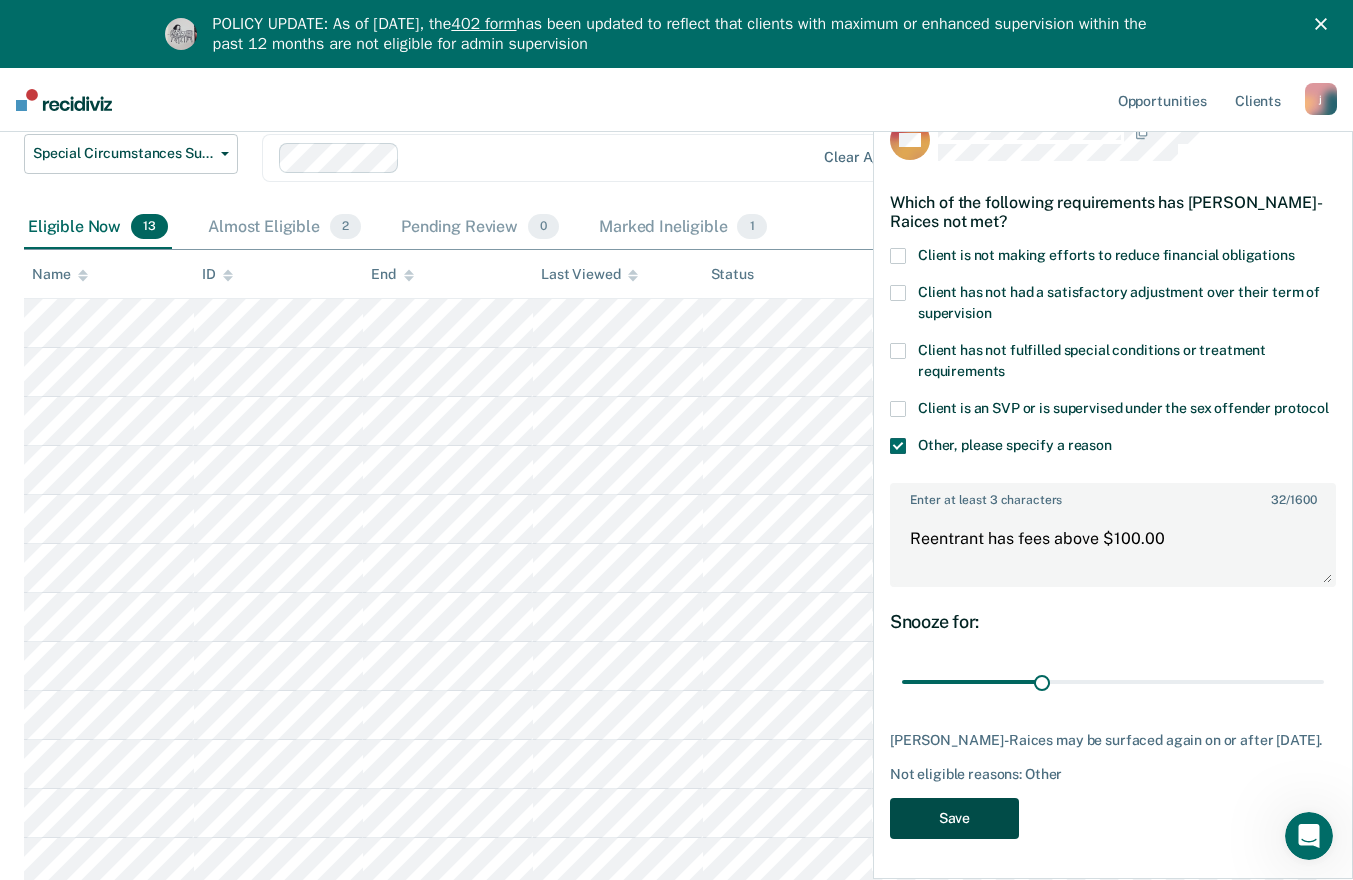 click on "Save" at bounding box center (954, 818) 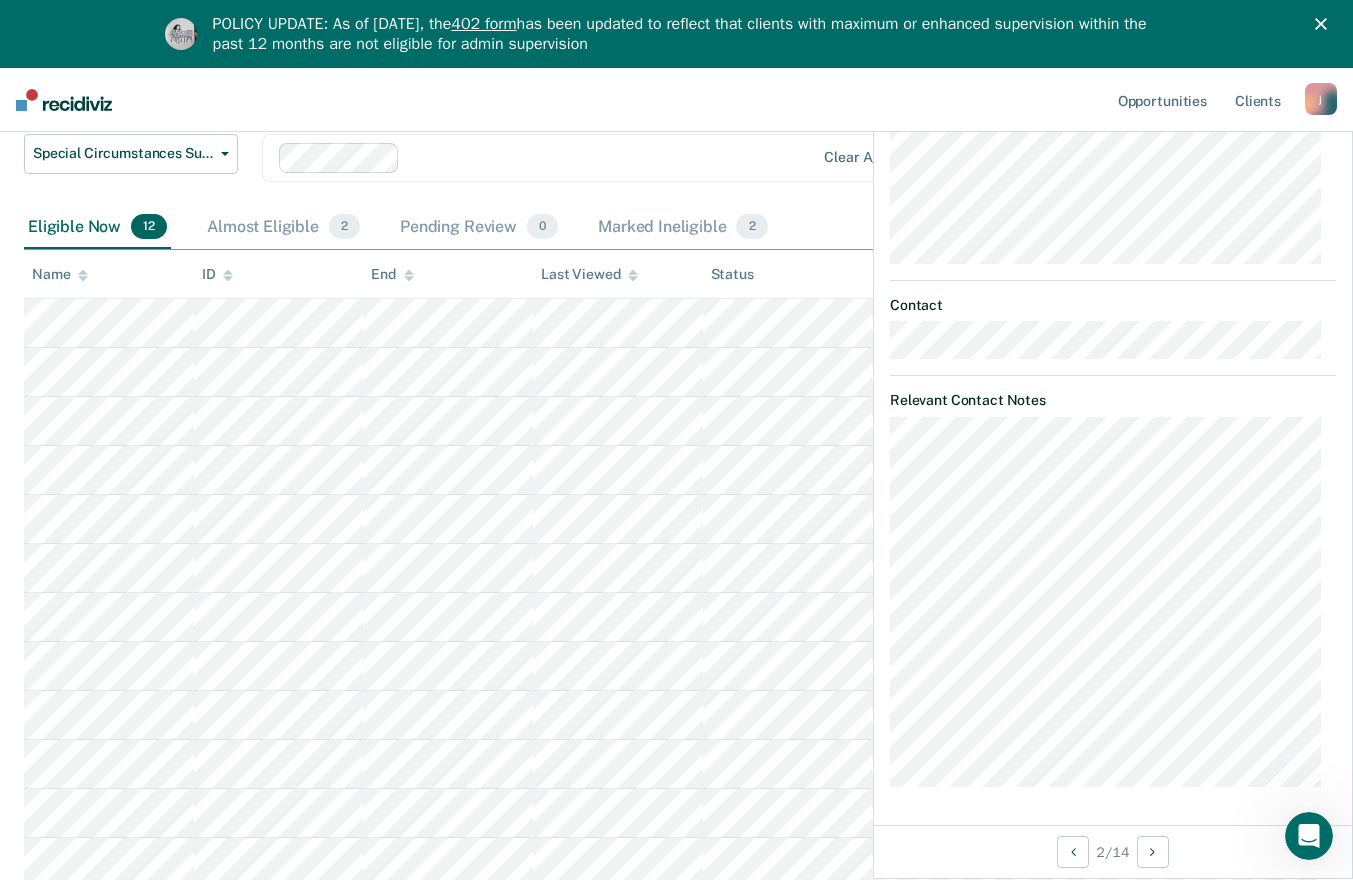 scroll, scrollTop: 0, scrollLeft: 0, axis: both 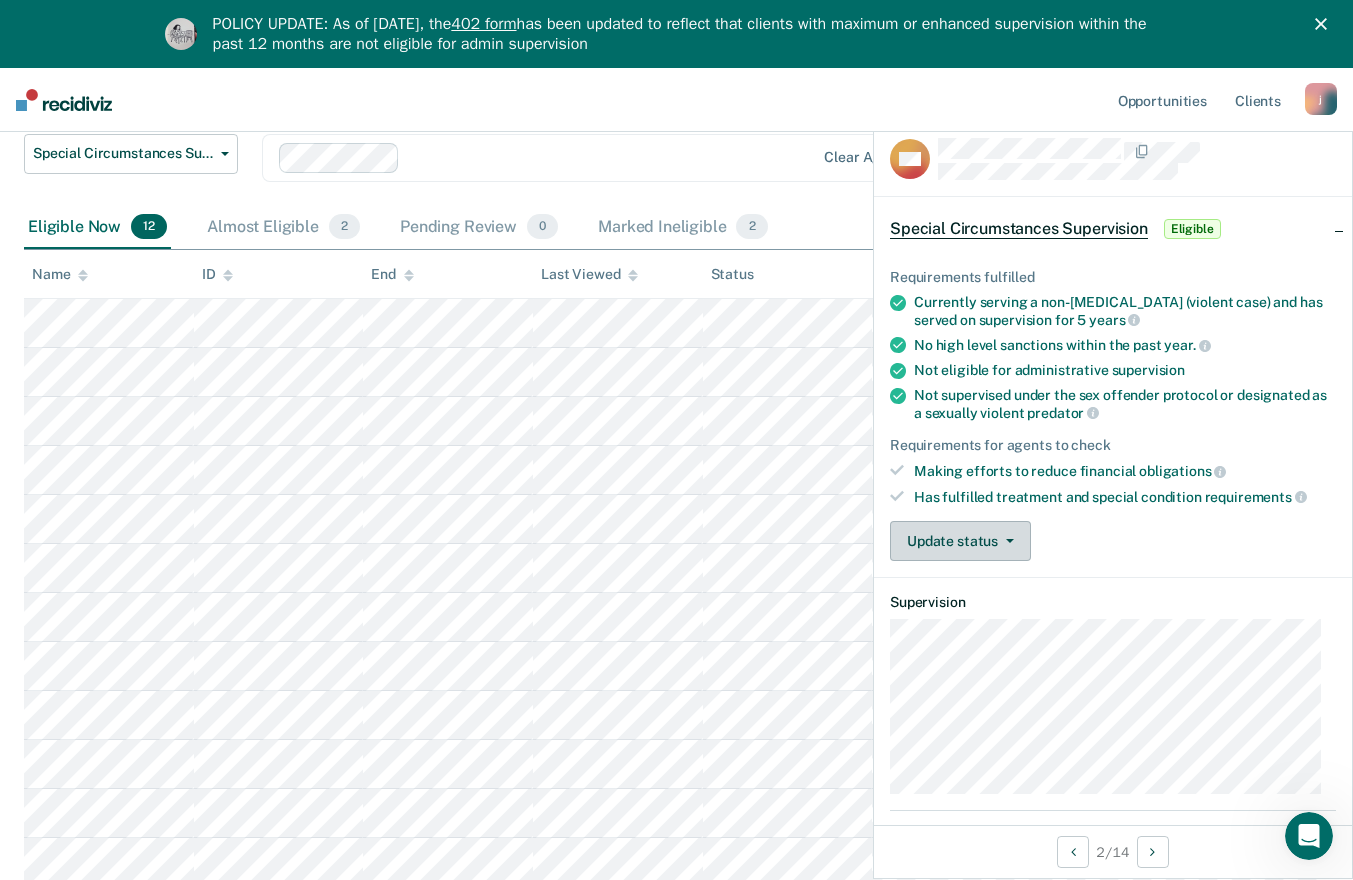 click on "Update status" at bounding box center [960, 541] 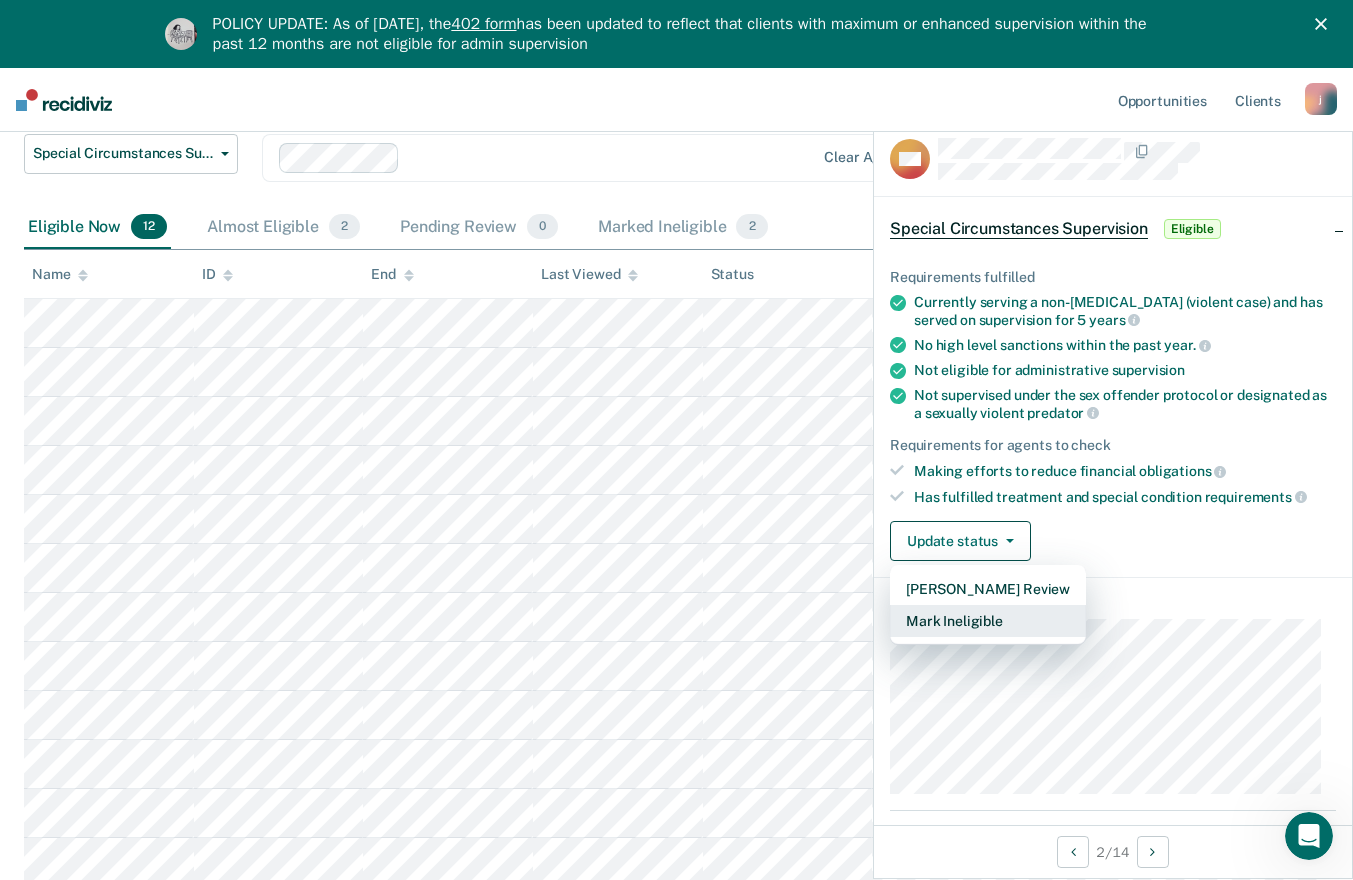 click on "Mark Ineligible" at bounding box center (988, 621) 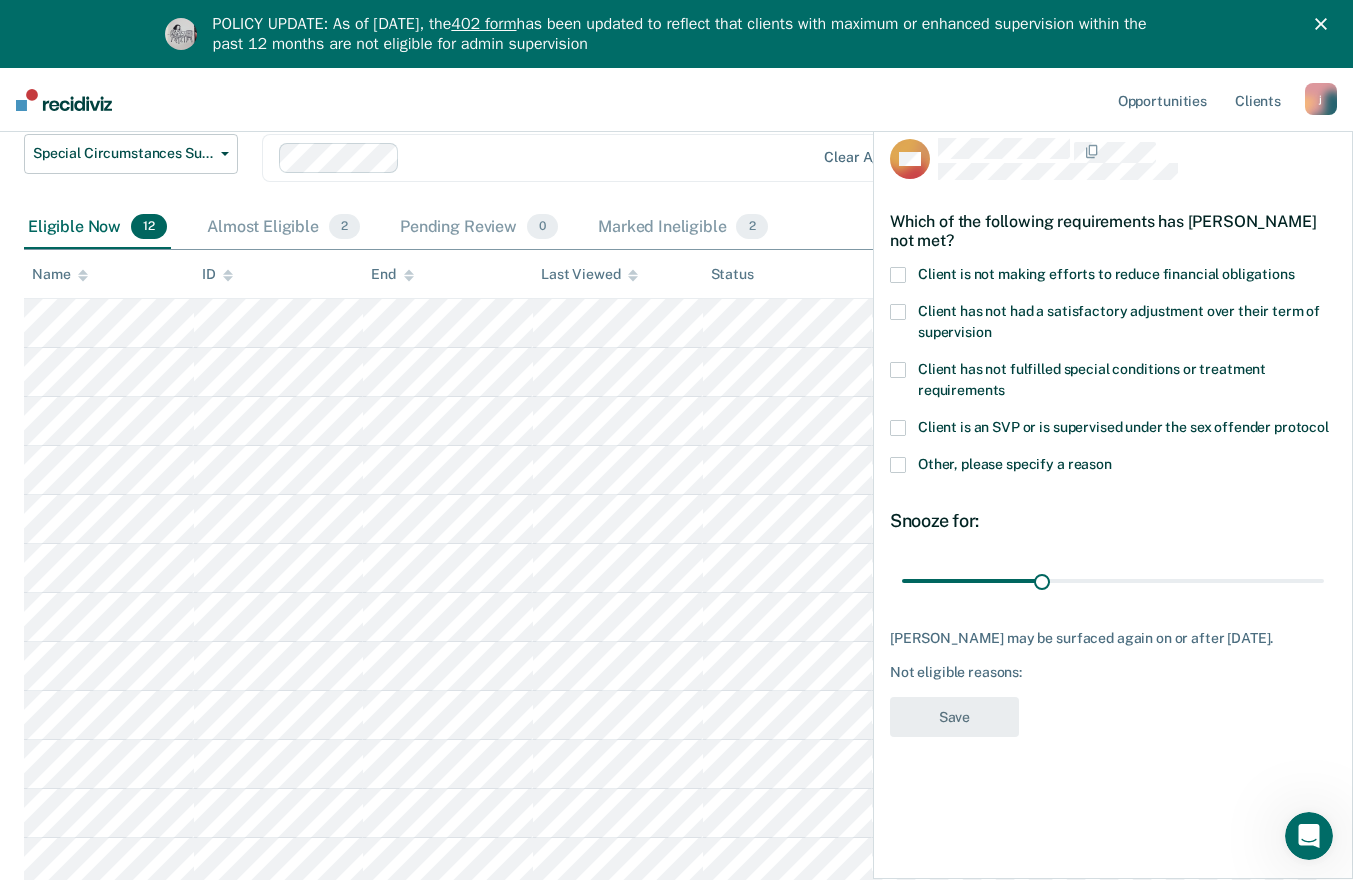 click at bounding box center [898, 465] 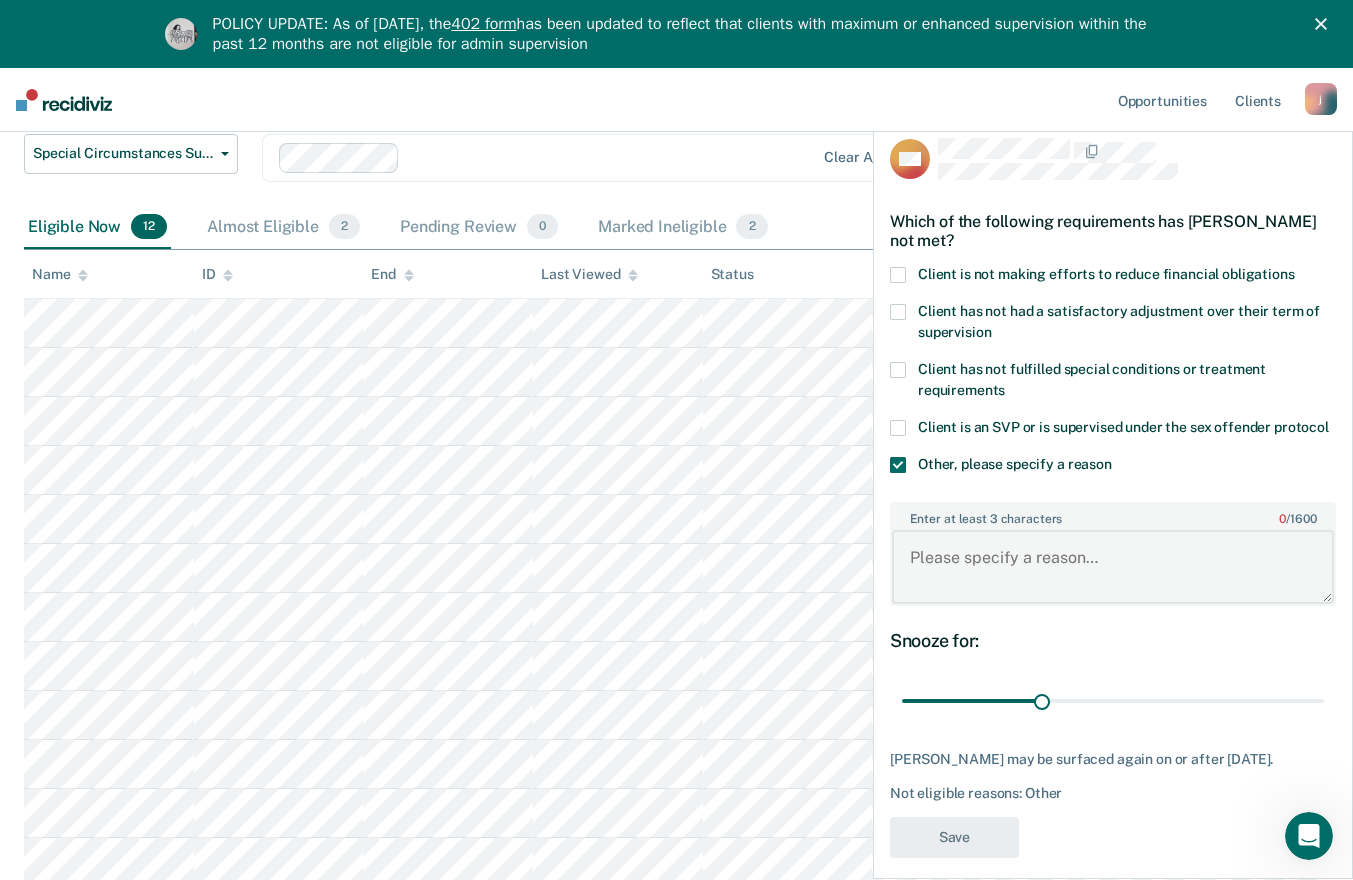 click on "Enter at least 3 characters 0  /  1600" at bounding box center [1113, 567] 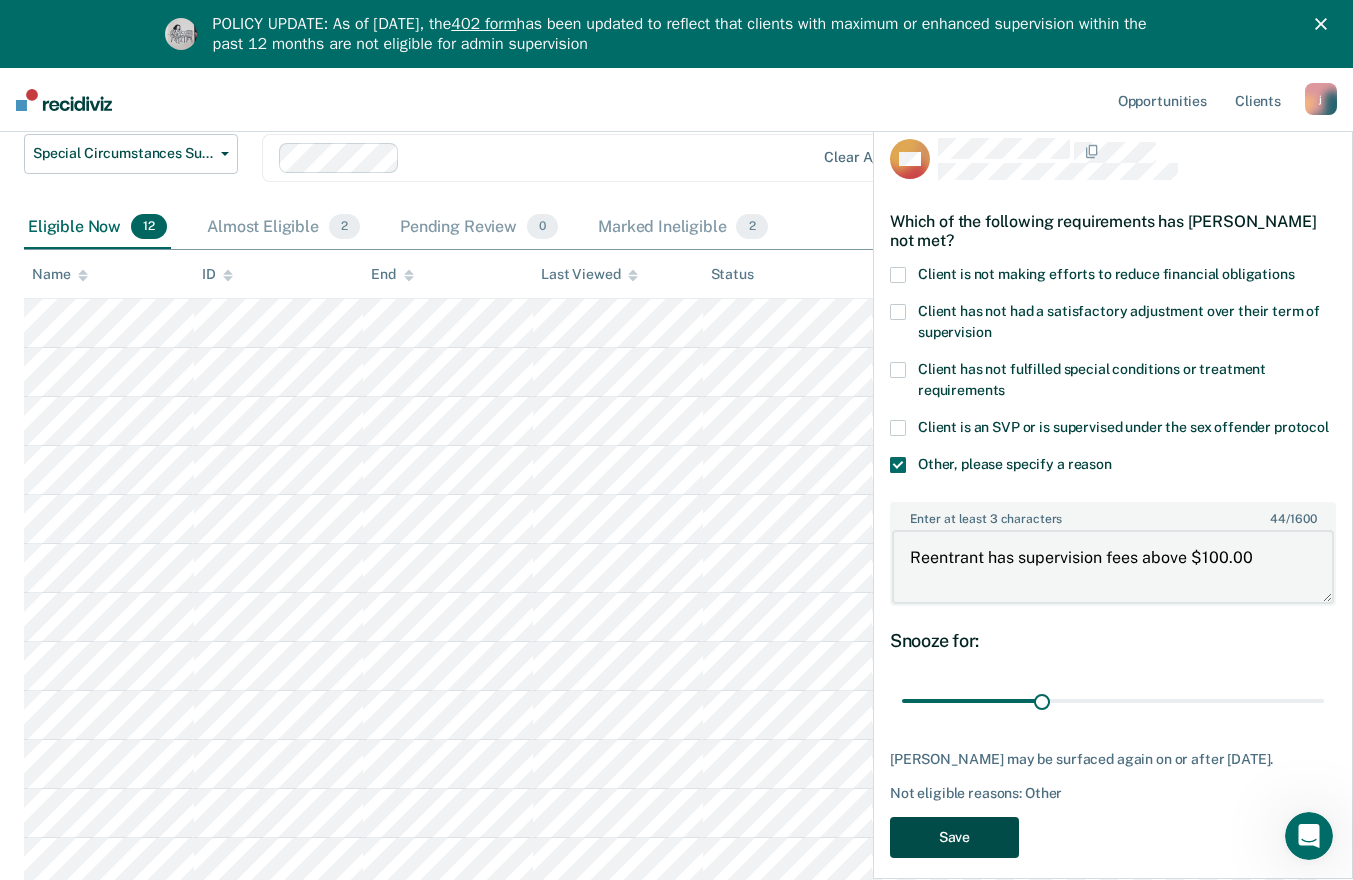type on "Reentrant has supervision fees above $100.00" 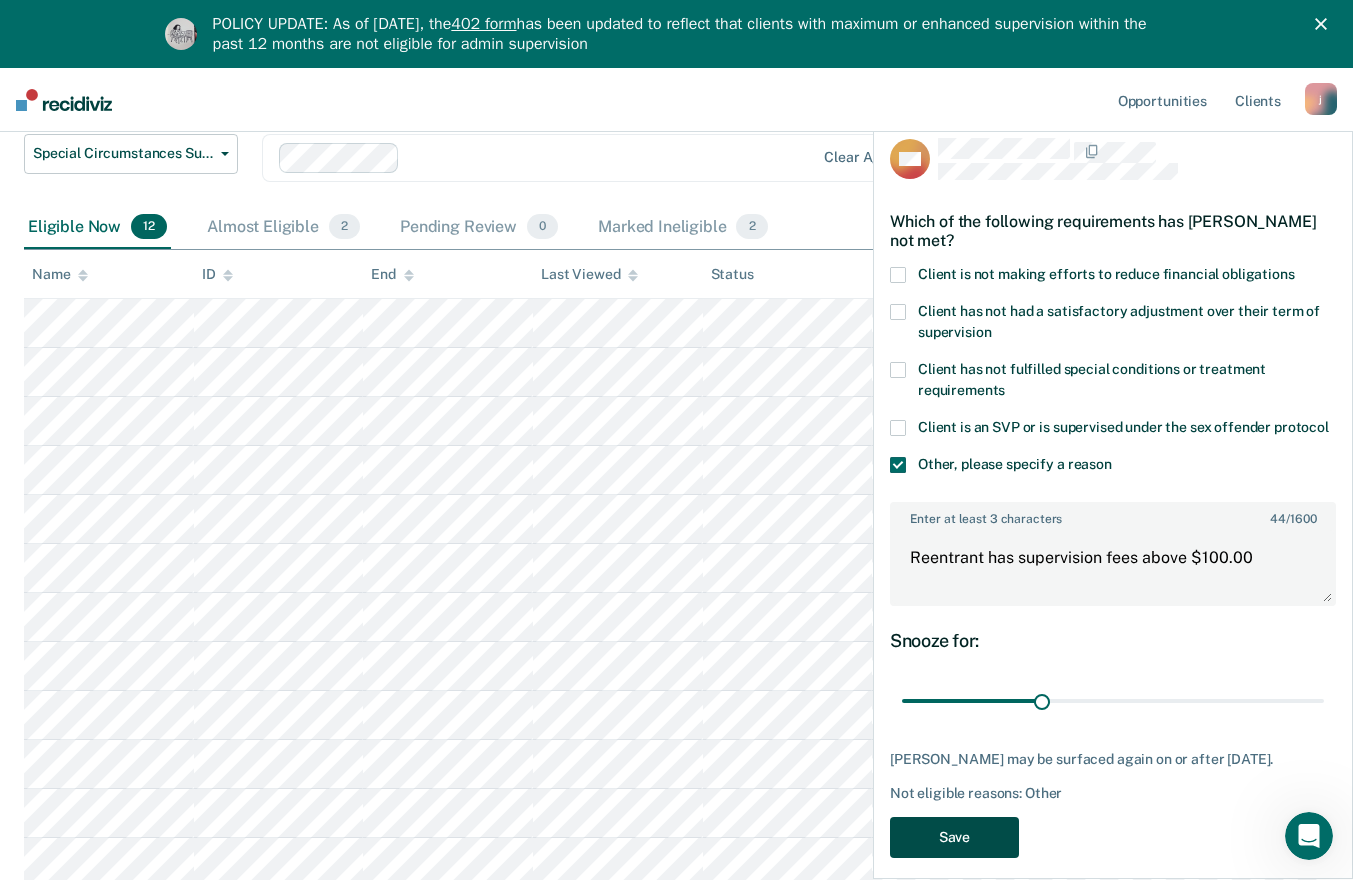 click on "Save" at bounding box center [954, 837] 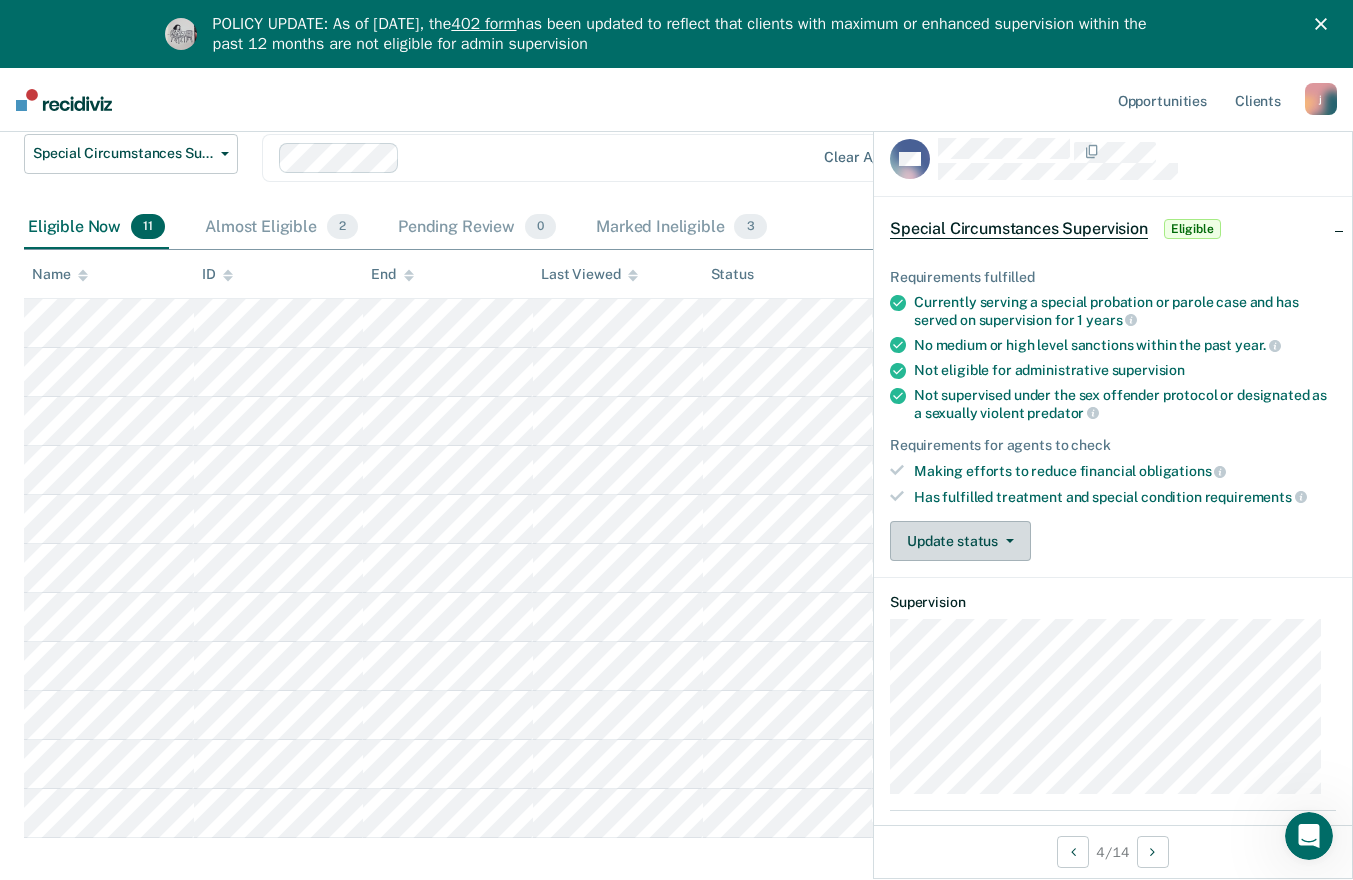 click on "Update status" at bounding box center [960, 541] 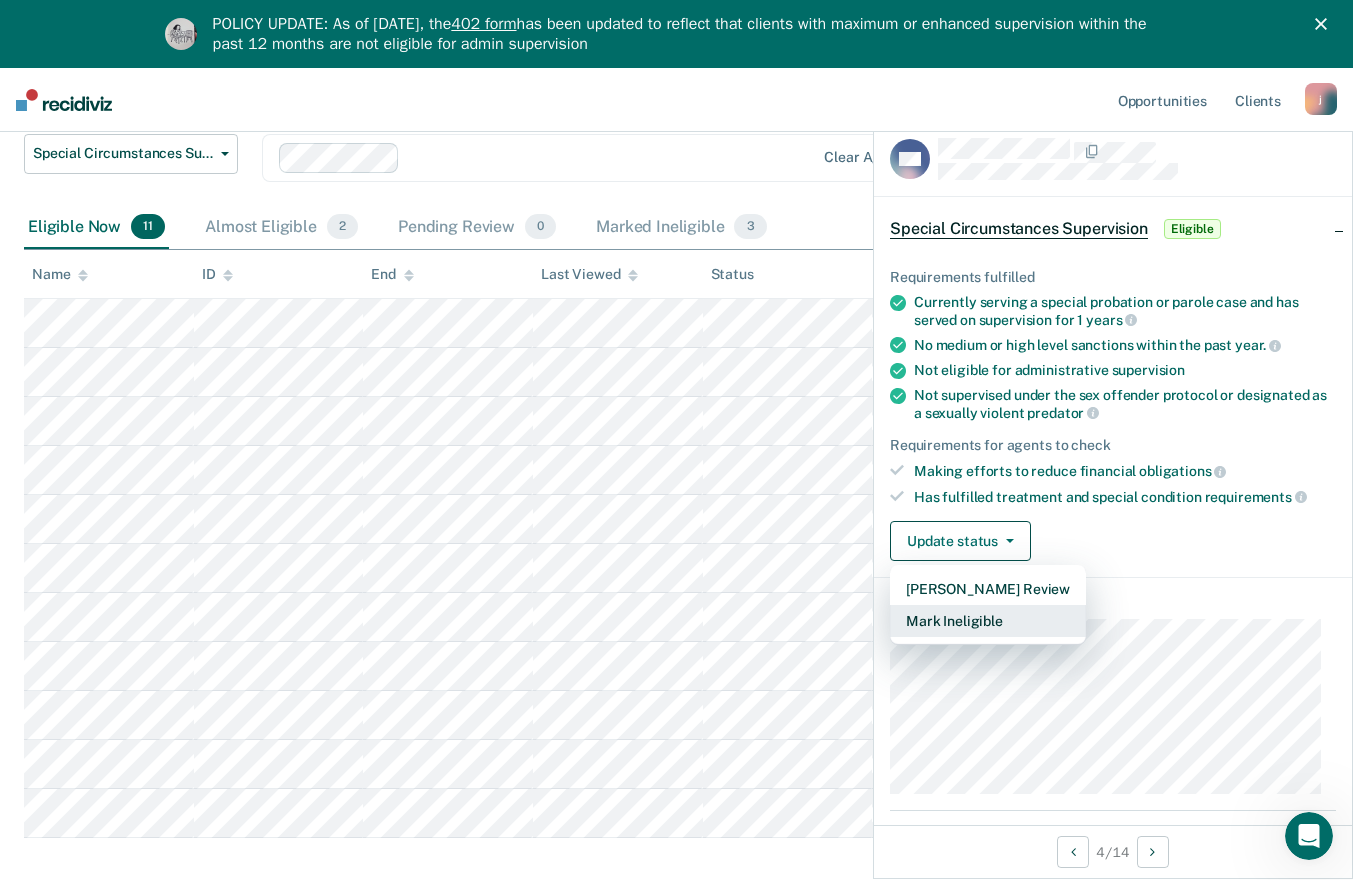 click on "Mark Ineligible" at bounding box center (988, 621) 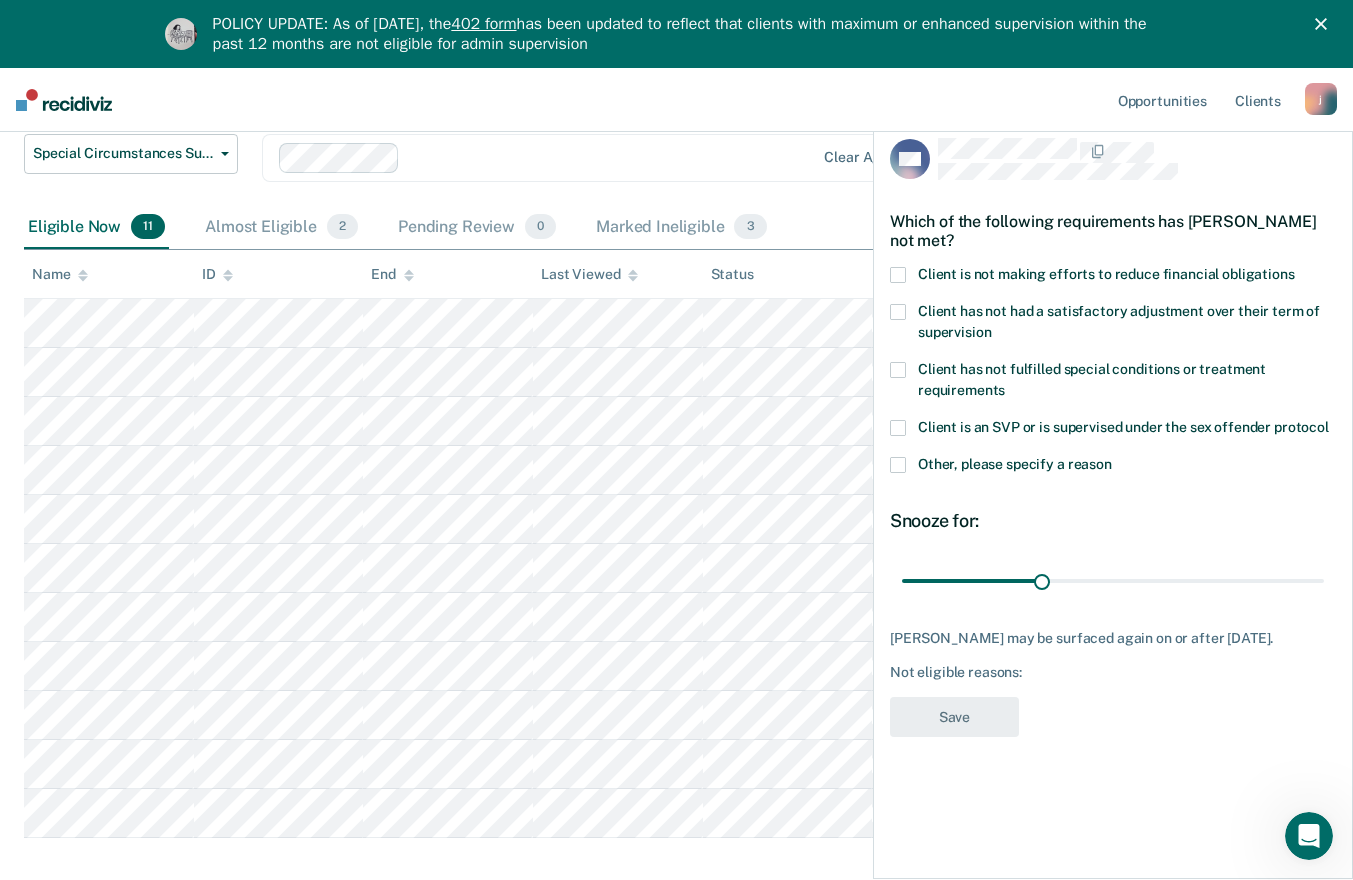 click on "Other, please specify a reason" at bounding box center [1113, 467] 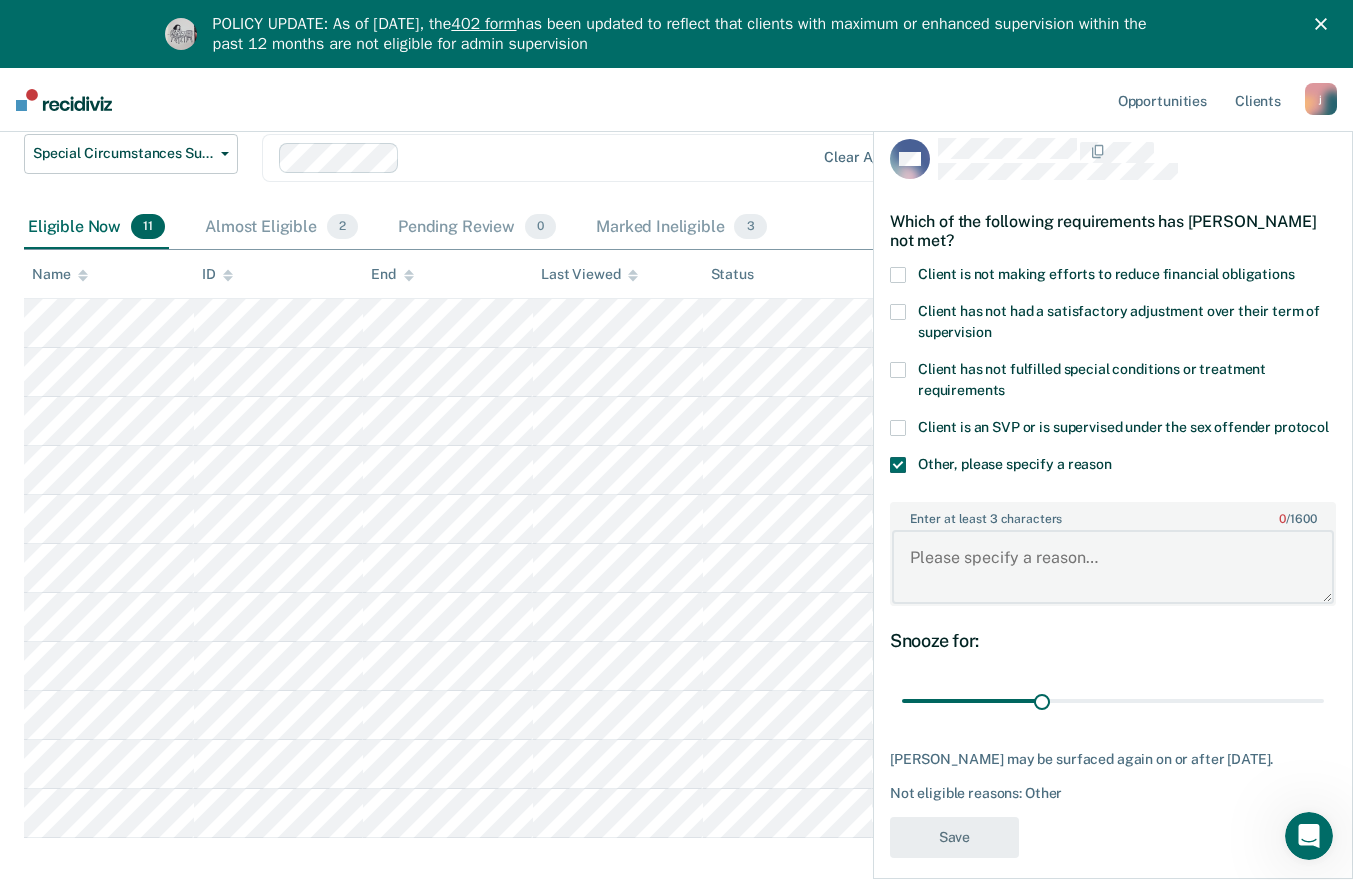 click on "Enter at least 3 characters 0  /  1600" at bounding box center [1113, 567] 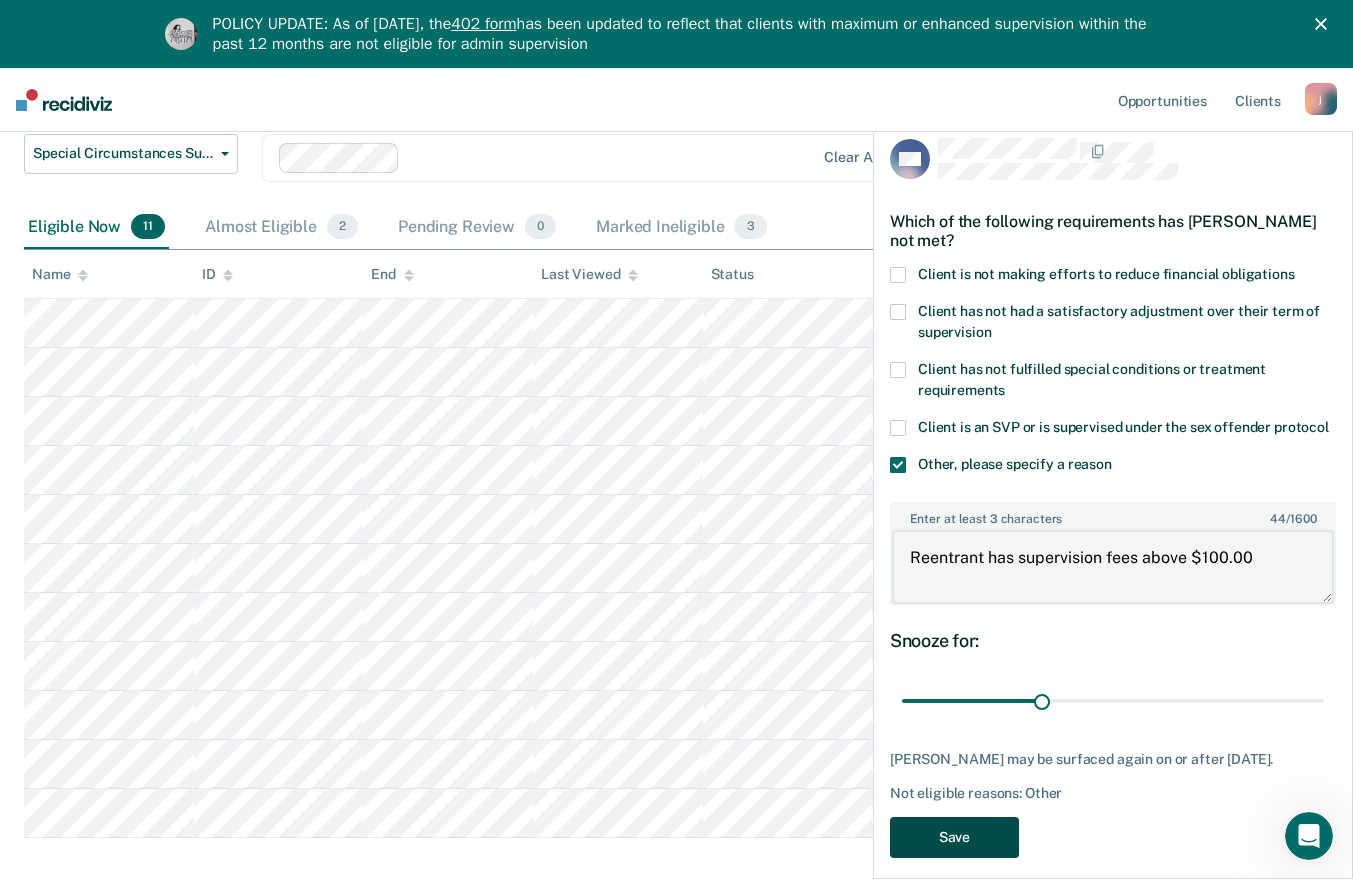 type on "Reentrant has supervision fees above $100.00" 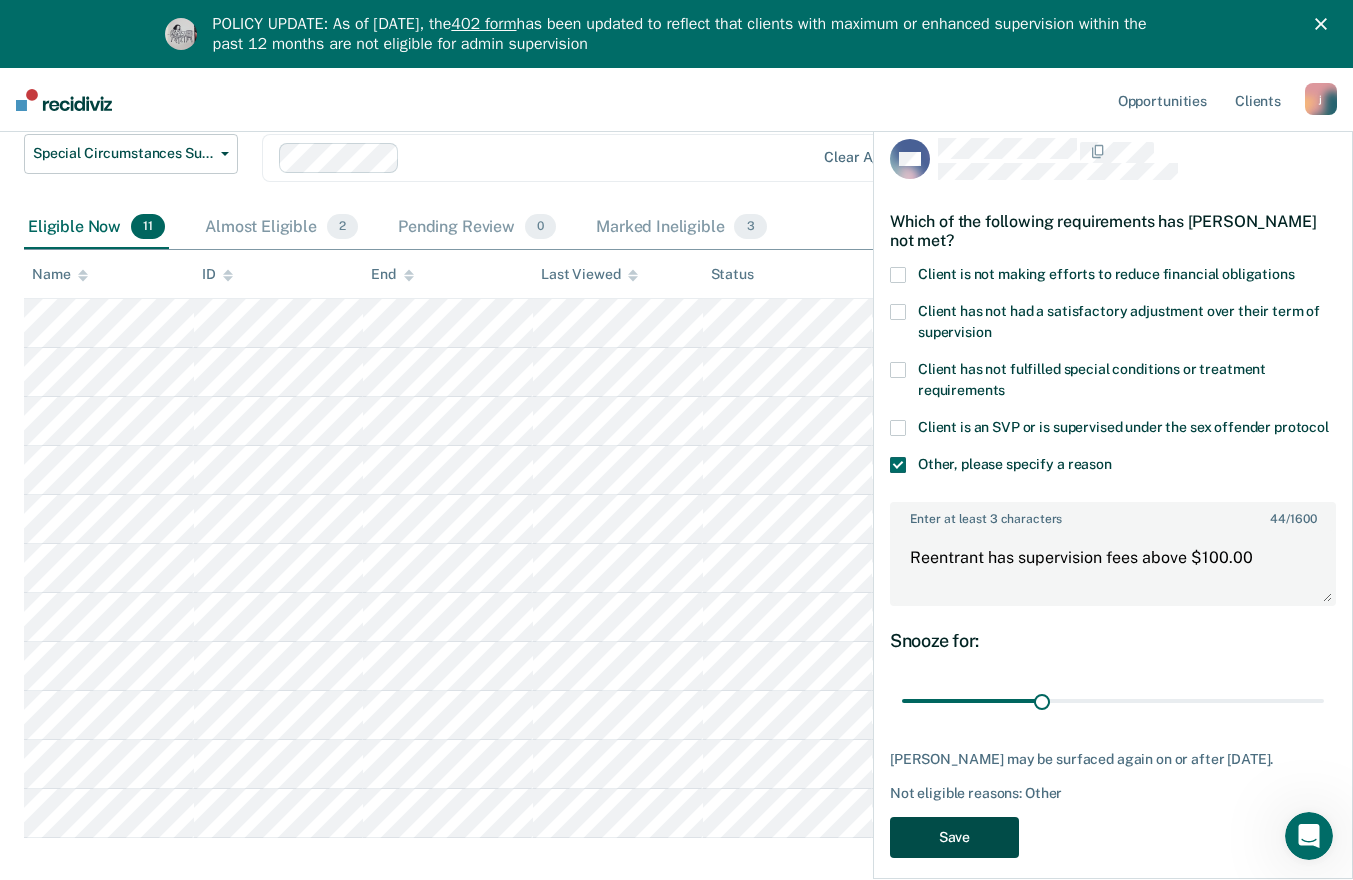 click on "Save" at bounding box center (954, 837) 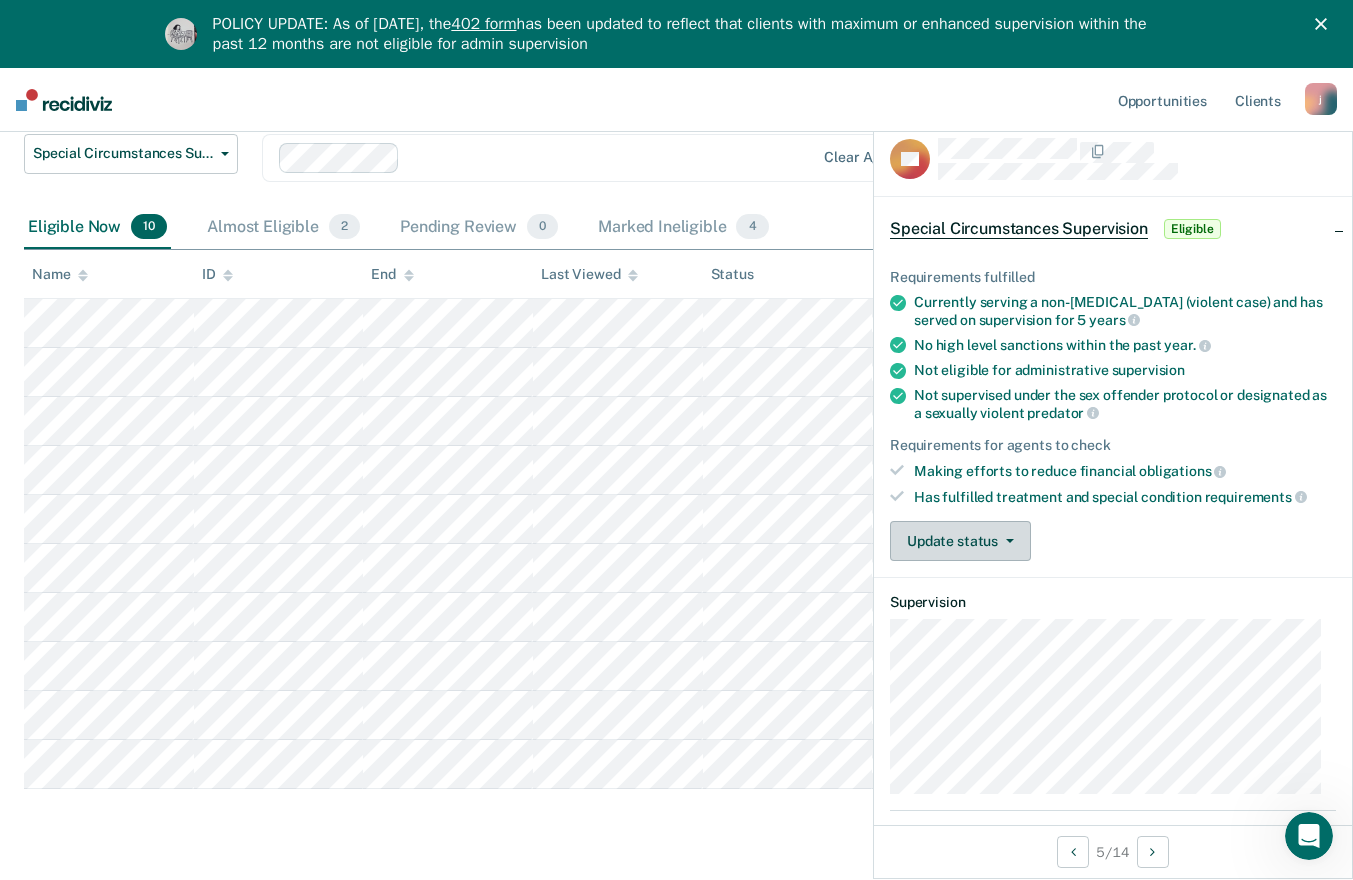 click on "Update status" at bounding box center (960, 541) 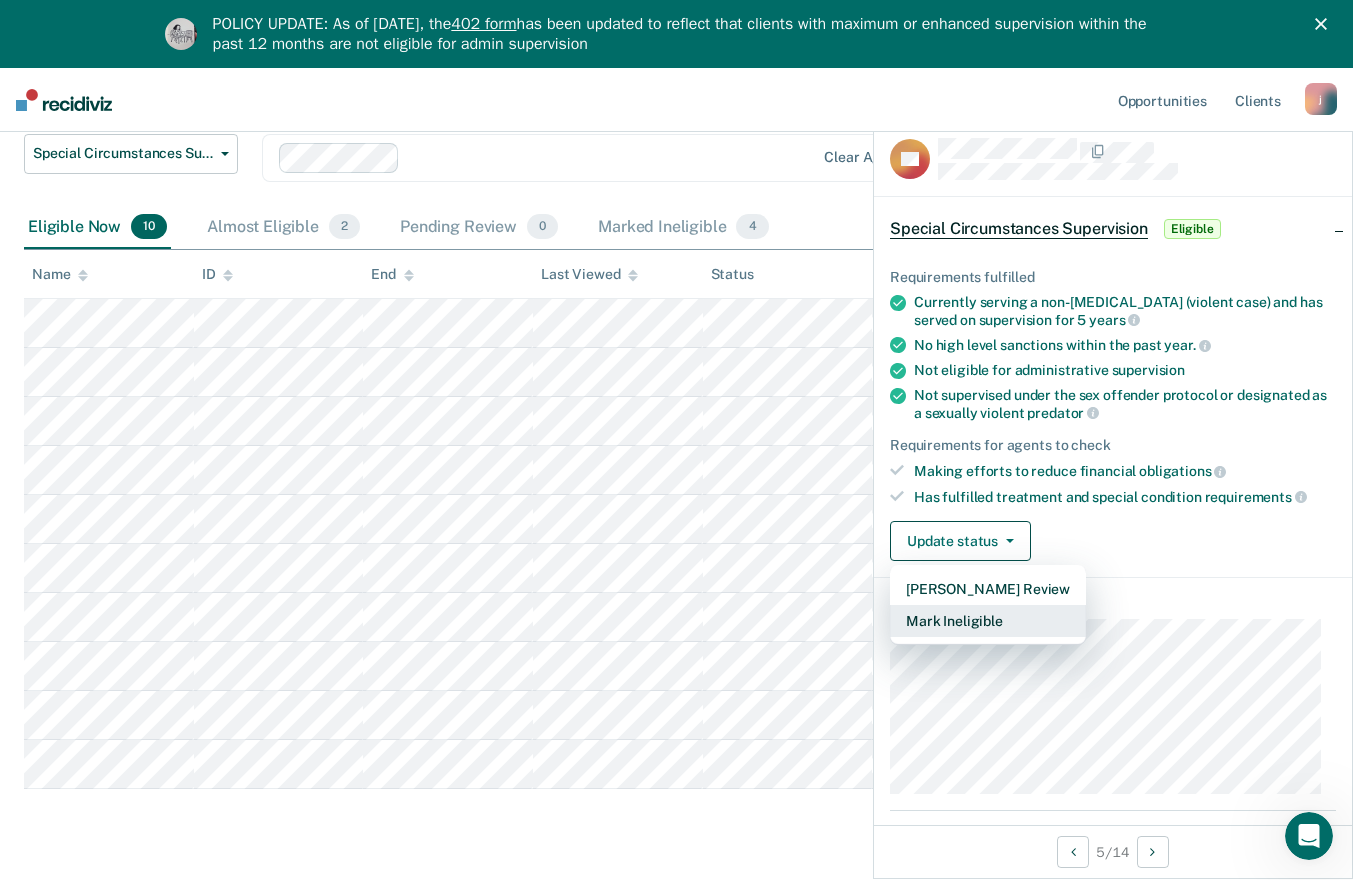 click on "Mark Ineligible" at bounding box center (988, 621) 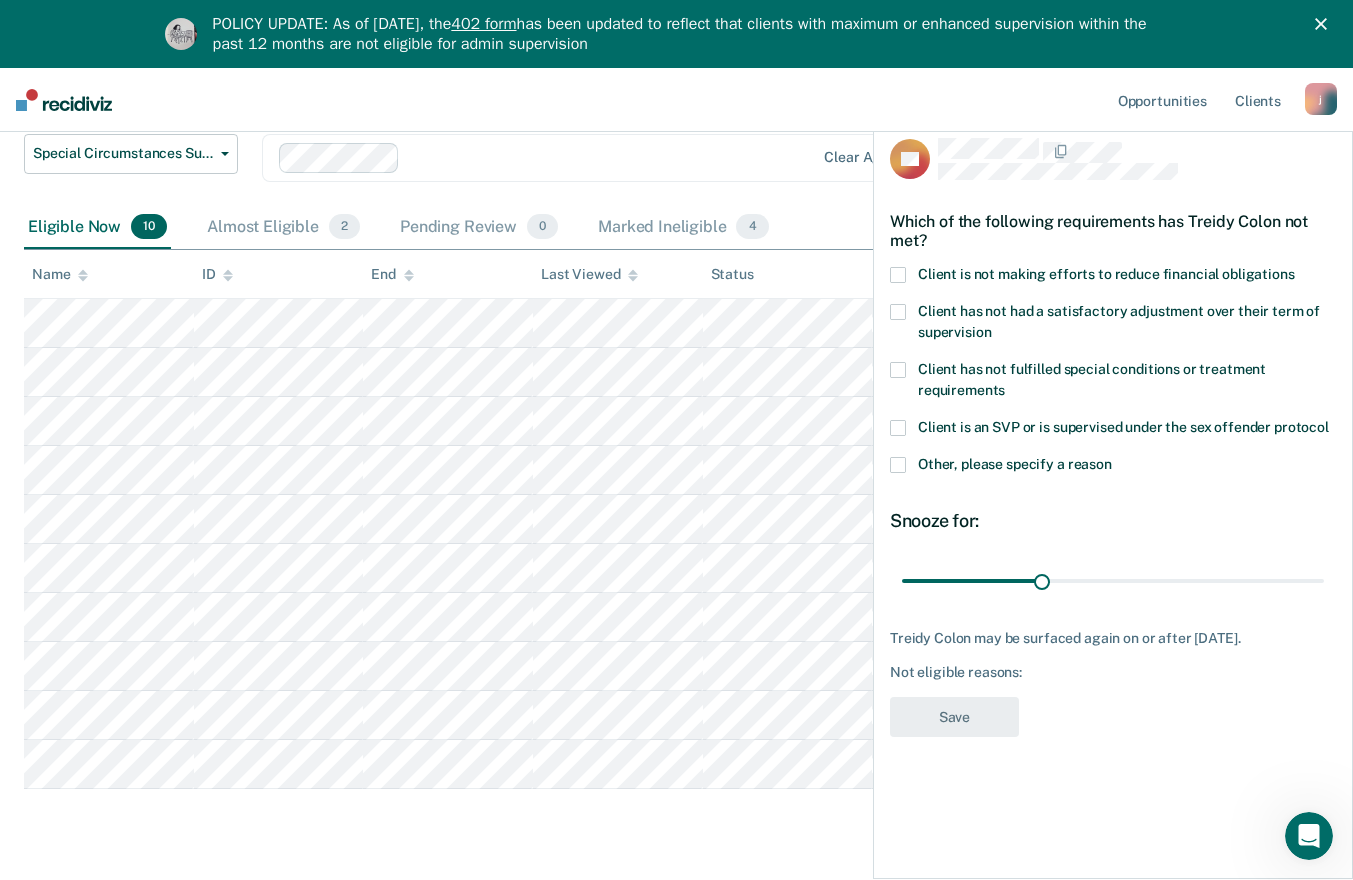 click on "Other, please specify a reason" at bounding box center [1113, 467] 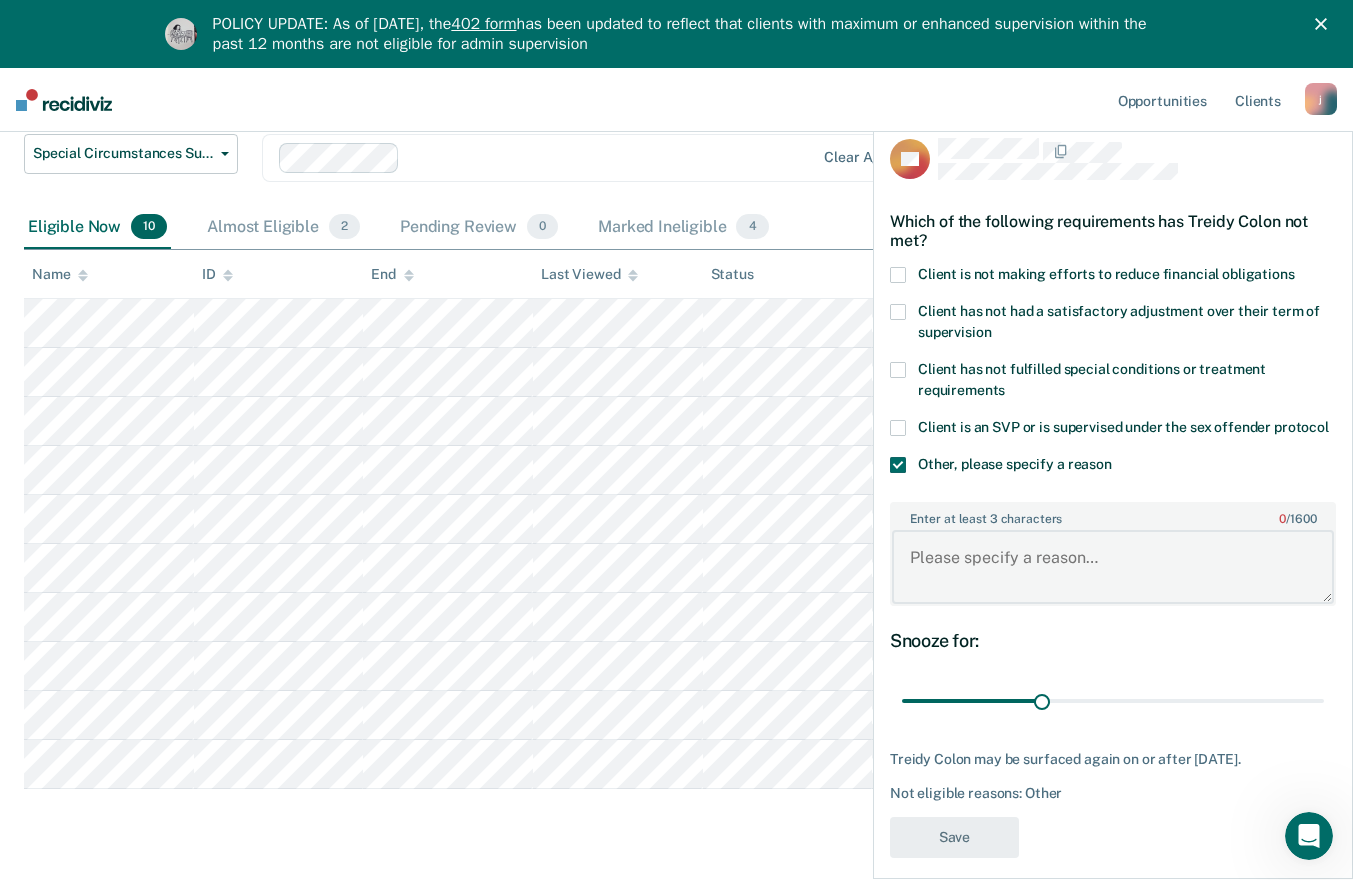 click on "Enter at least 3 characters 0  /  1600" at bounding box center [1113, 567] 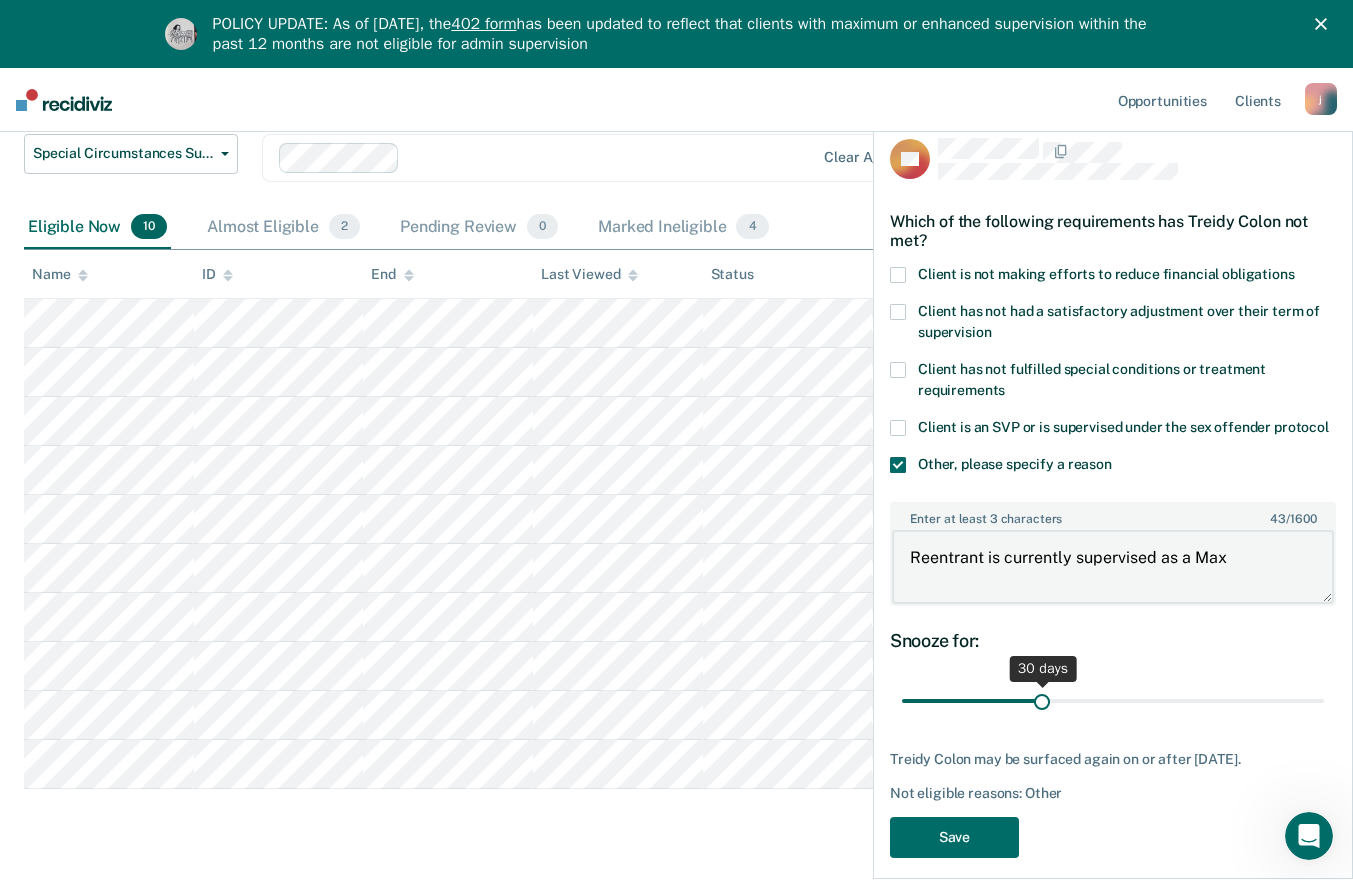 type on "Reentrant is currently supervised as a Max" 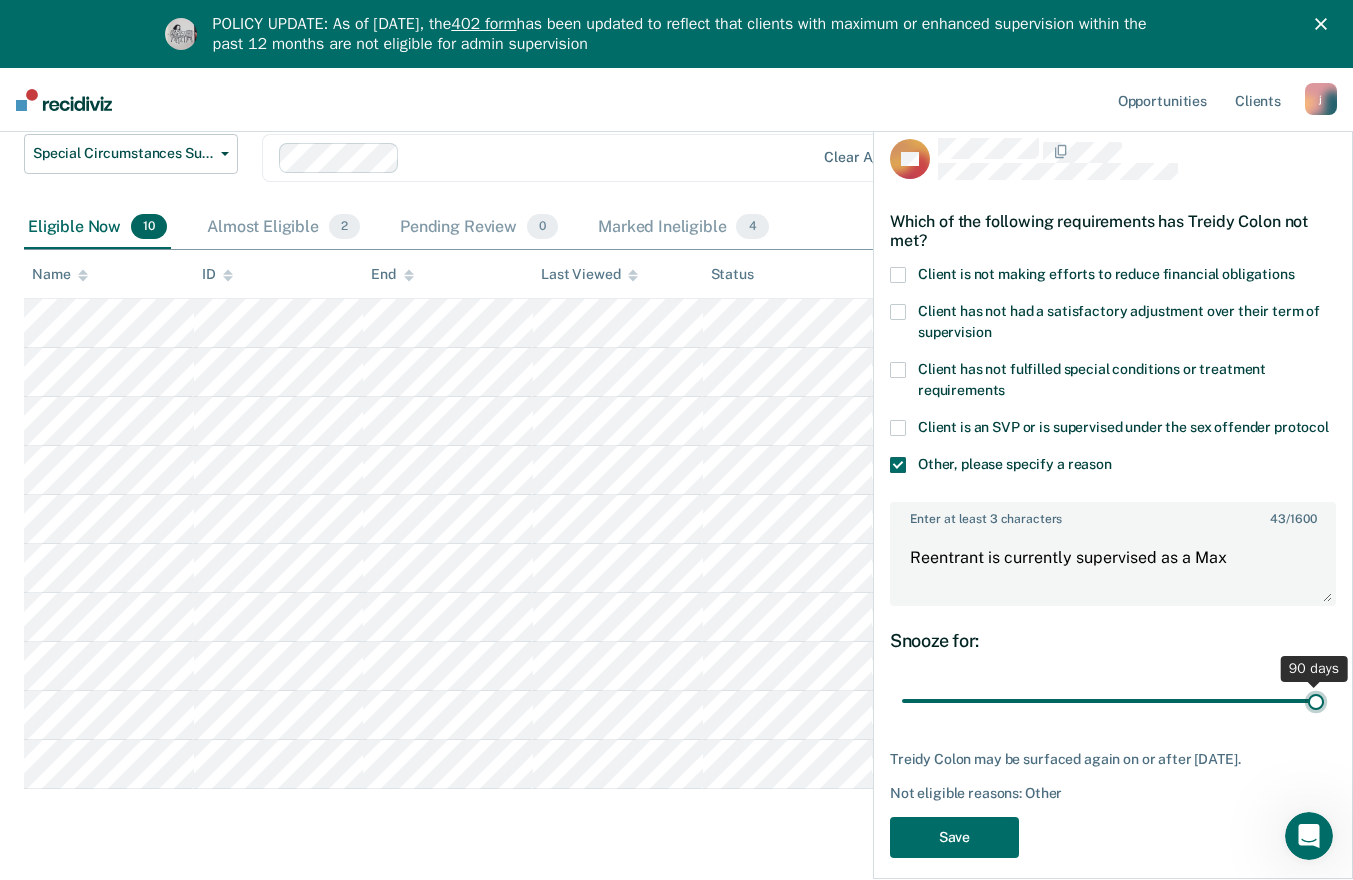 type on "90" 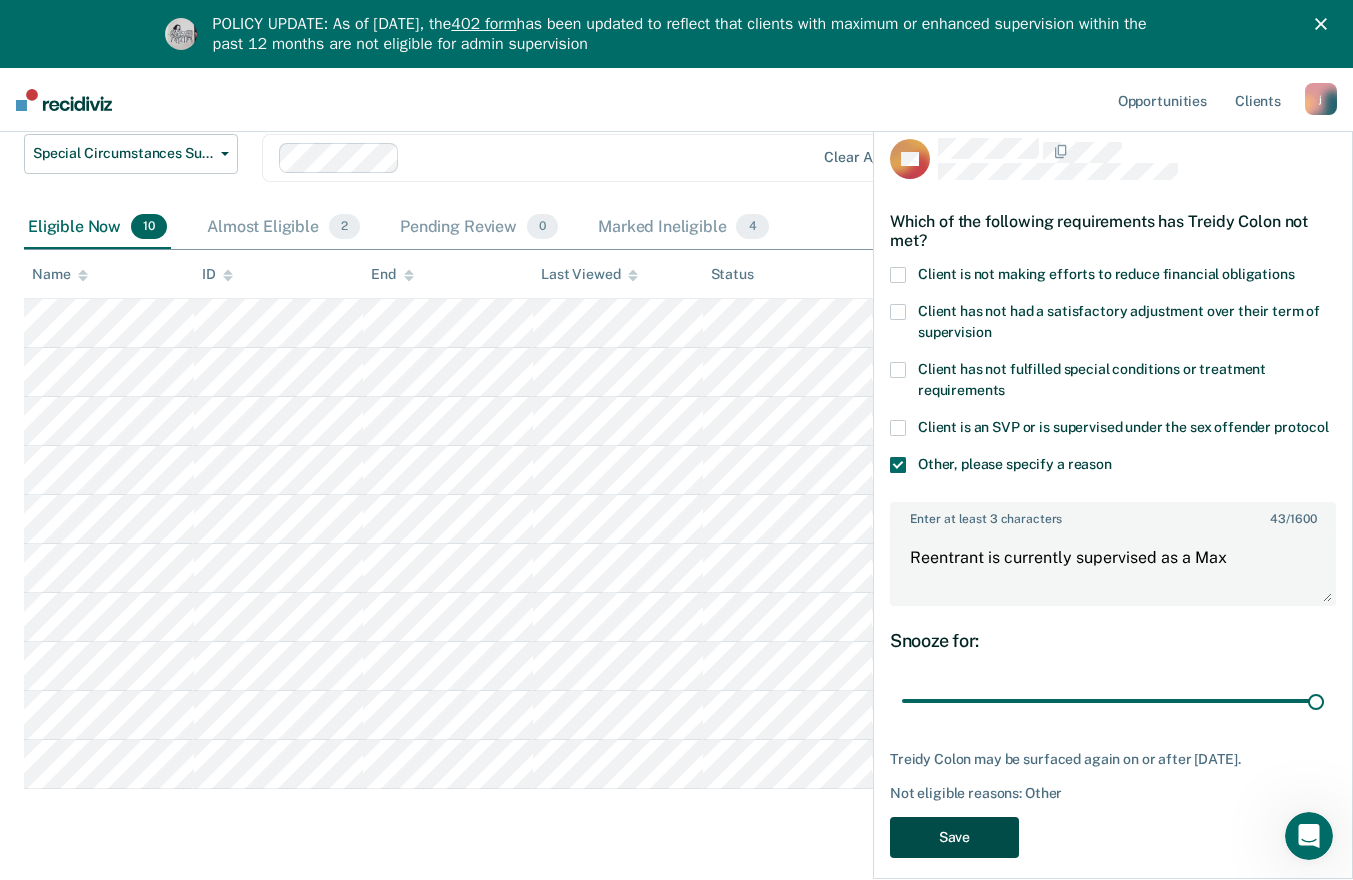 click on "Save" at bounding box center [954, 837] 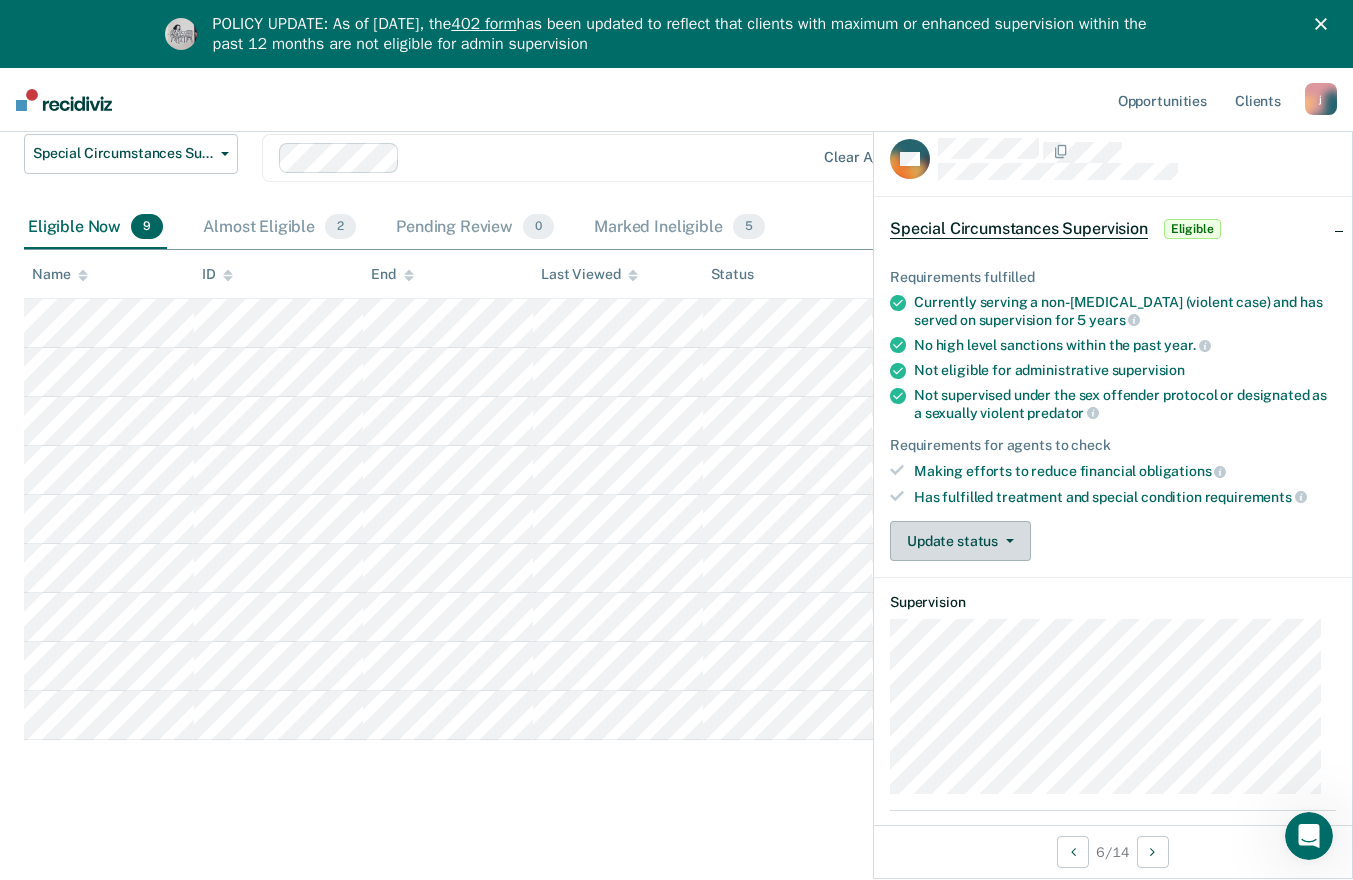 click on "Update status" at bounding box center [960, 541] 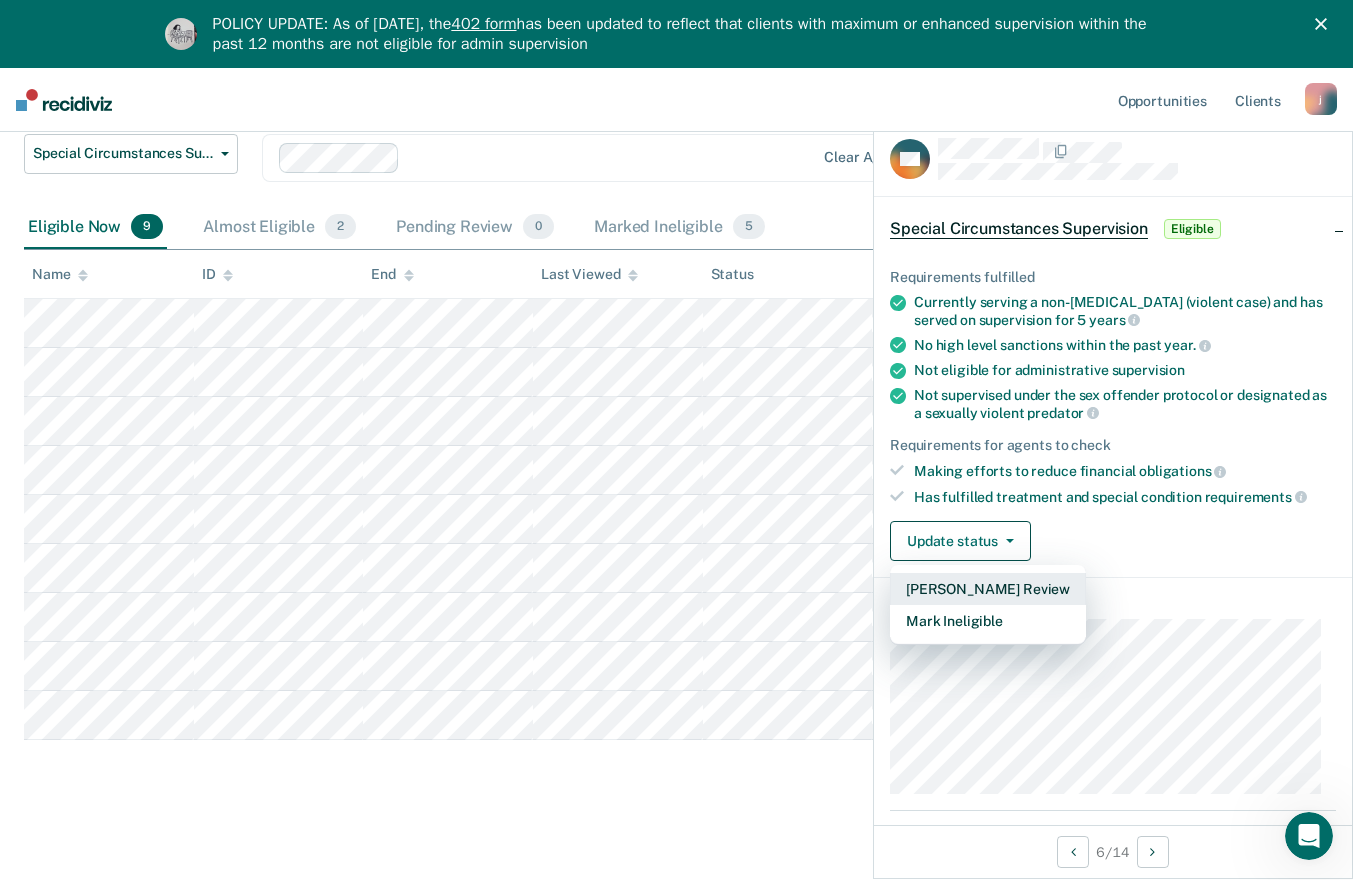 click on "[PERSON_NAME] Review" at bounding box center [988, 589] 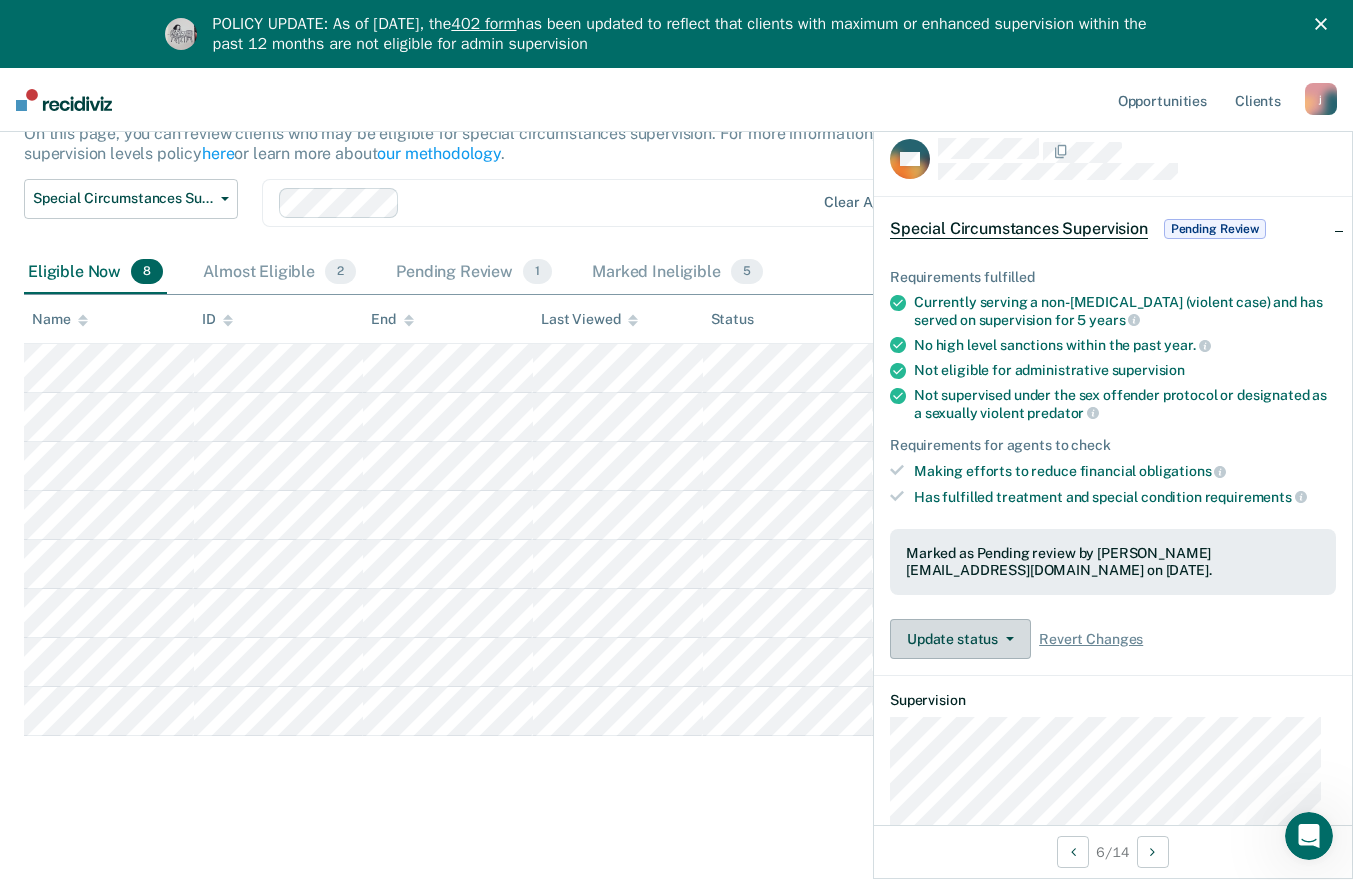 scroll, scrollTop: 215, scrollLeft: 0, axis: vertical 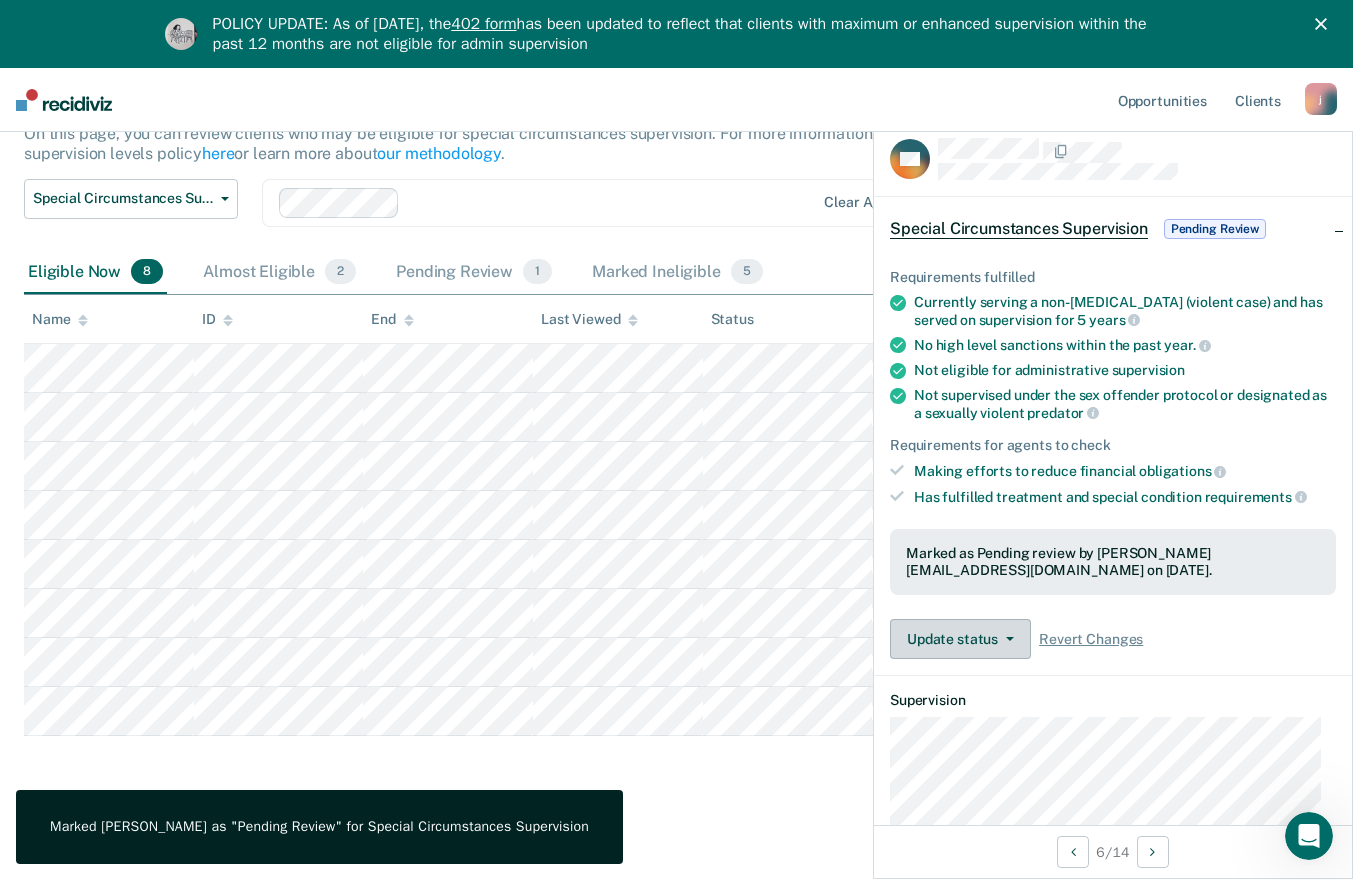 click on "Update status" at bounding box center (960, 639) 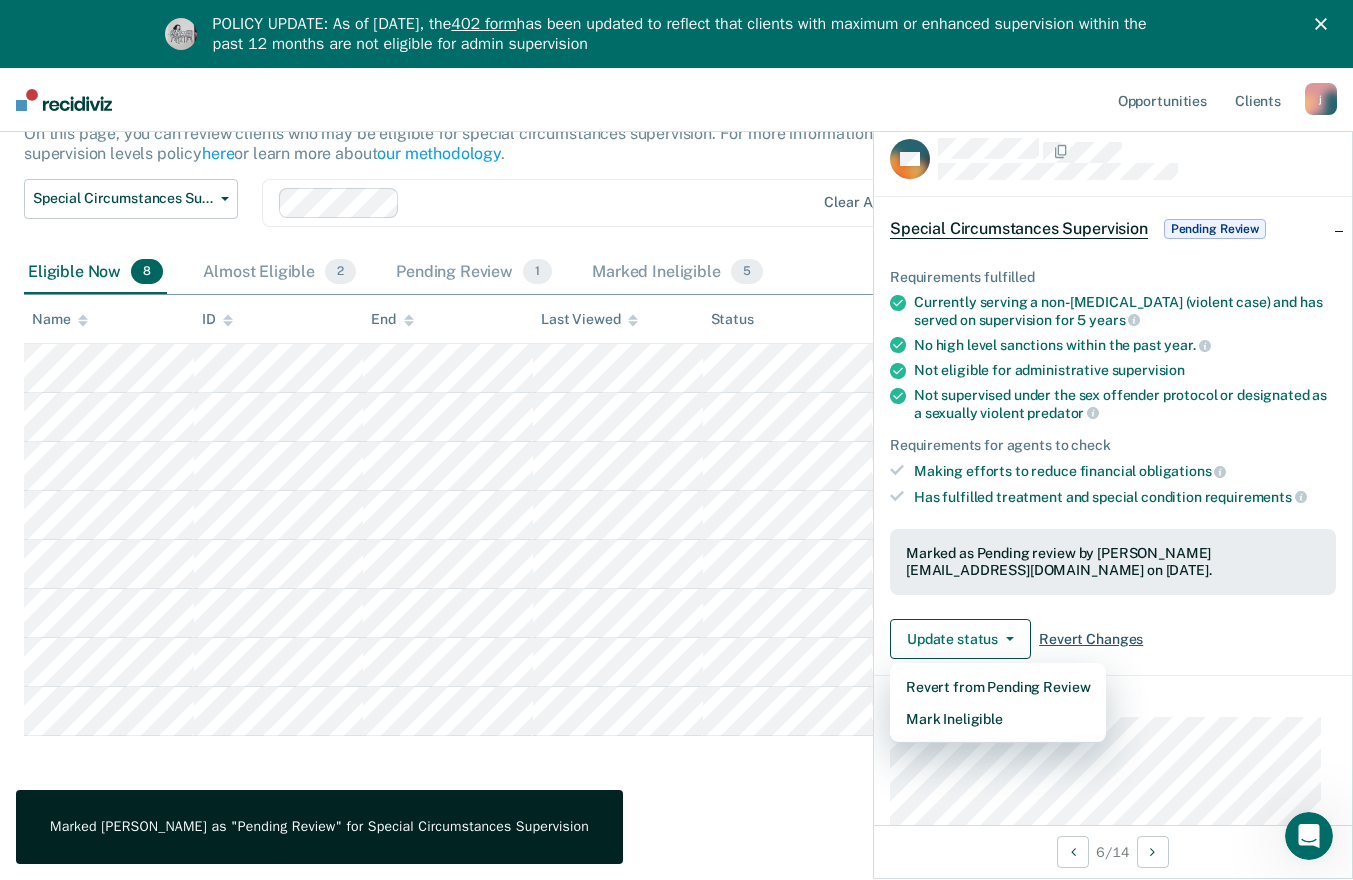 click on "Revert Changes" at bounding box center (1091, 639) 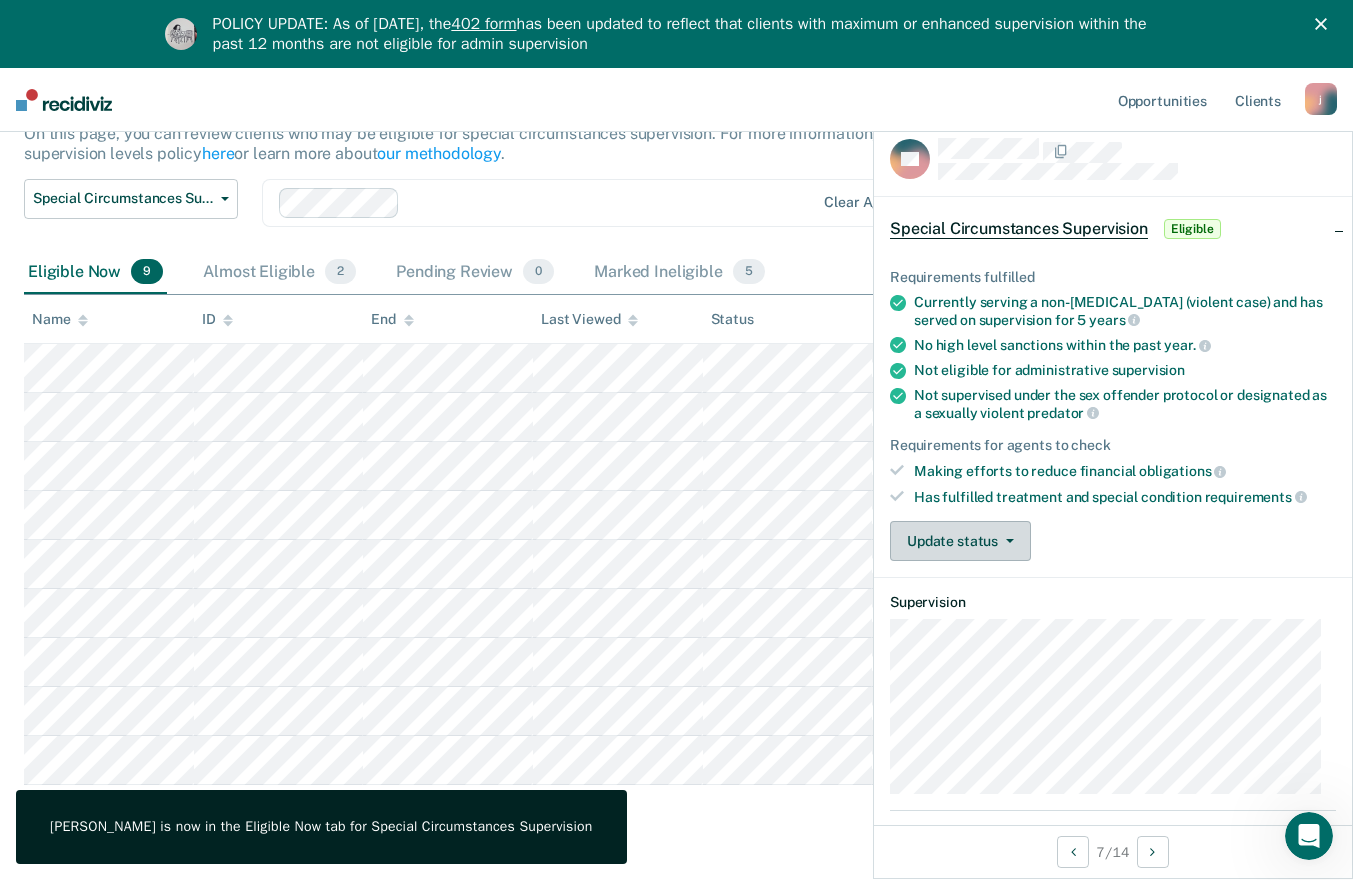 click on "Update status" at bounding box center [960, 541] 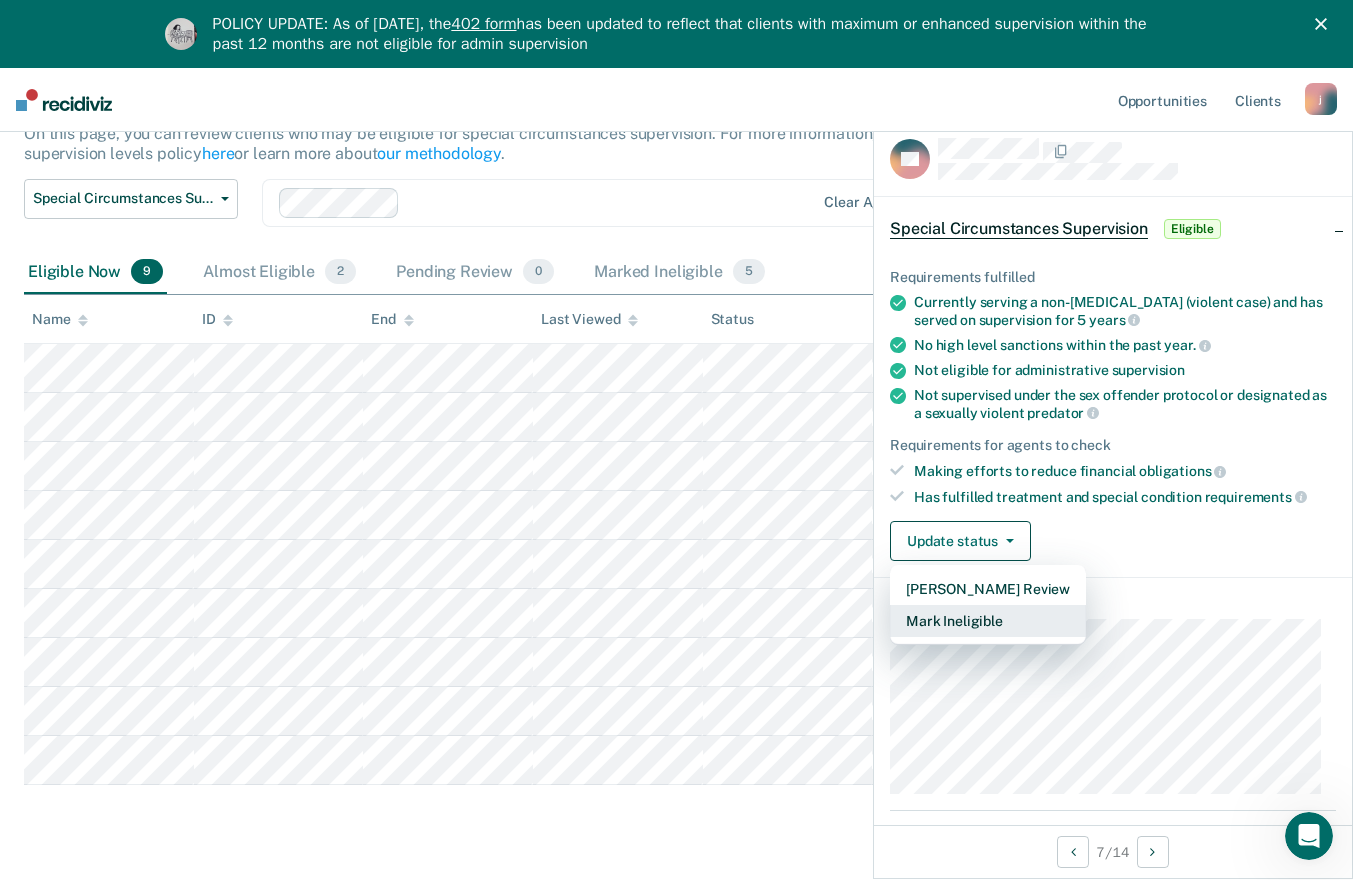 click on "Mark Ineligible" at bounding box center (988, 621) 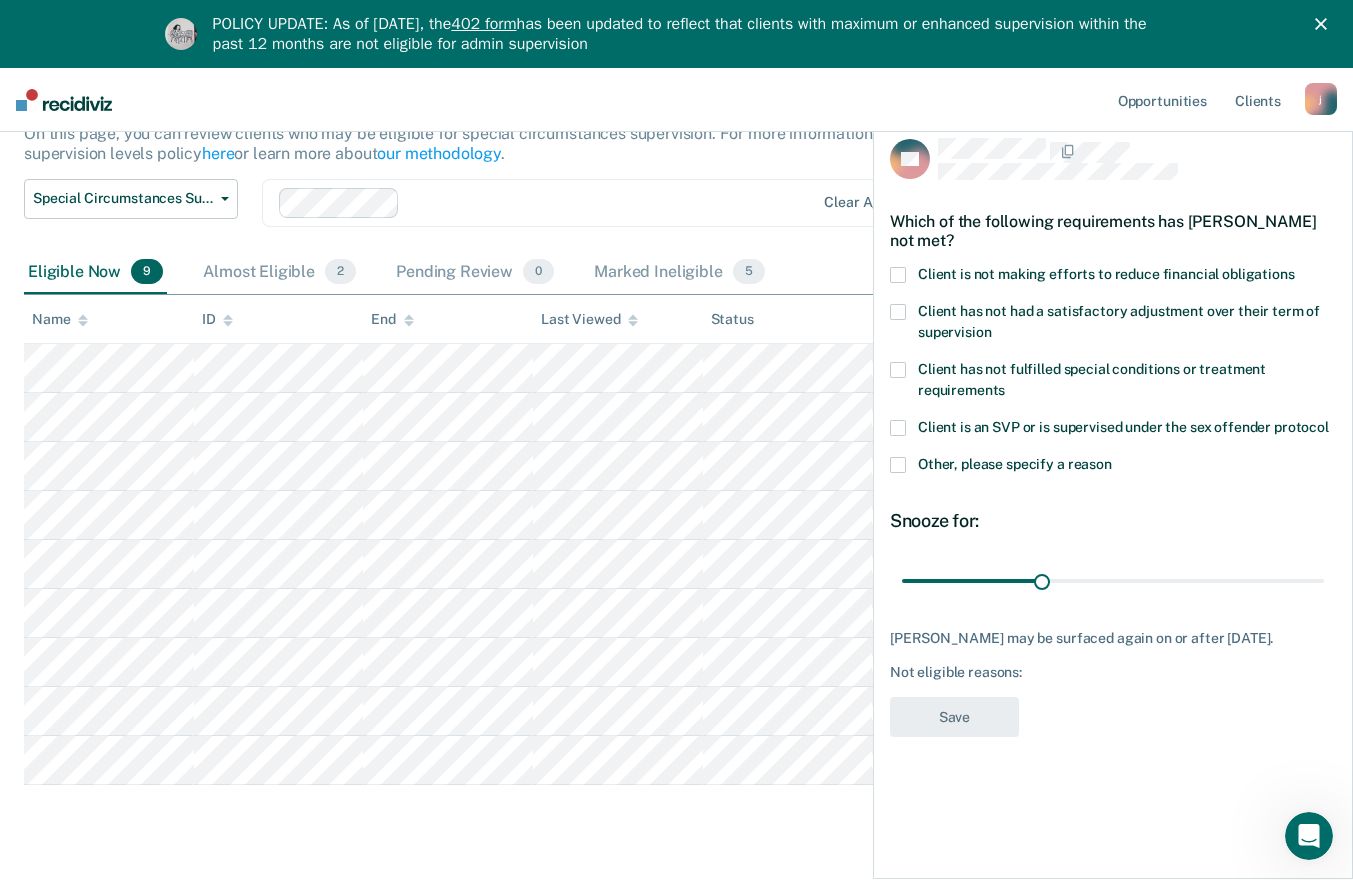 click at bounding box center [898, 465] 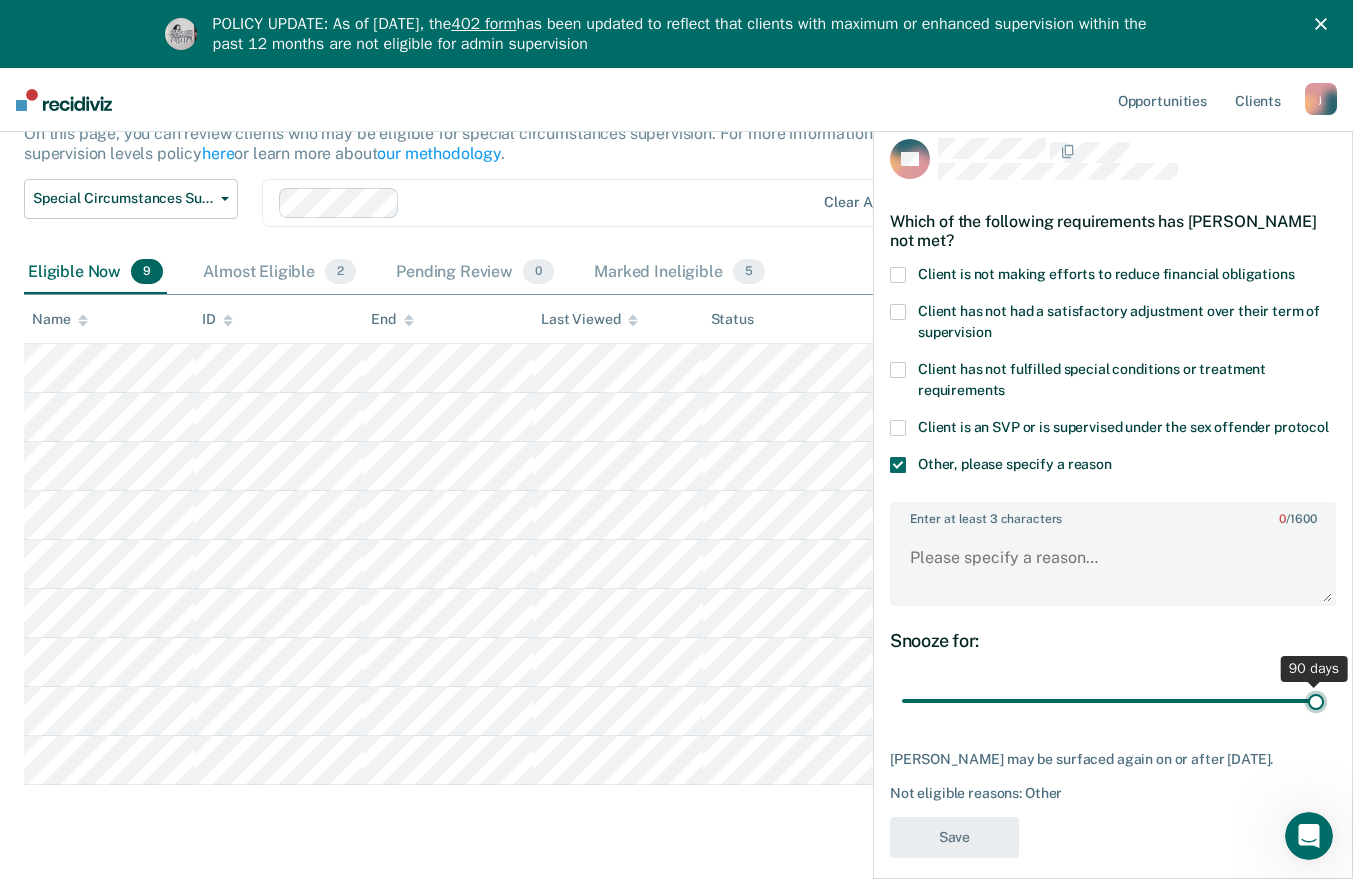 type on "90" 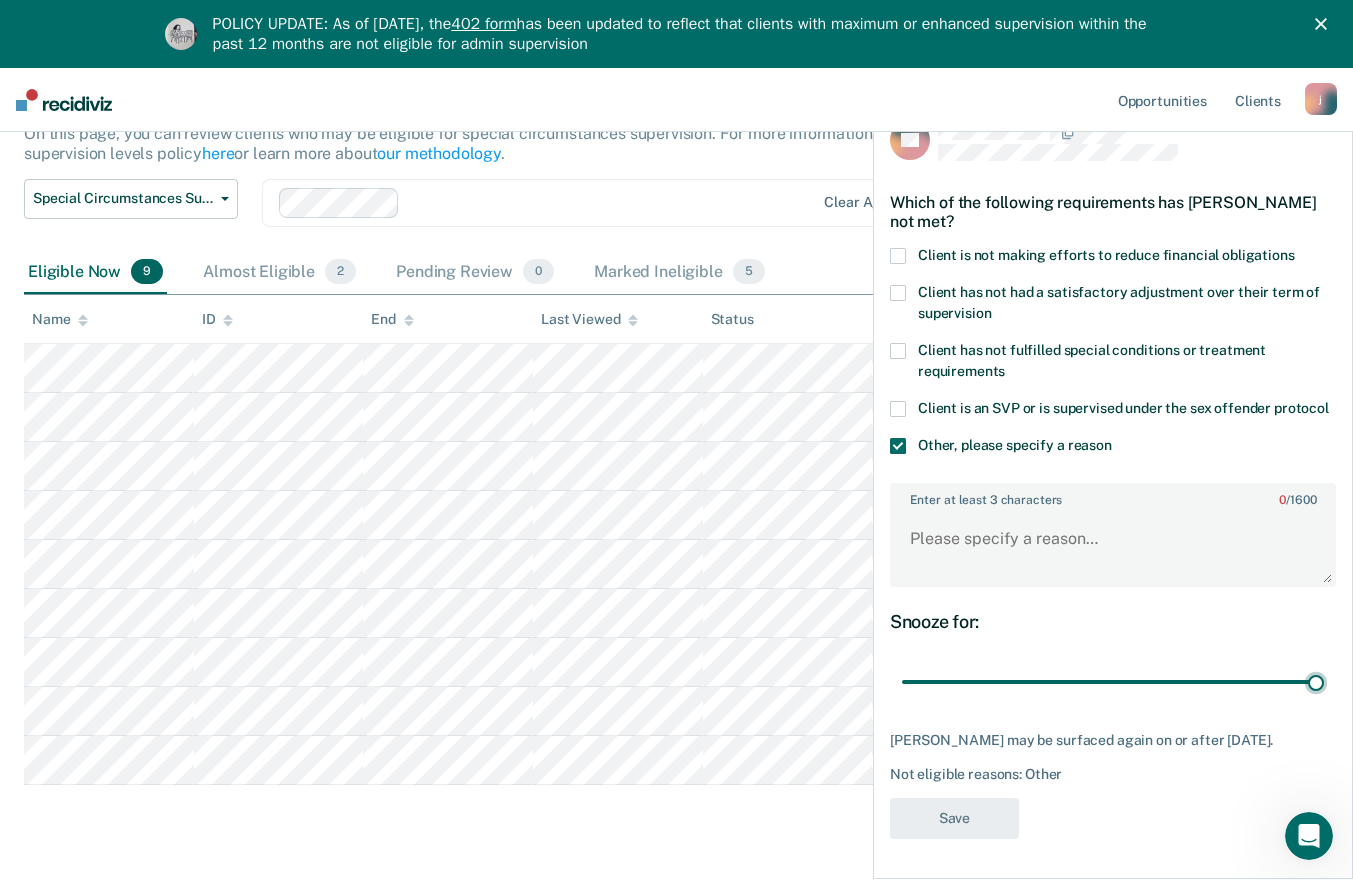 scroll, scrollTop: 38, scrollLeft: 0, axis: vertical 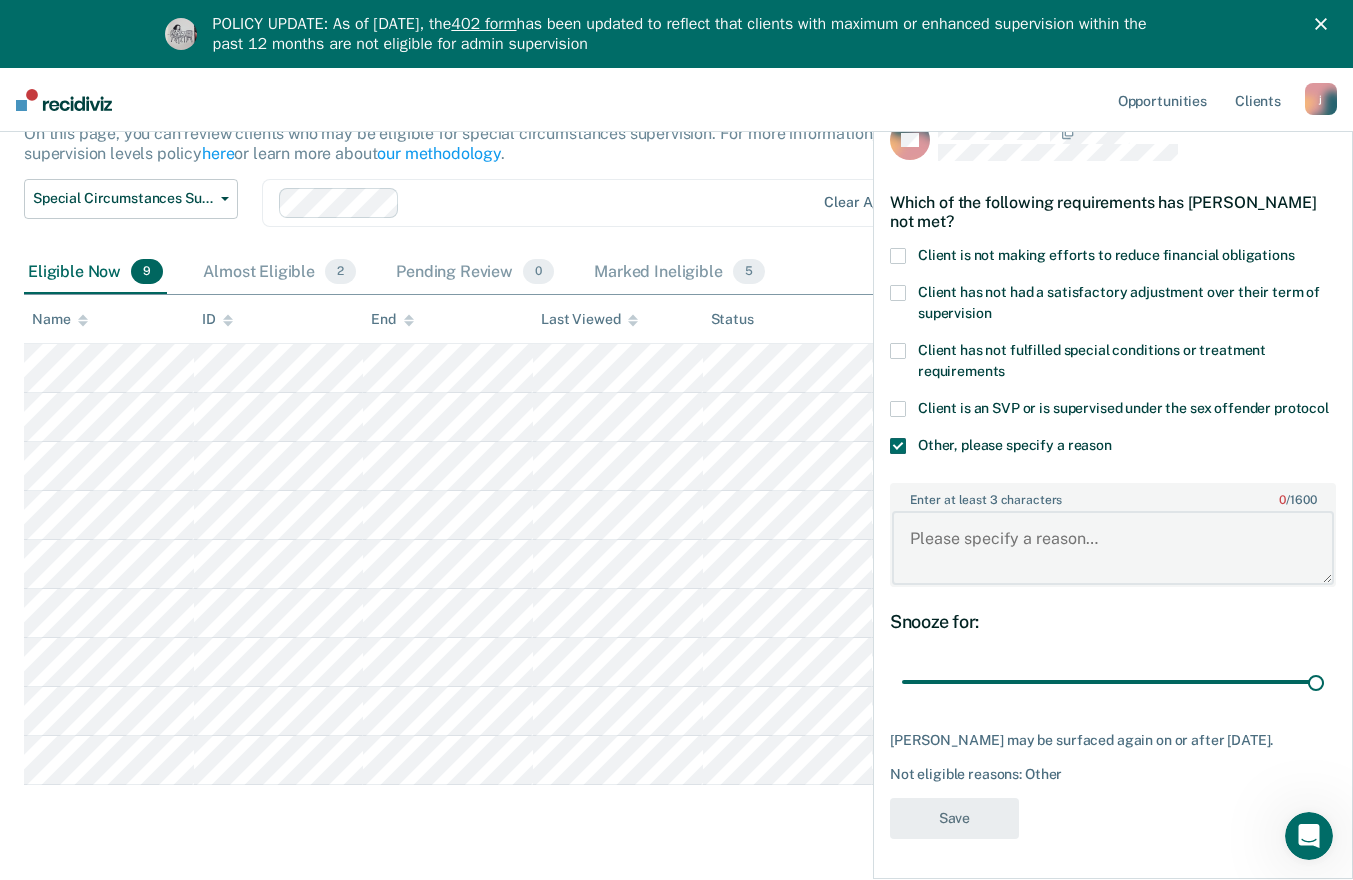click on "Enter at least 3 characters 0  /  1600" at bounding box center (1113, 548) 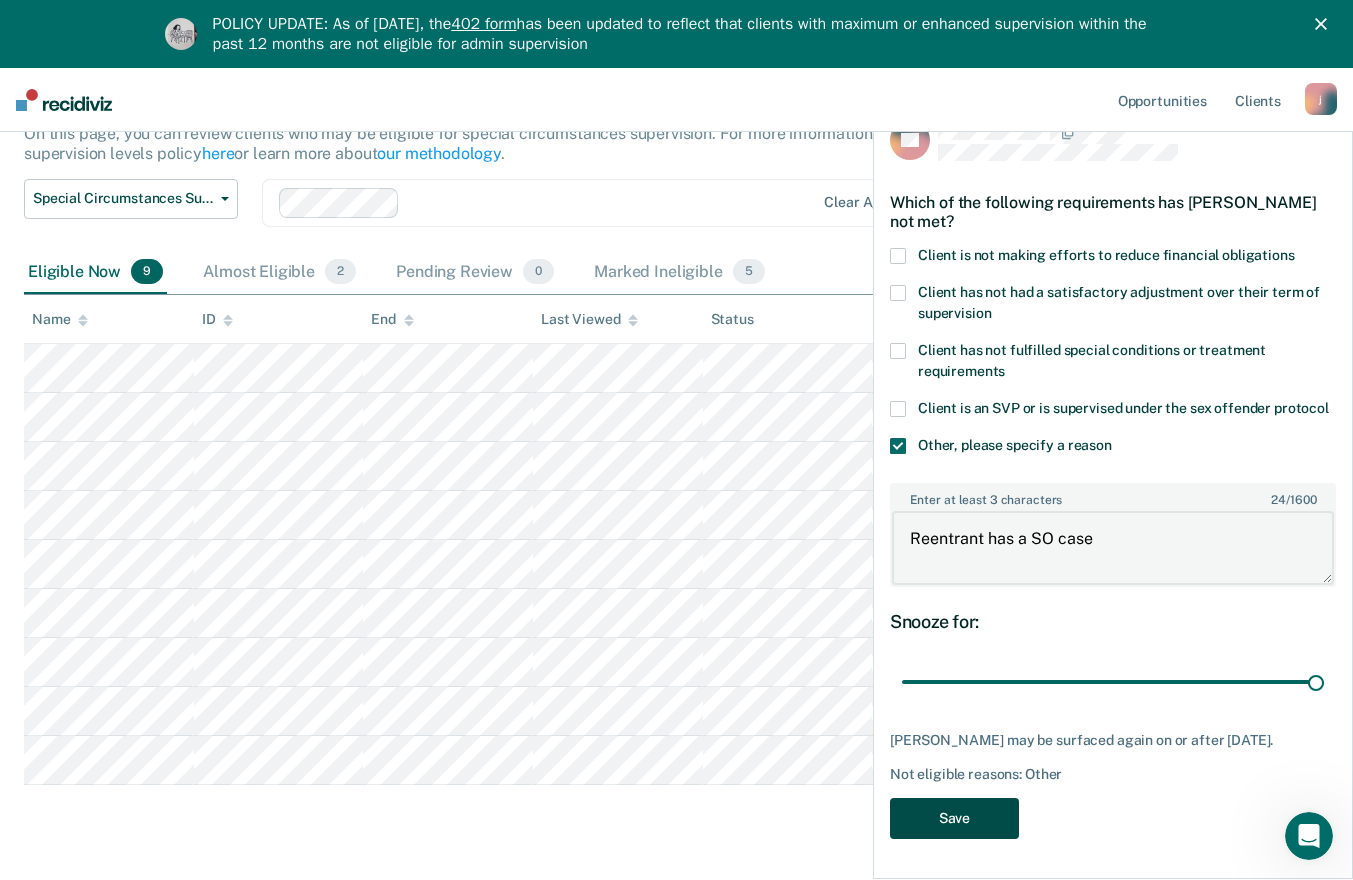 type on "Reentrant has a SO case" 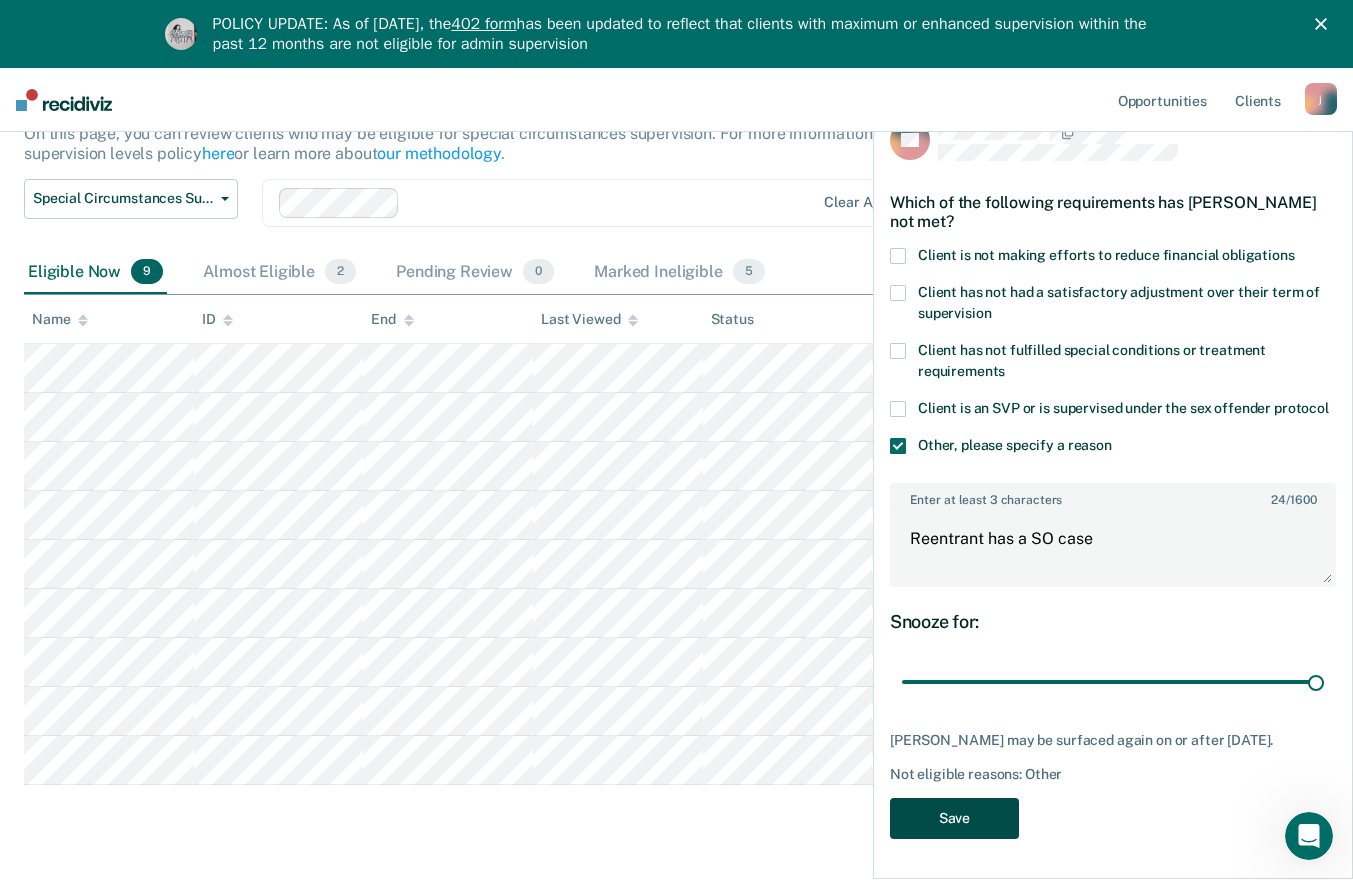 click on "Save" at bounding box center [954, 818] 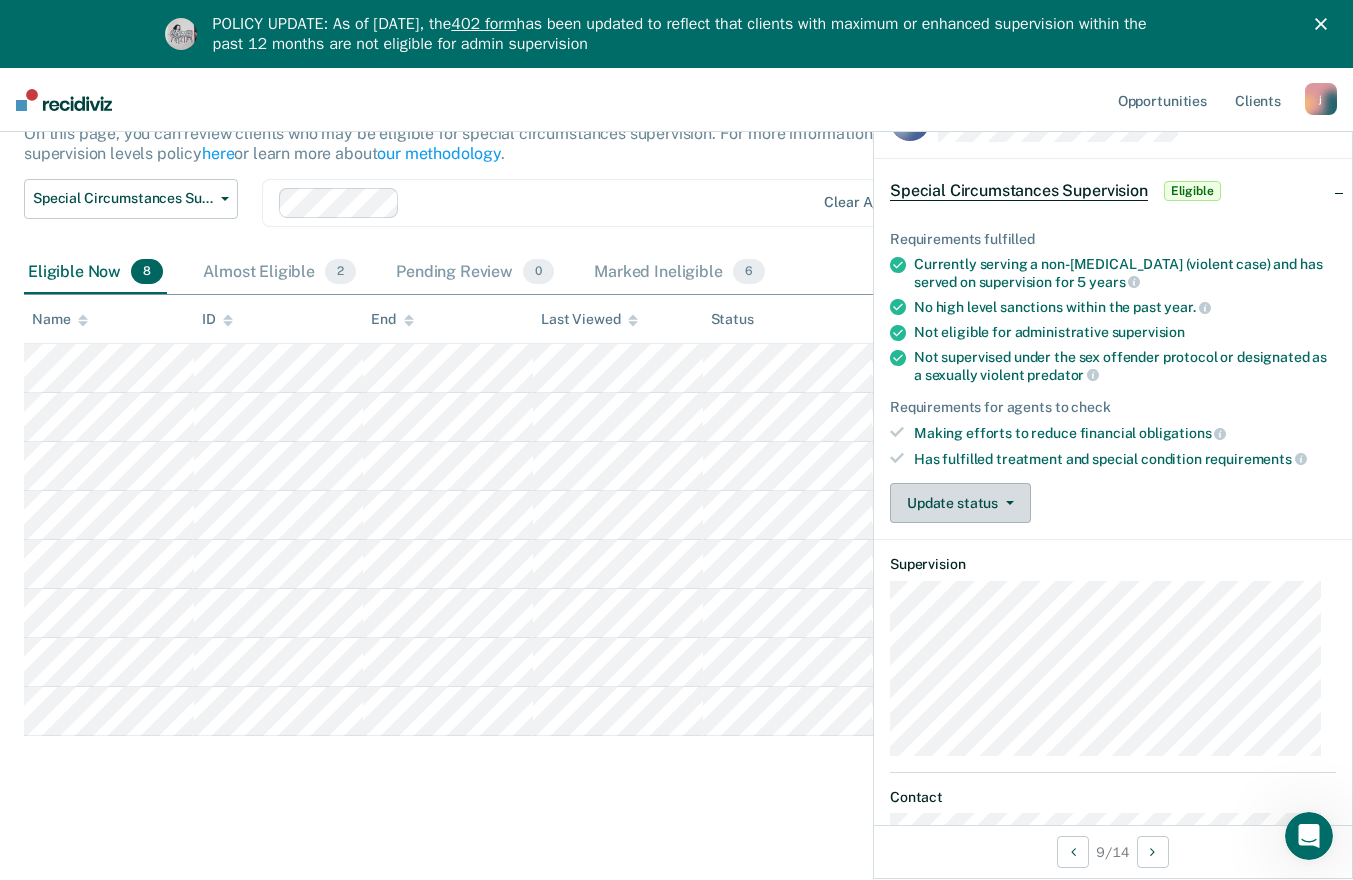 click on "Update status" at bounding box center (960, 503) 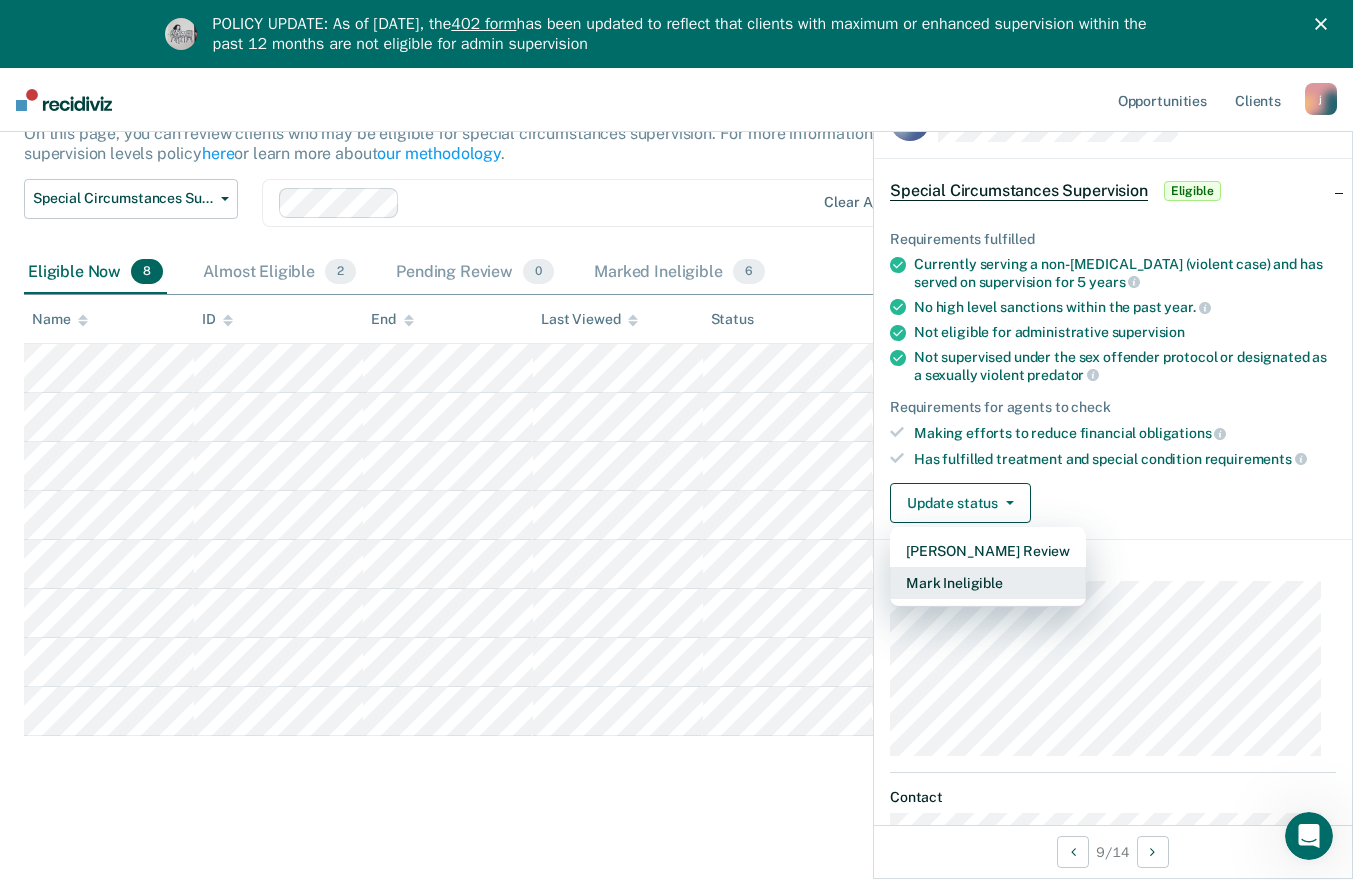 click on "Mark Ineligible" at bounding box center [988, 583] 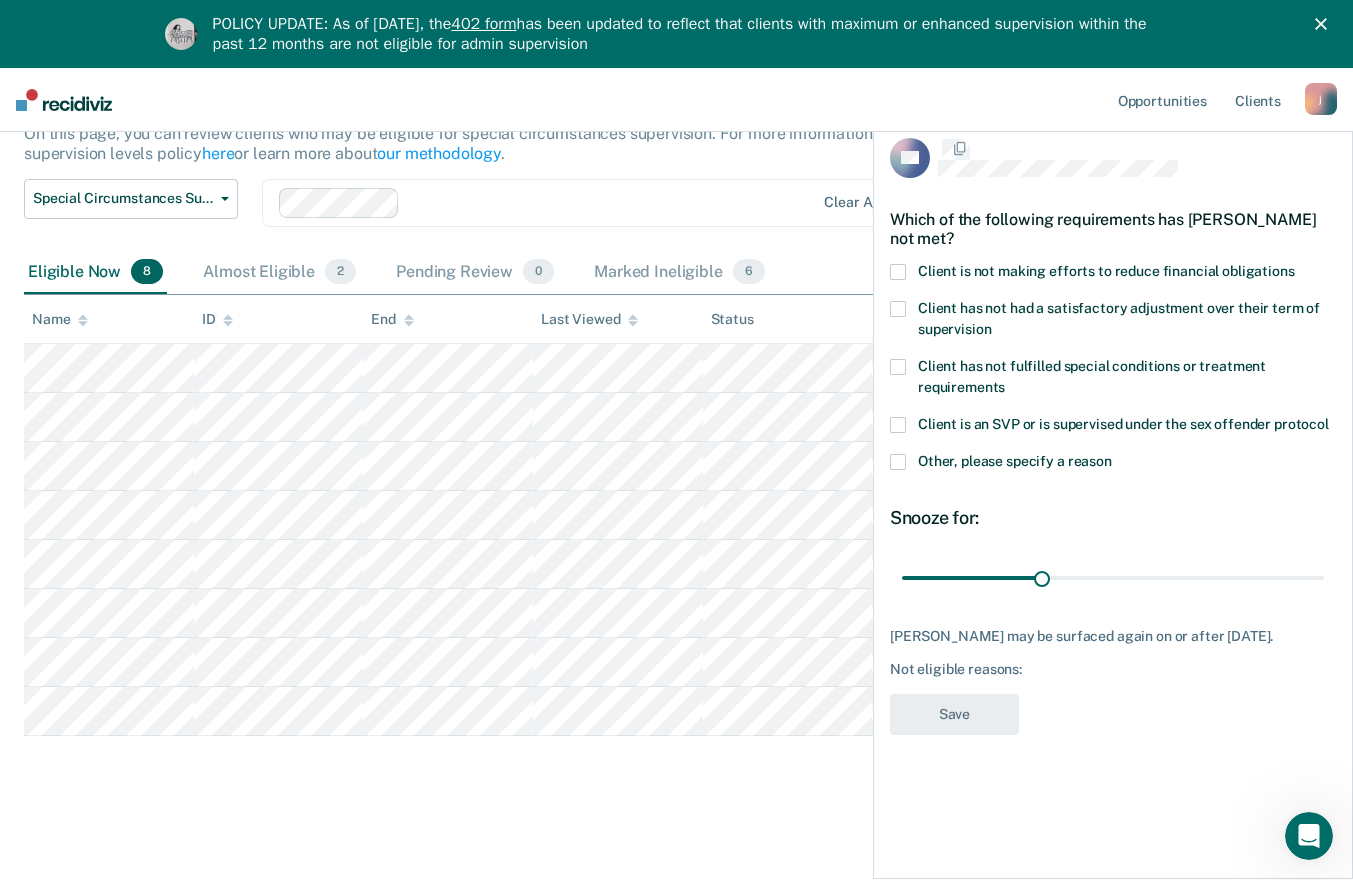 scroll, scrollTop: 0, scrollLeft: 0, axis: both 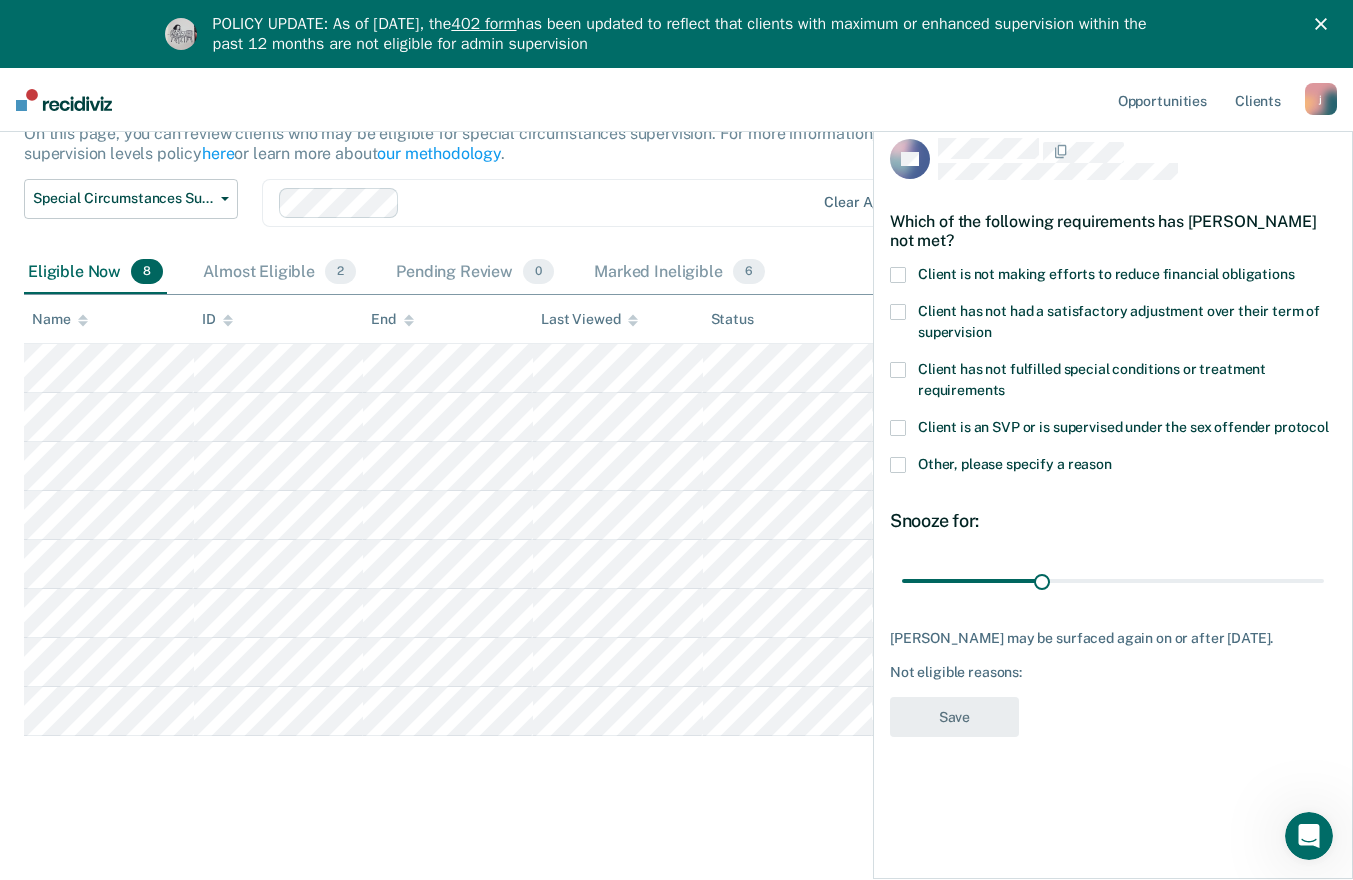 click at bounding box center [898, 465] 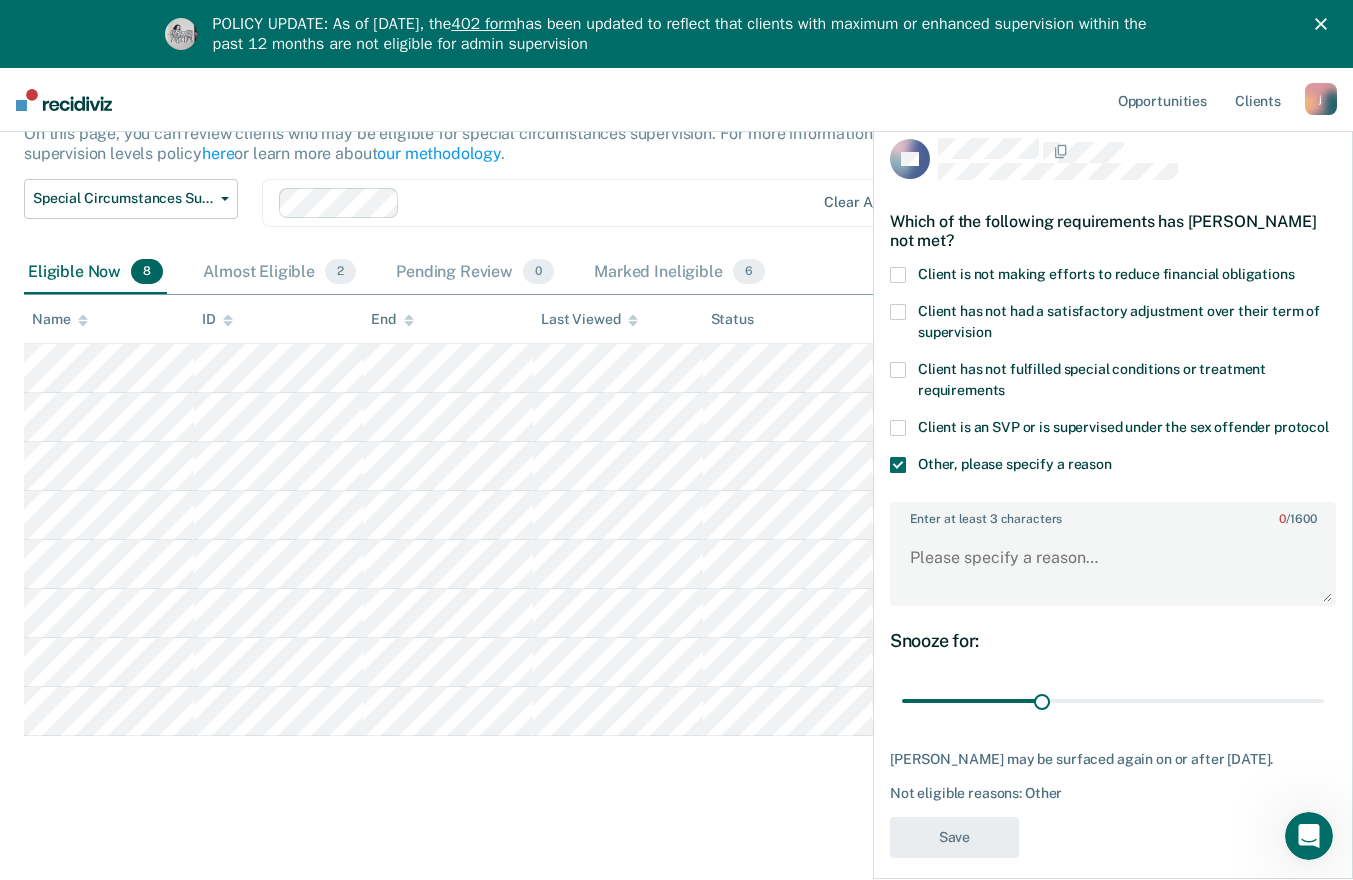 click at bounding box center (898, 275) 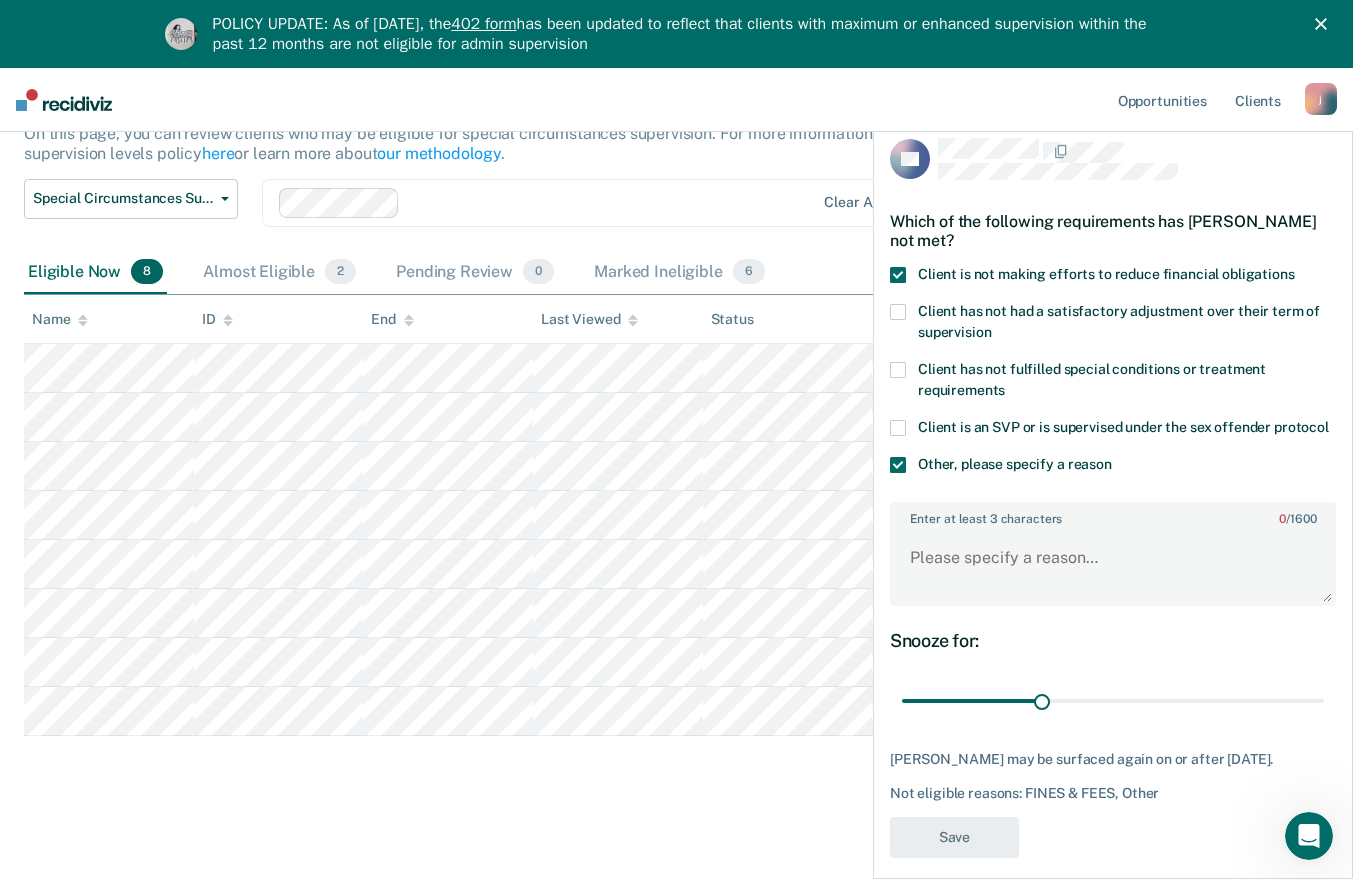 click at bounding box center [898, 465] 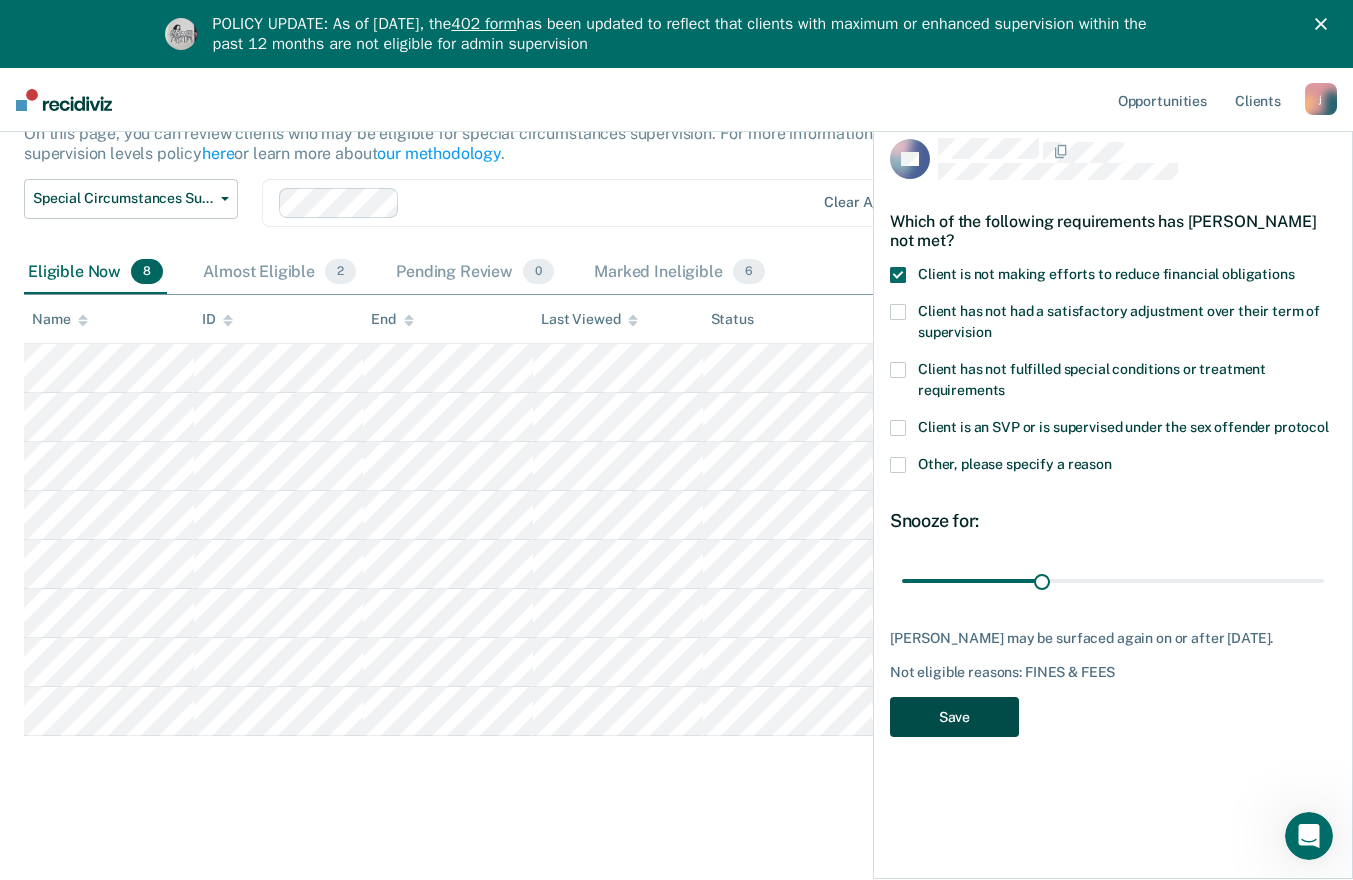 click on "Save" at bounding box center [954, 717] 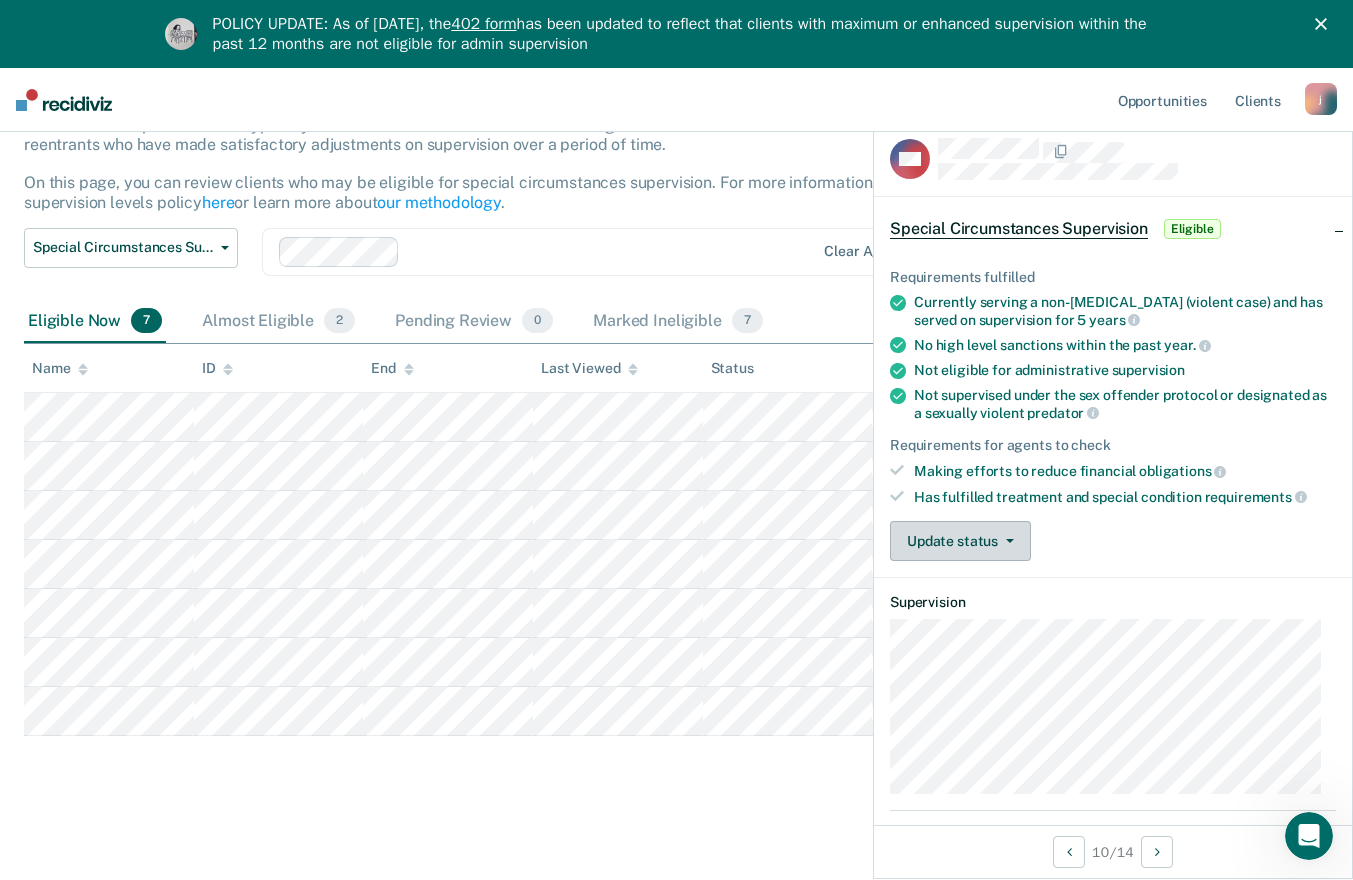 click on "Update status" at bounding box center (960, 541) 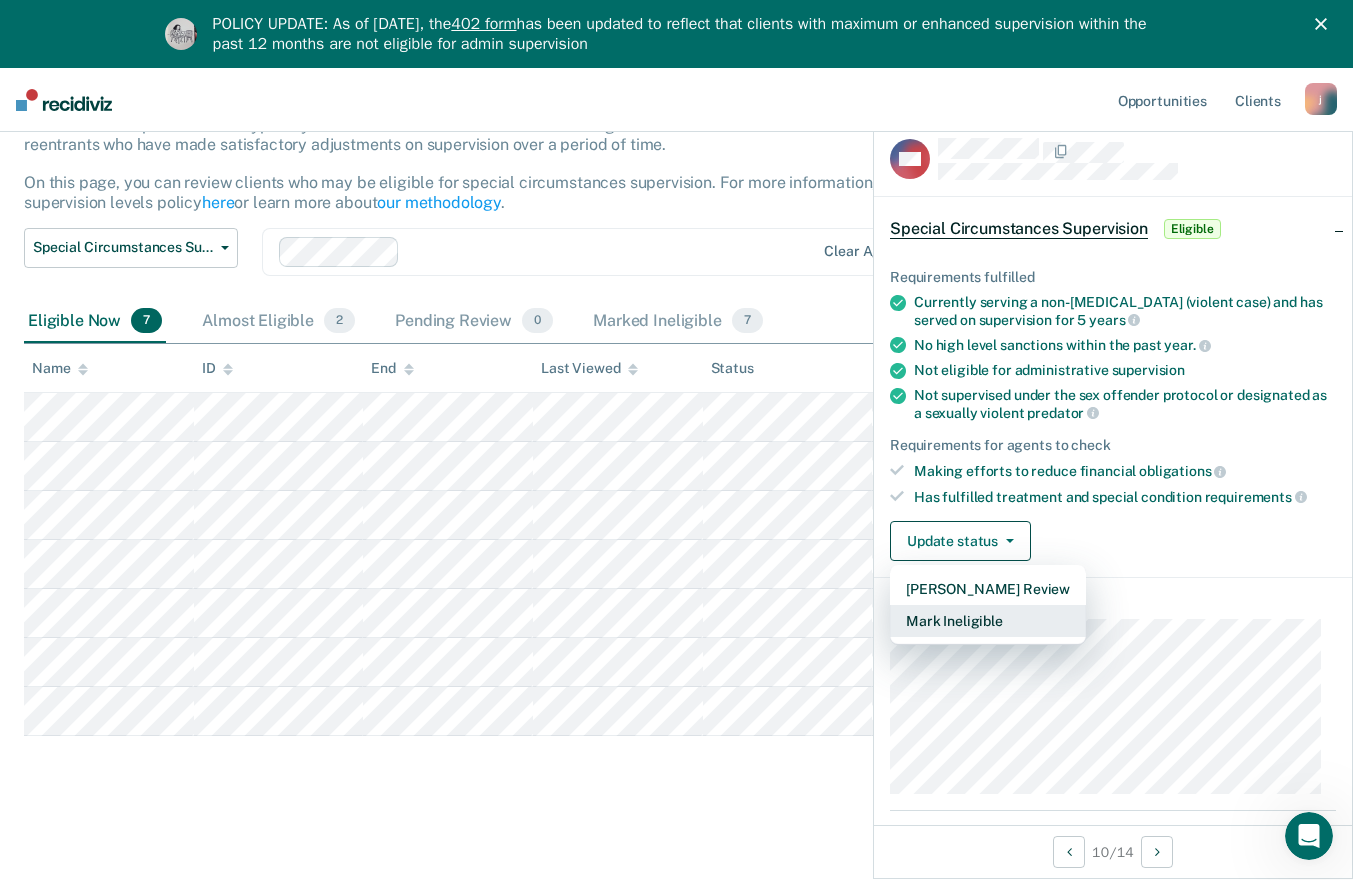 click on "Mark Ineligible" at bounding box center [988, 621] 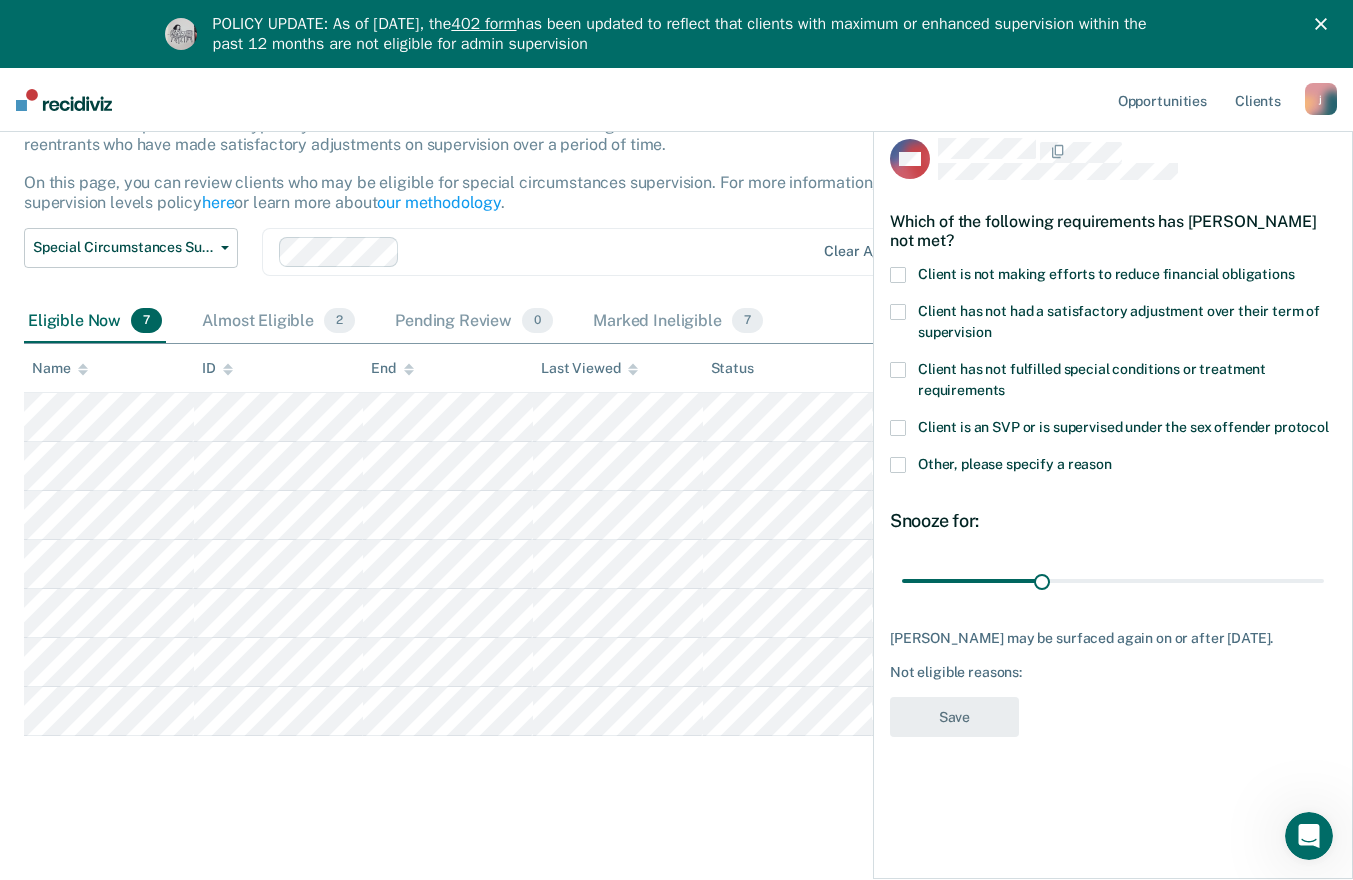 click at bounding box center (898, 275) 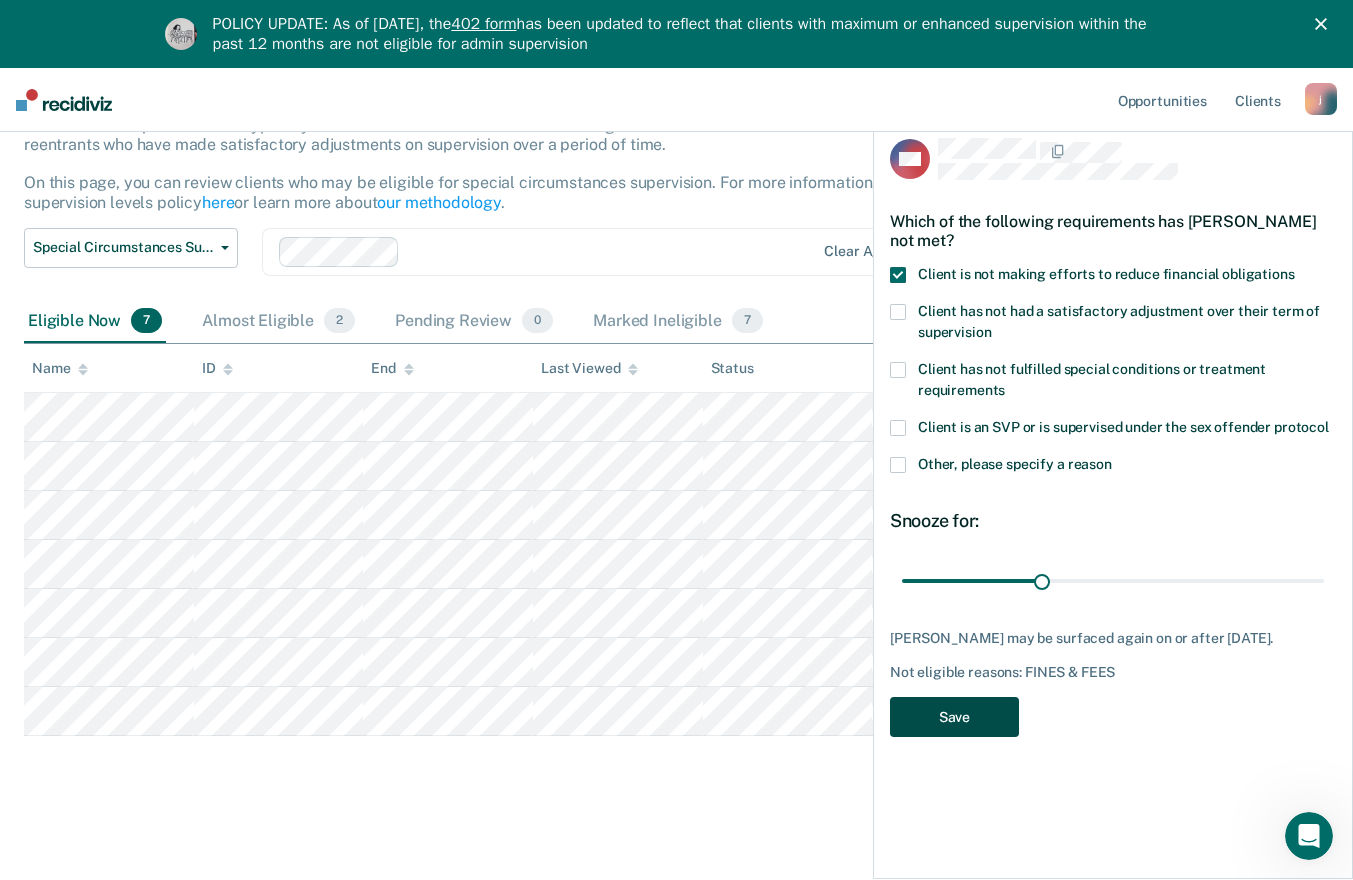 click on "Save" at bounding box center [954, 717] 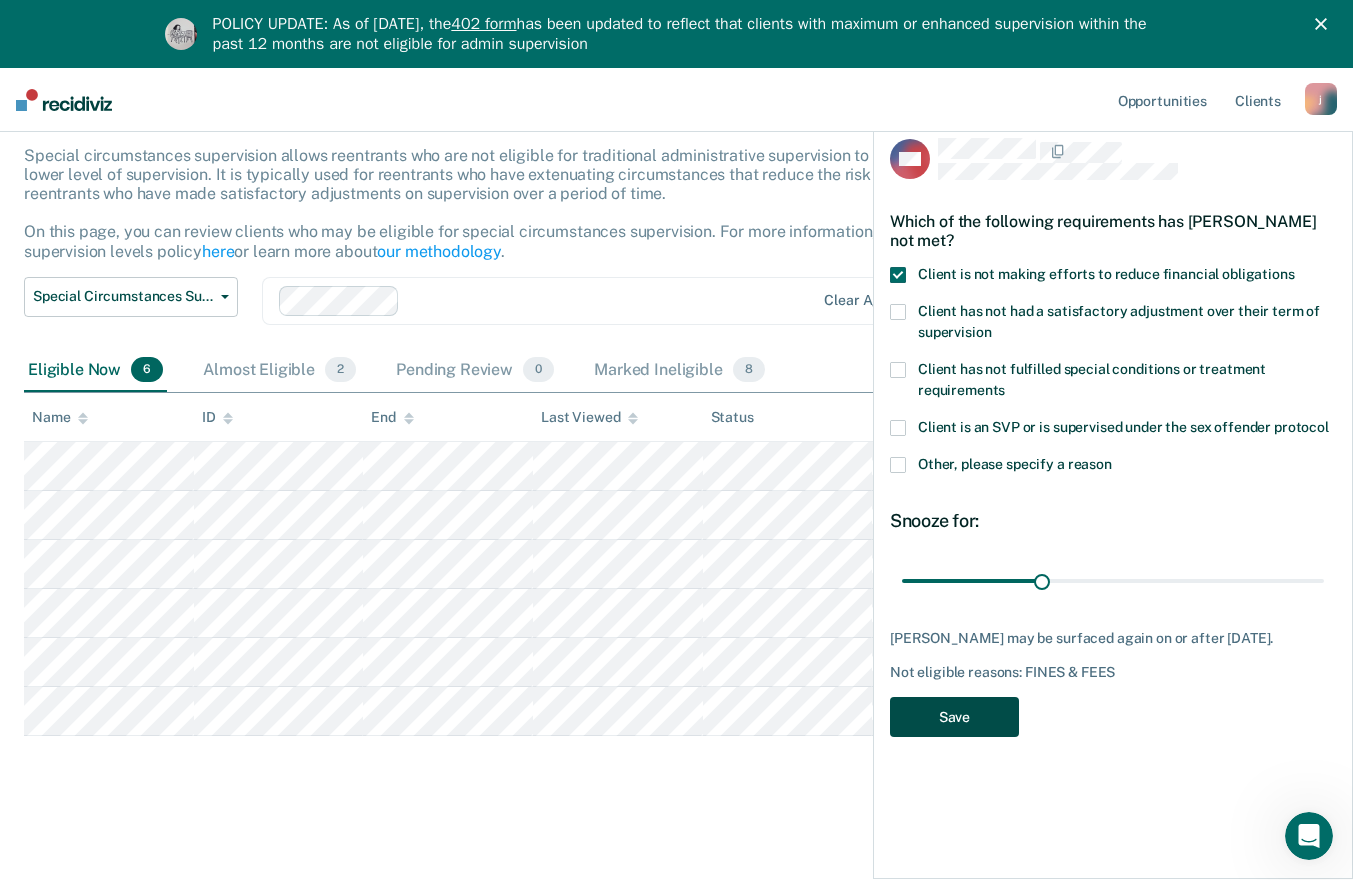scroll, scrollTop: 117, scrollLeft: 0, axis: vertical 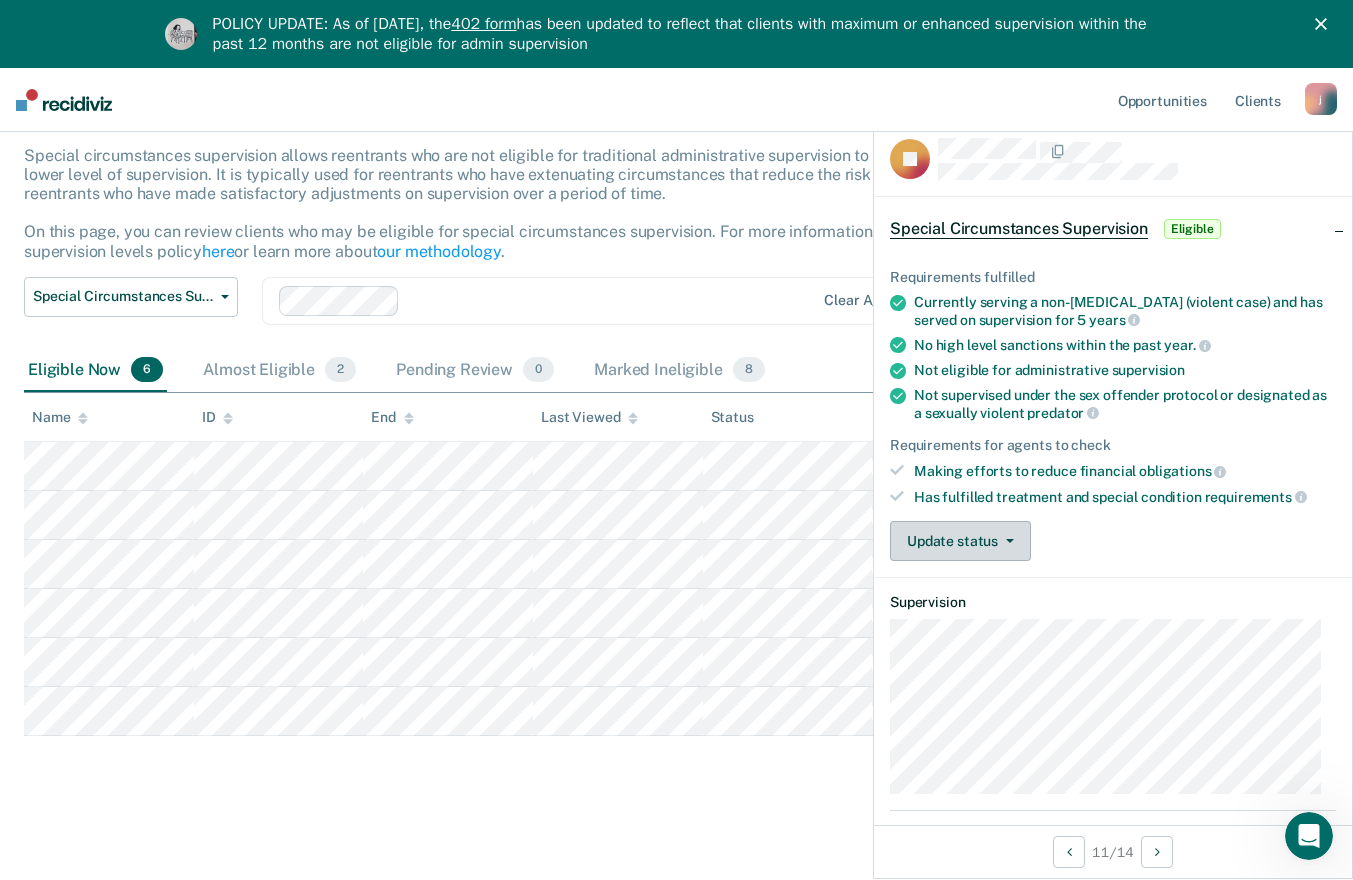 click on "Update status" at bounding box center [960, 541] 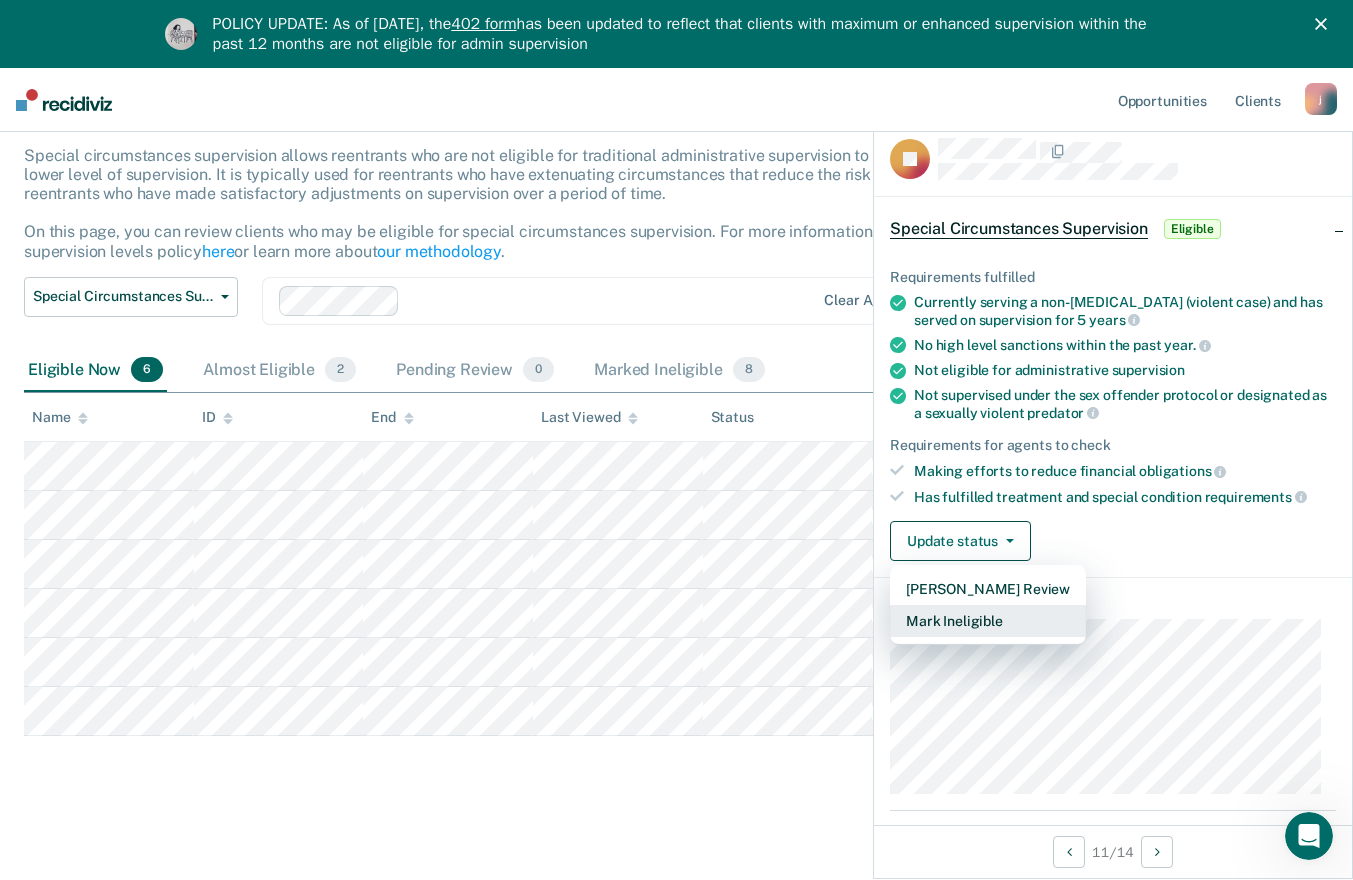 click on "Mark Ineligible" at bounding box center (988, 621) 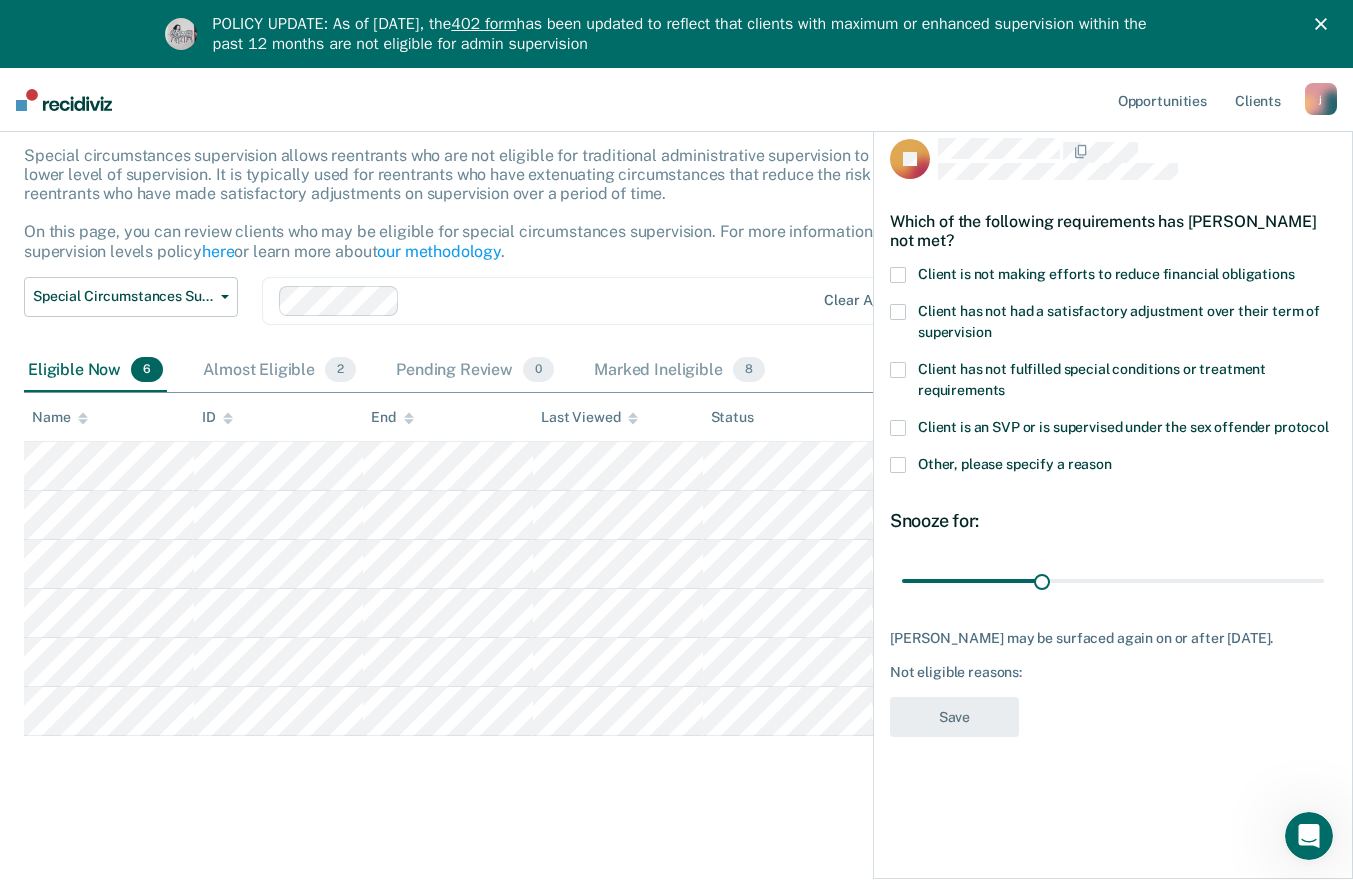 click at bounding box center (898, 312) 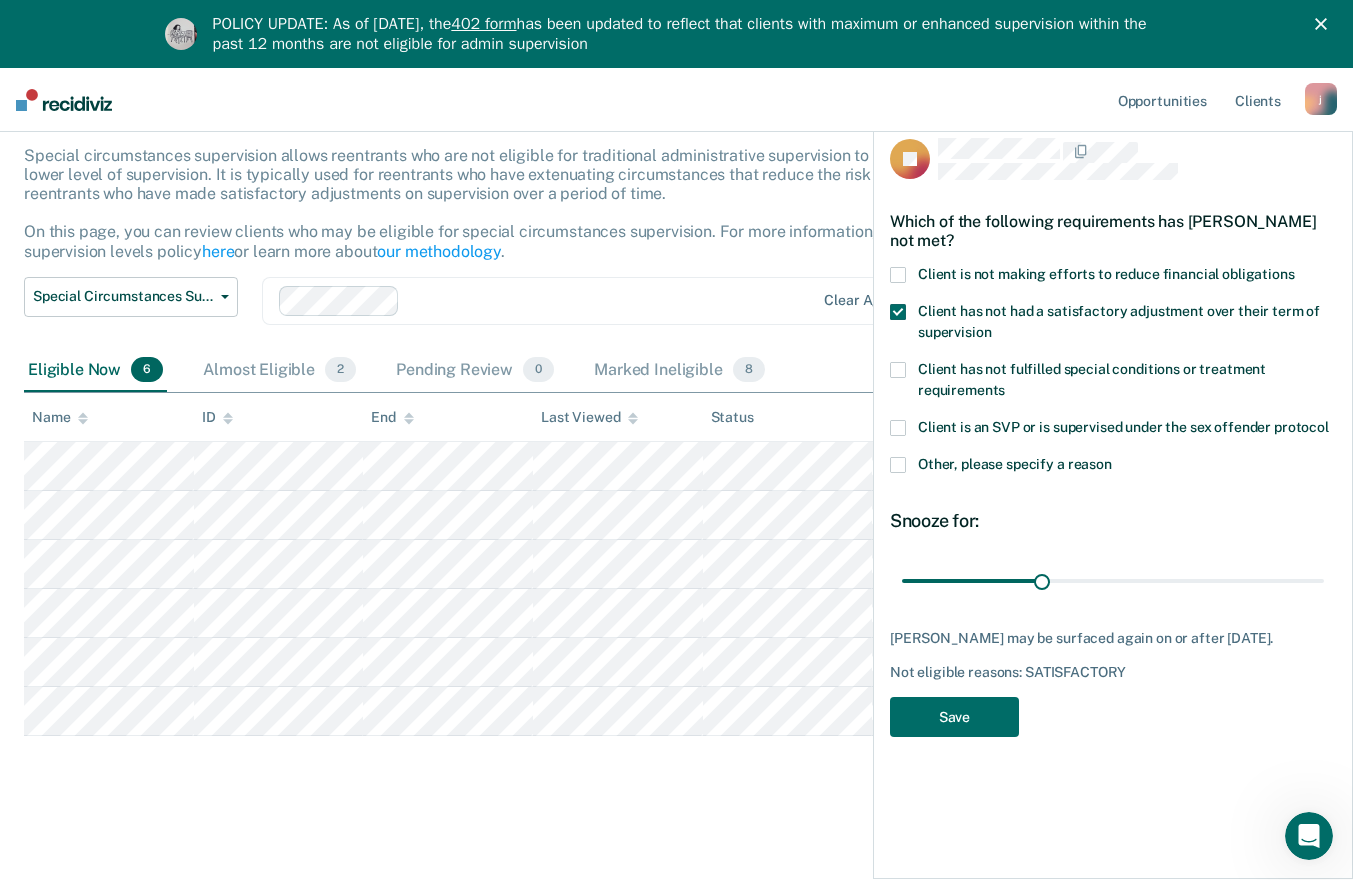 click at bounding box center (898, 275) 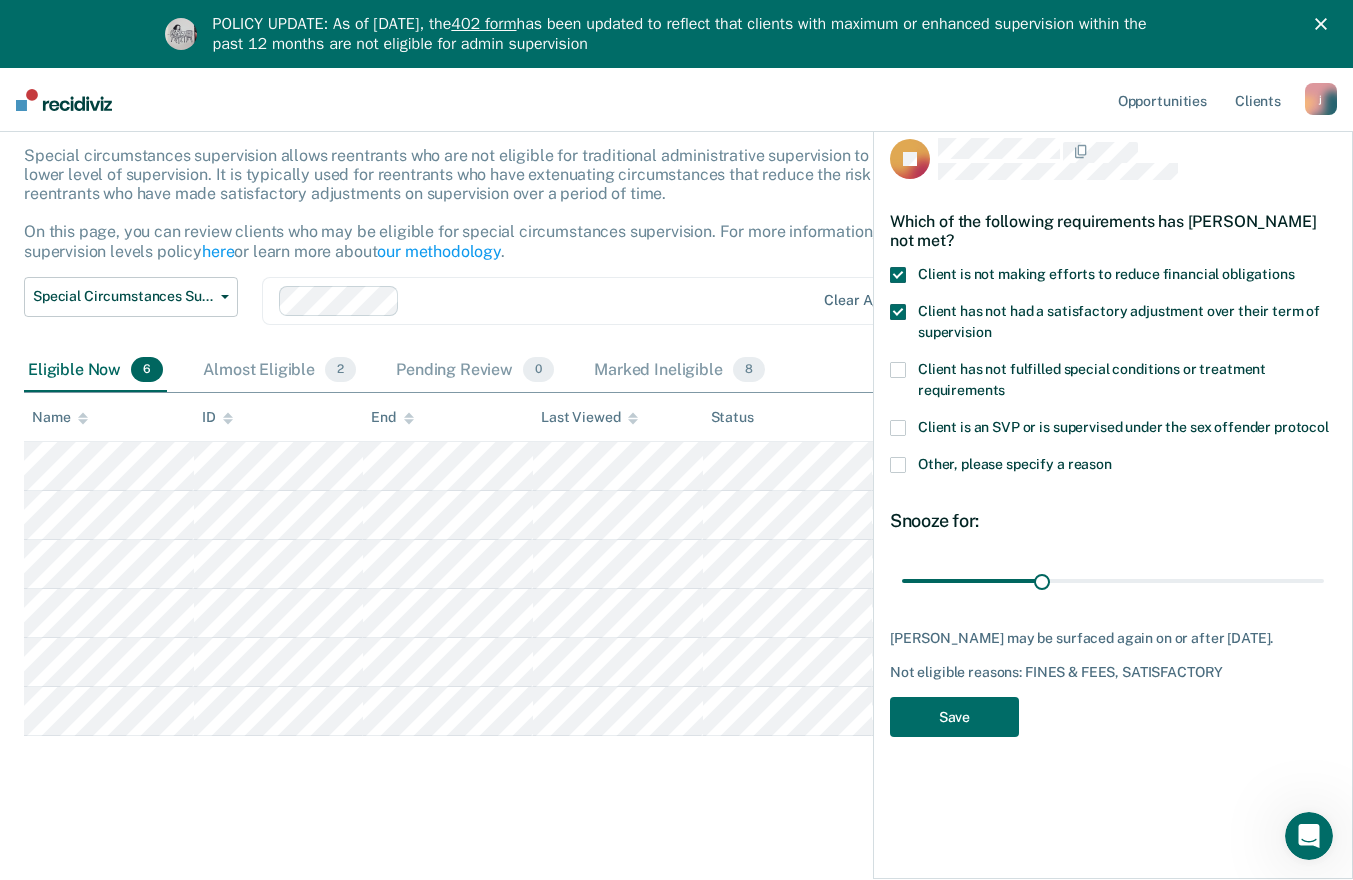 click at bounding box center [898, 312] 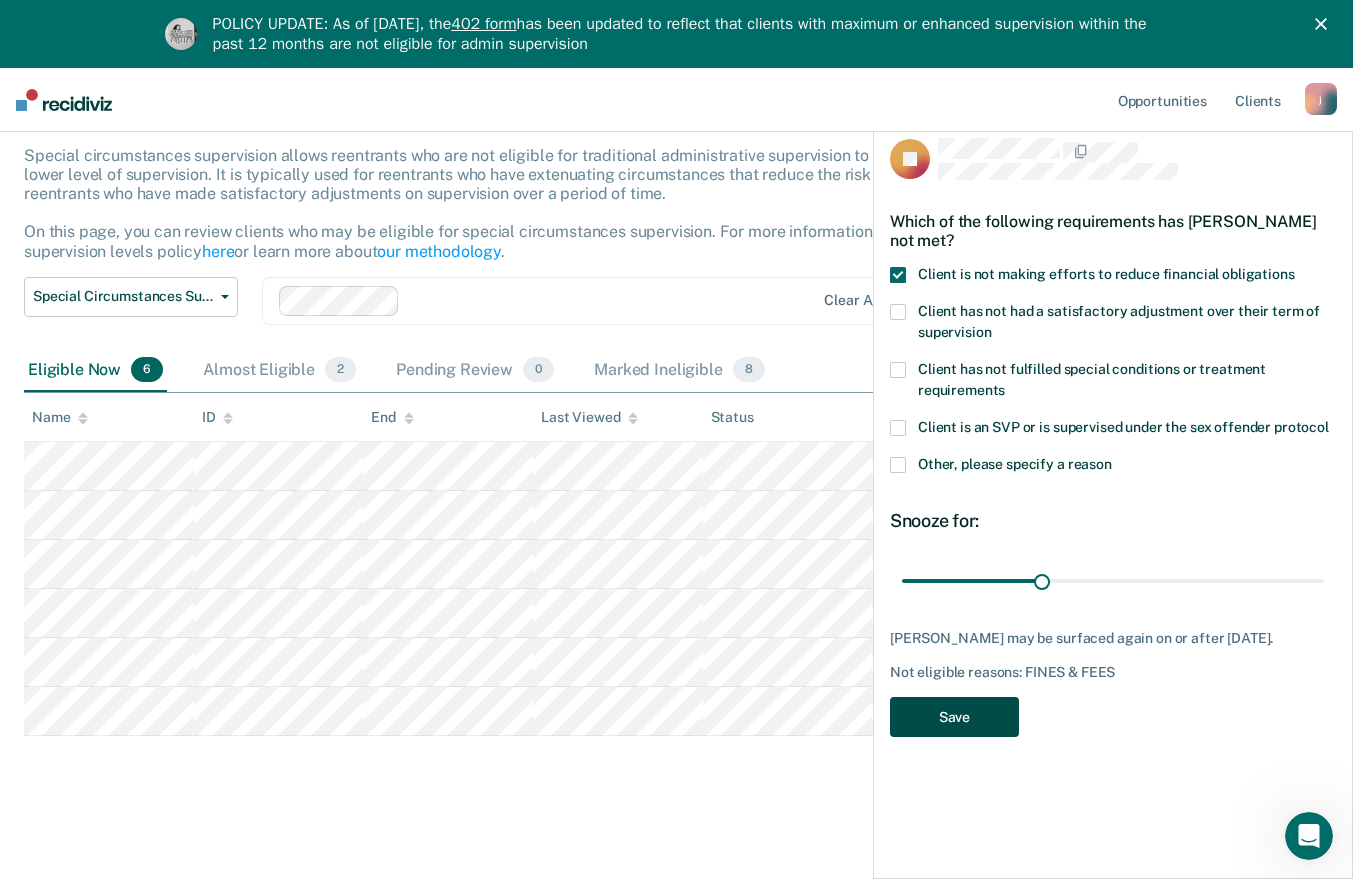 click on "Save" at bounding box center [954, 717] 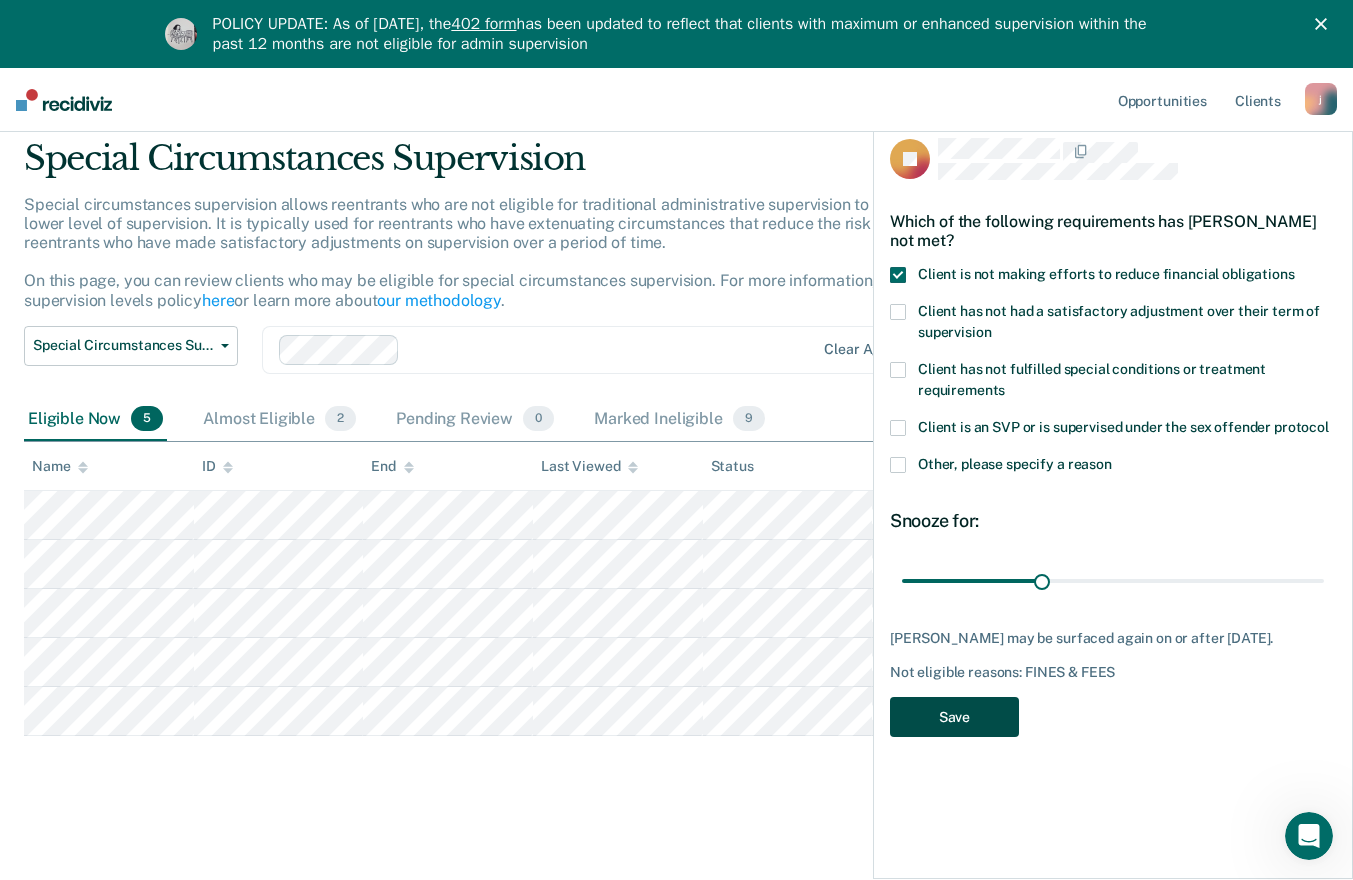 scroll, scrollTop: 68, scrollLeft: 0, axis: vertical 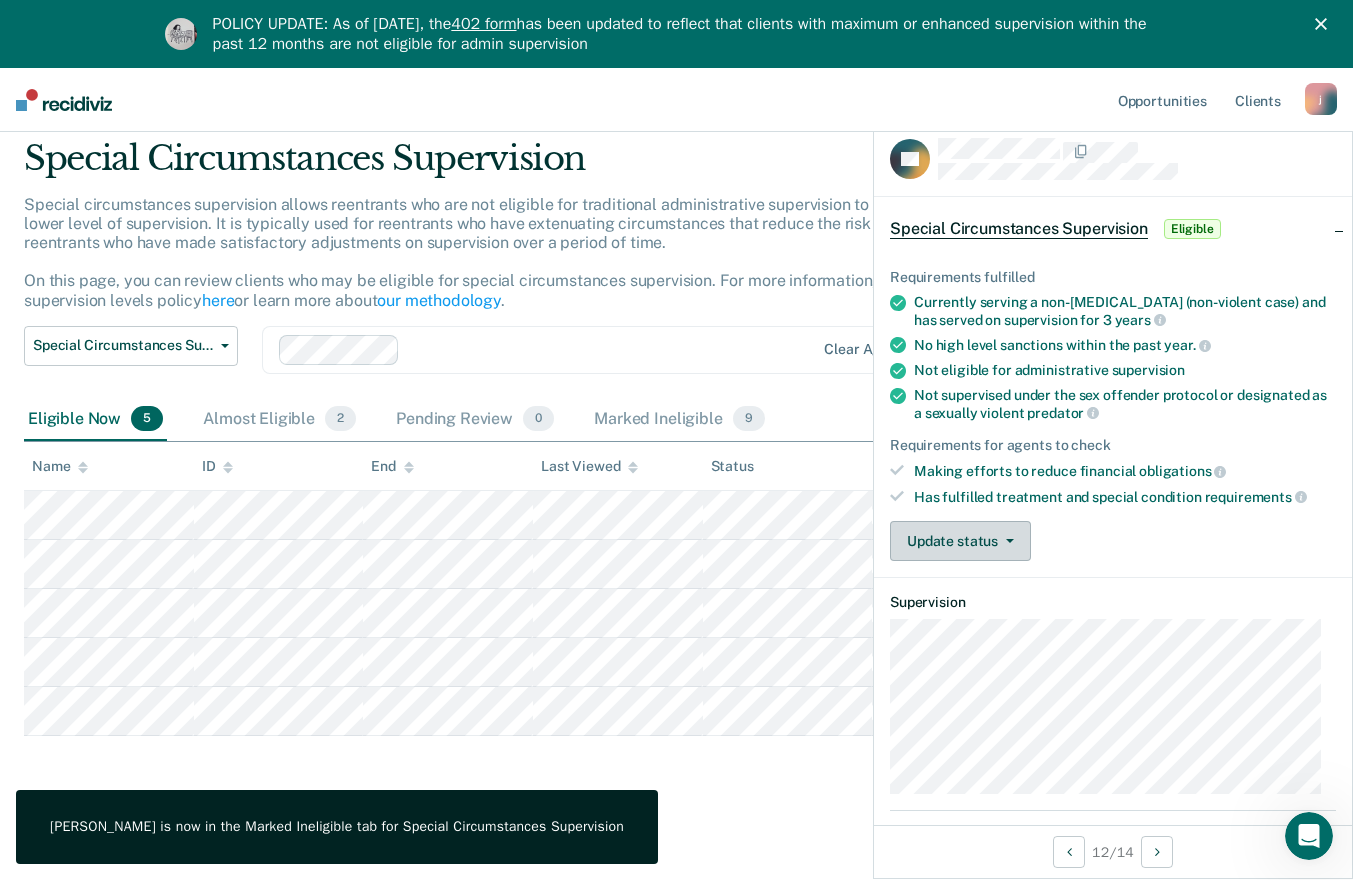 click on "Update status" at bounding box center [960, 541] 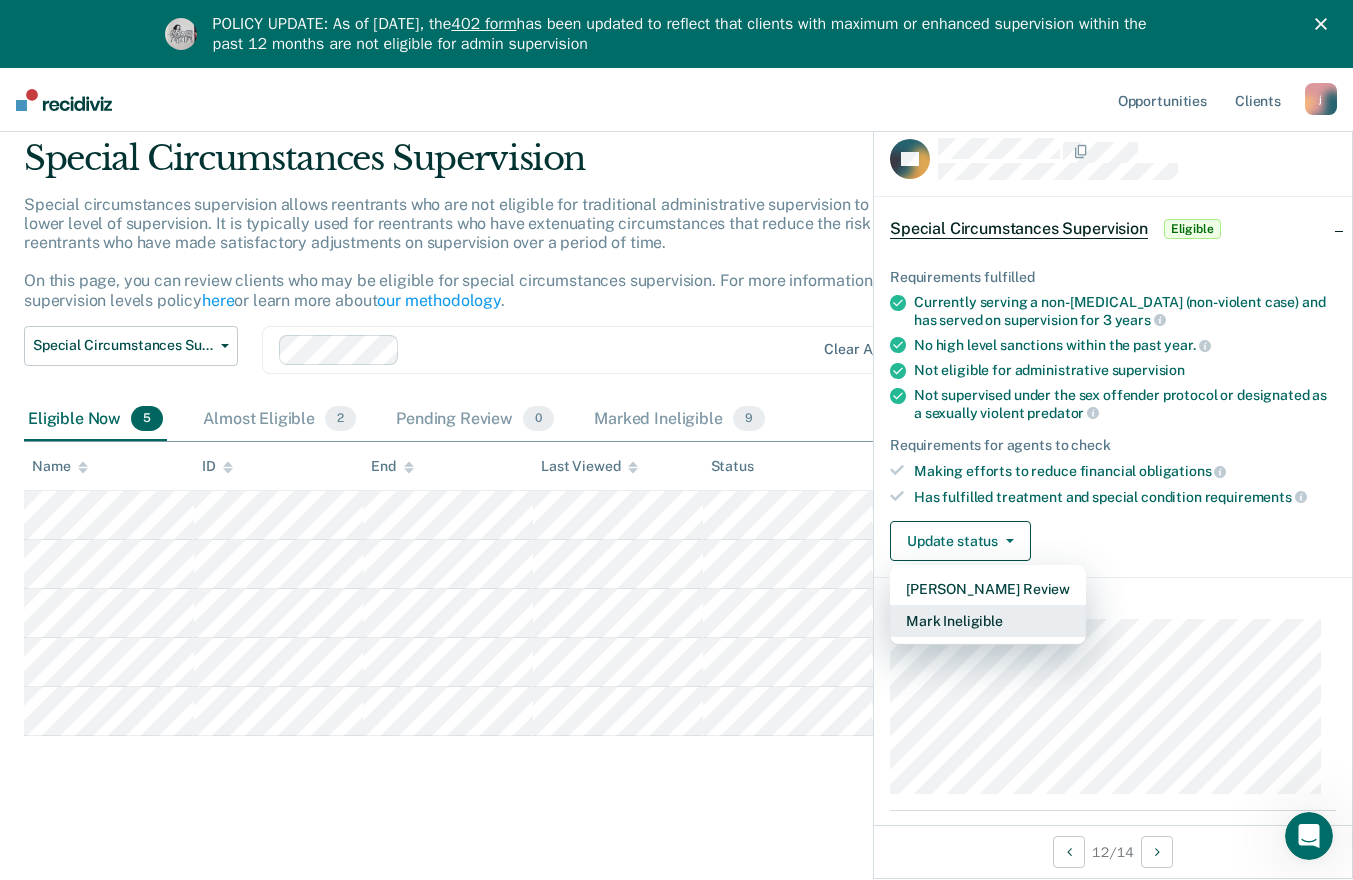 click on "Mark Ineligible" at bounding box center [988, 621] 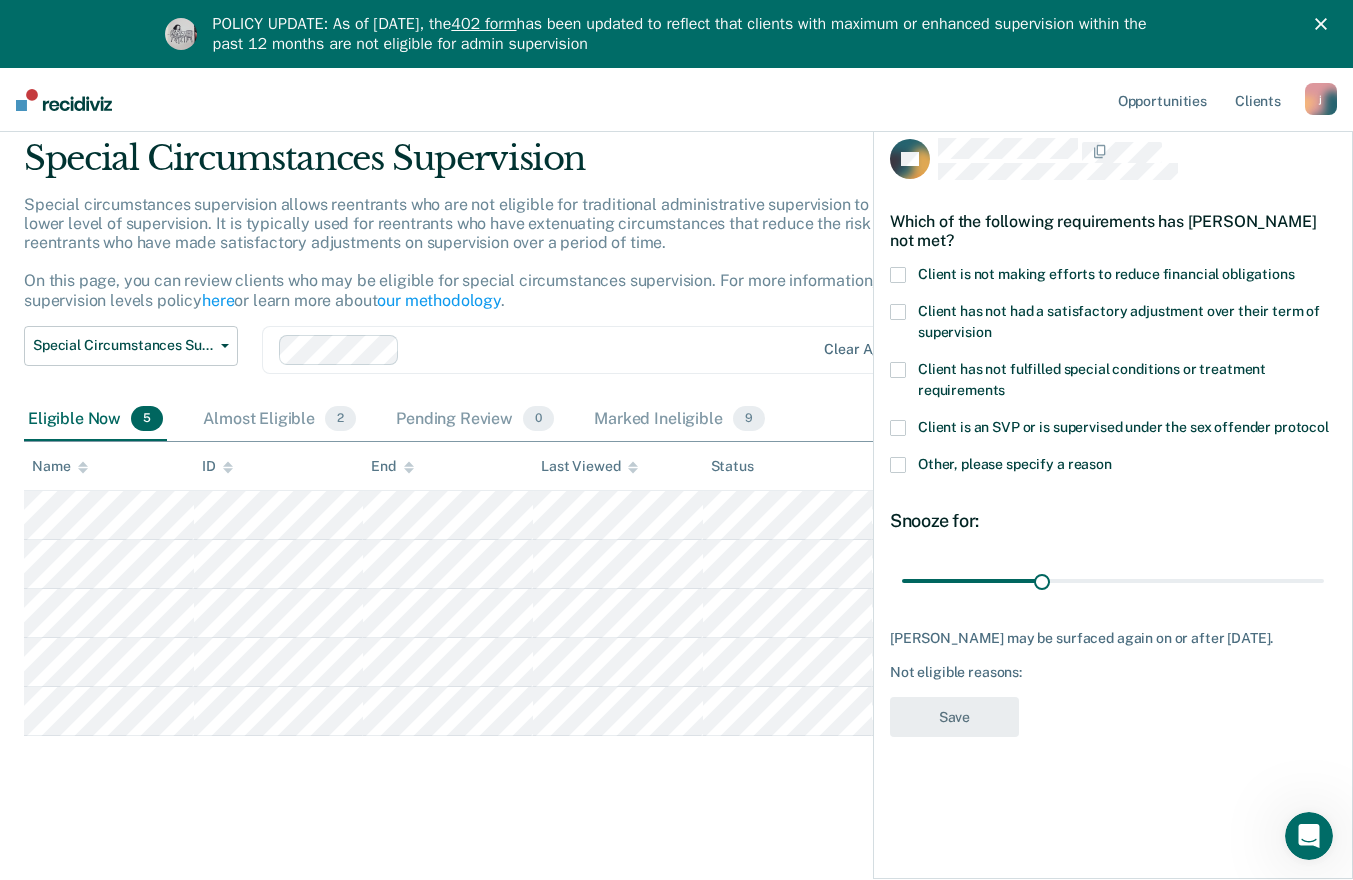 click at bounding box center (898, 275) 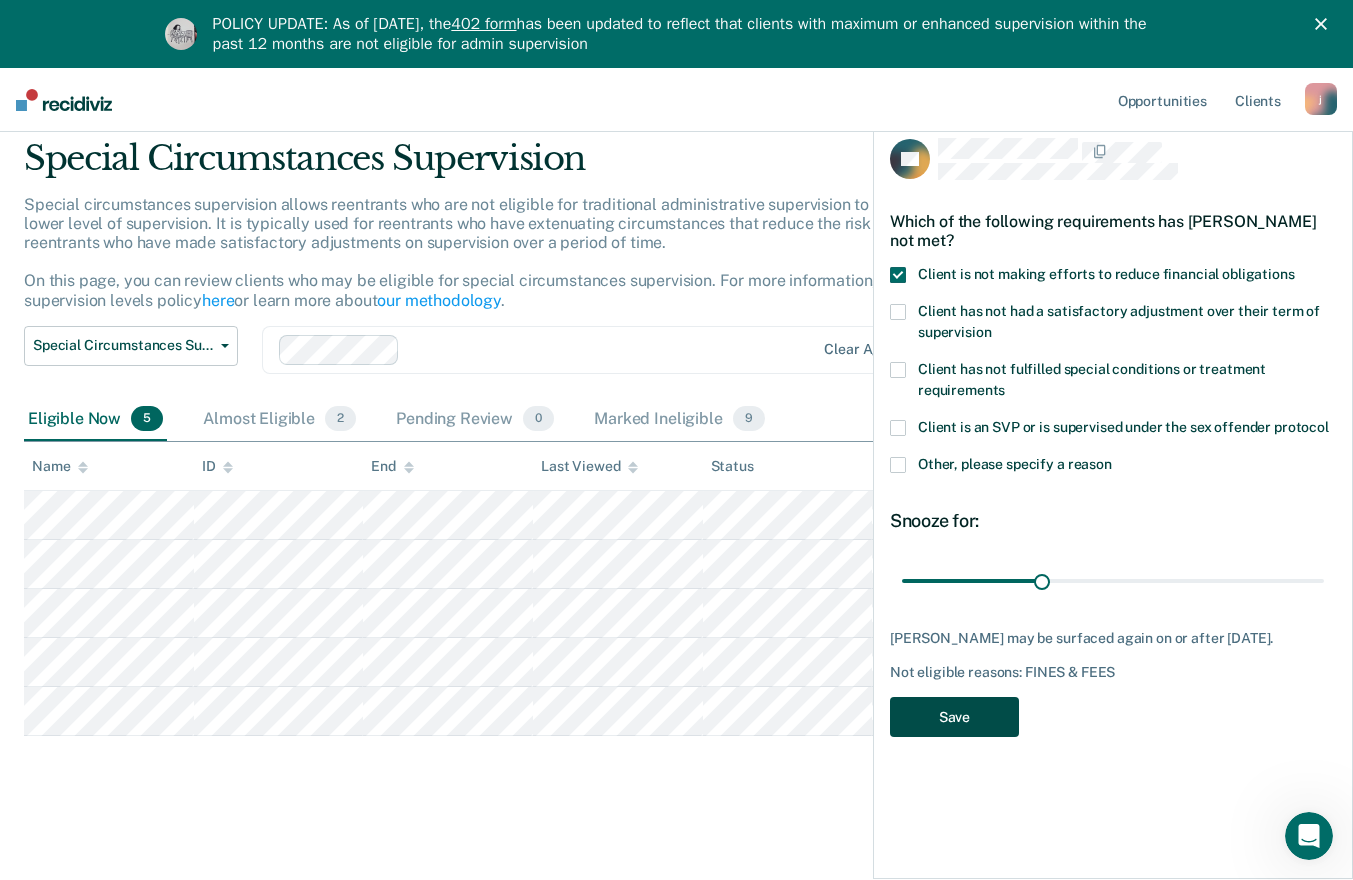 click on "Save" at bounding box center [954, 717] 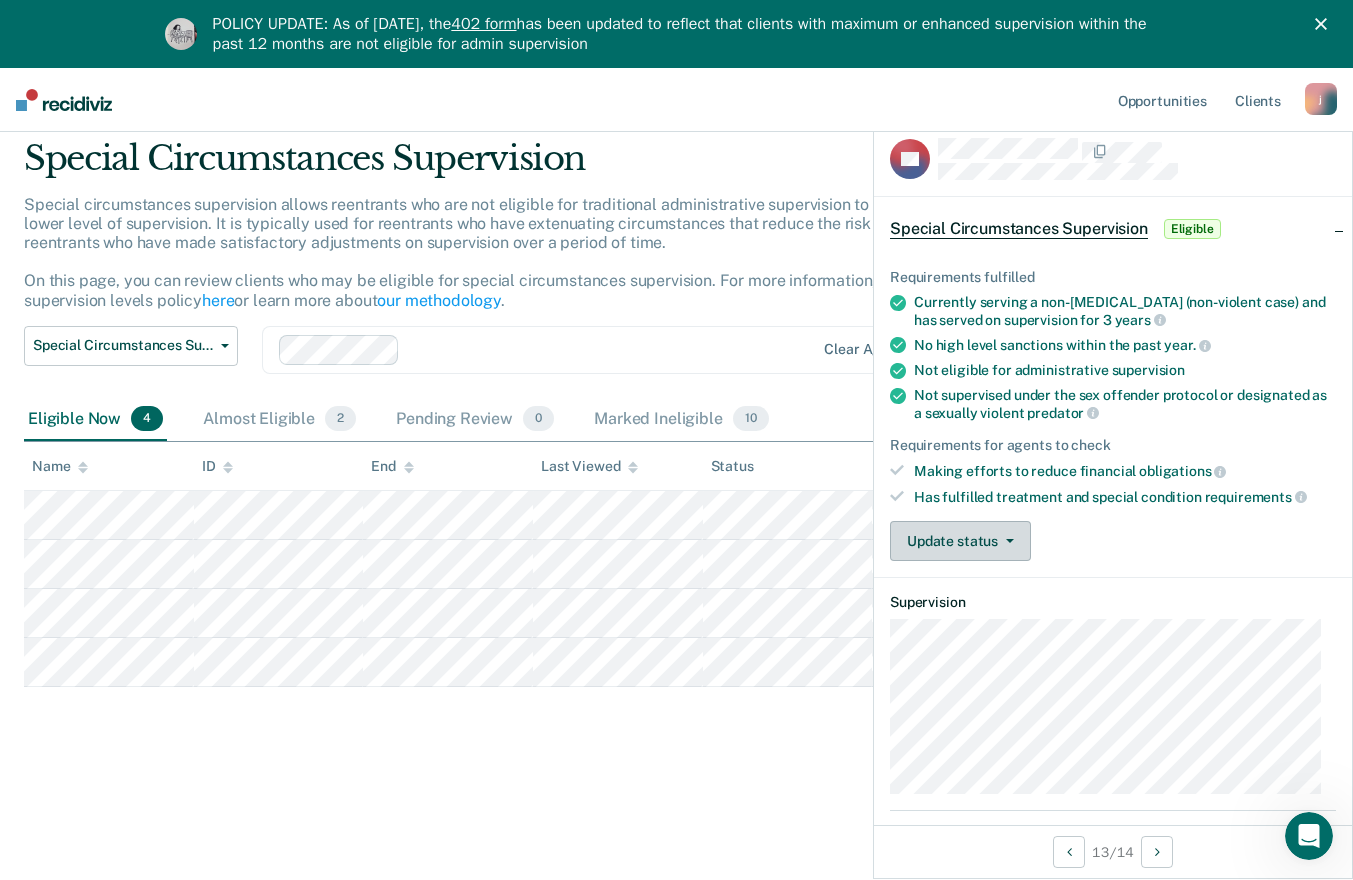 click on "Update status" at bounding box center (960, 541) 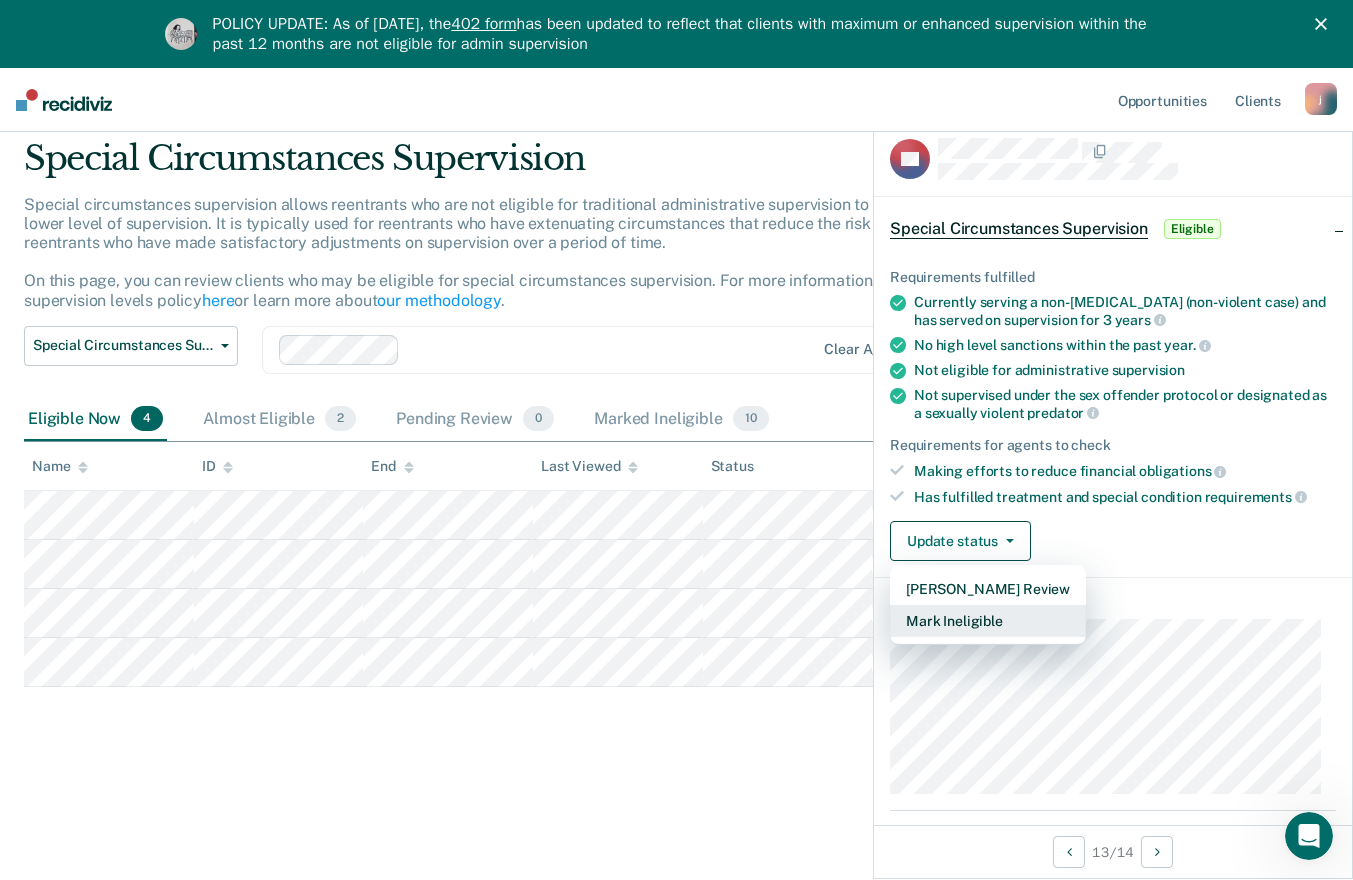 click on "Mark Ineligible" at bounding box center [988, 621] 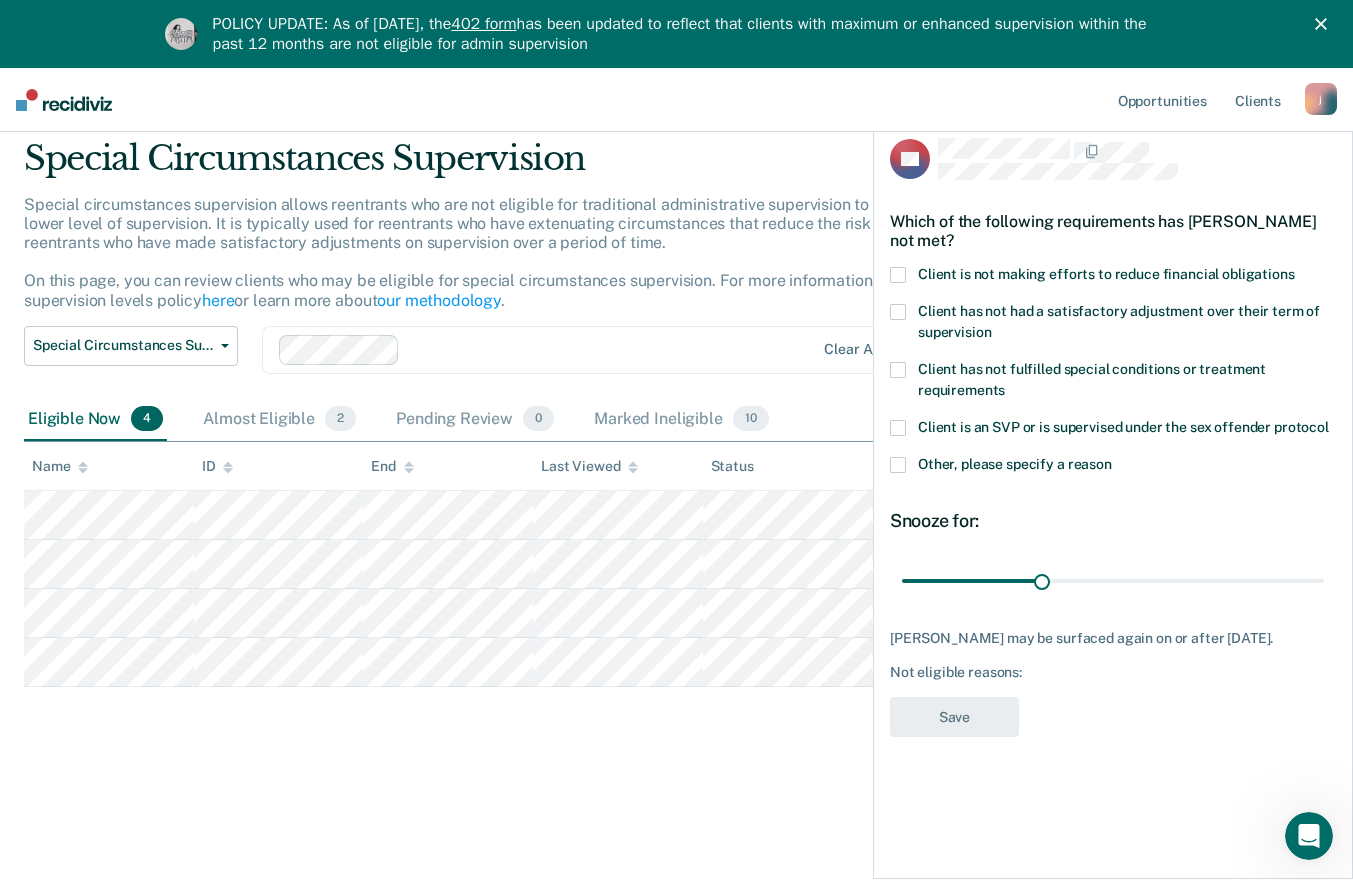click on "BD   Which of the following requirements has [PERSON_NAME] not met? Client is not making efforts to reduce financial obligations Client has not had a satisfactory adjustment over their term of supervision Client has not fulfilled special conditions or treatment requirements Client is an SVP or is supervised under the sex offender protocol Other, please specify a reason Snooze for: 30 days [PERSON_NAME] may be surfaced again on or after [DATE]. Not eligible reasons:  Save" at bounding box center [1113, 494] 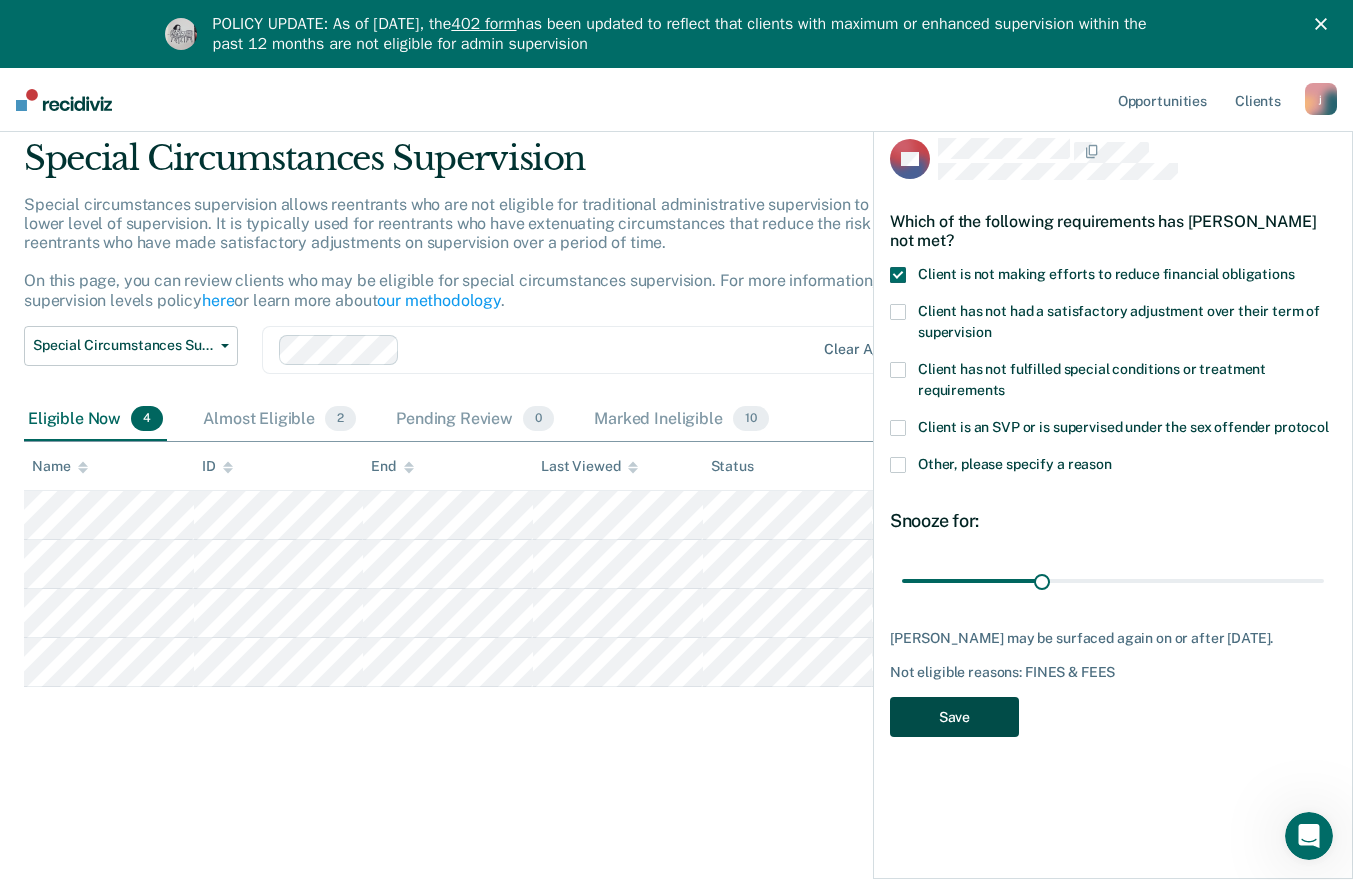 click on "Save" at bounding box center [954, 717] 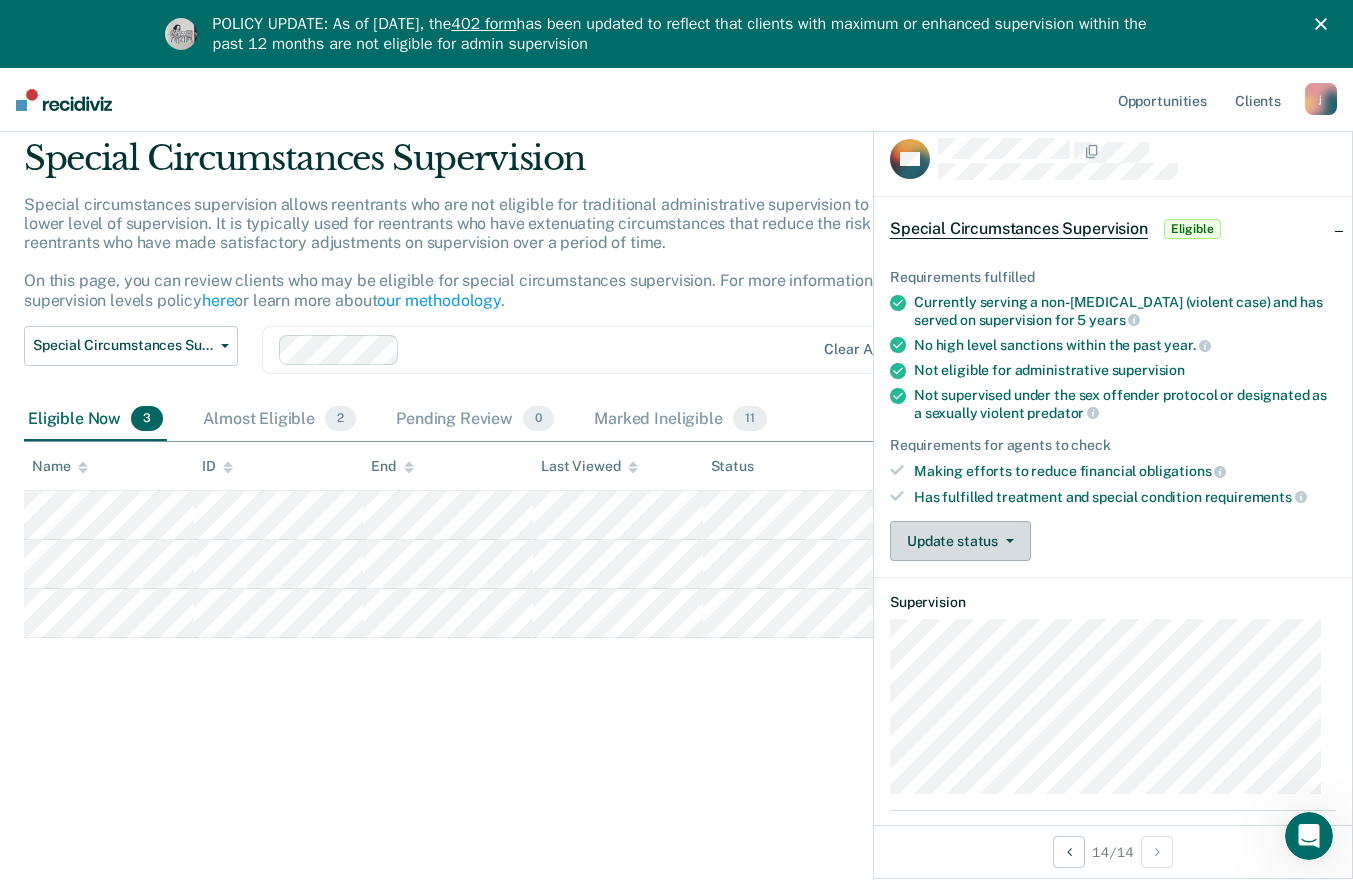 click on "Update status" at bounding box center [960, 541] 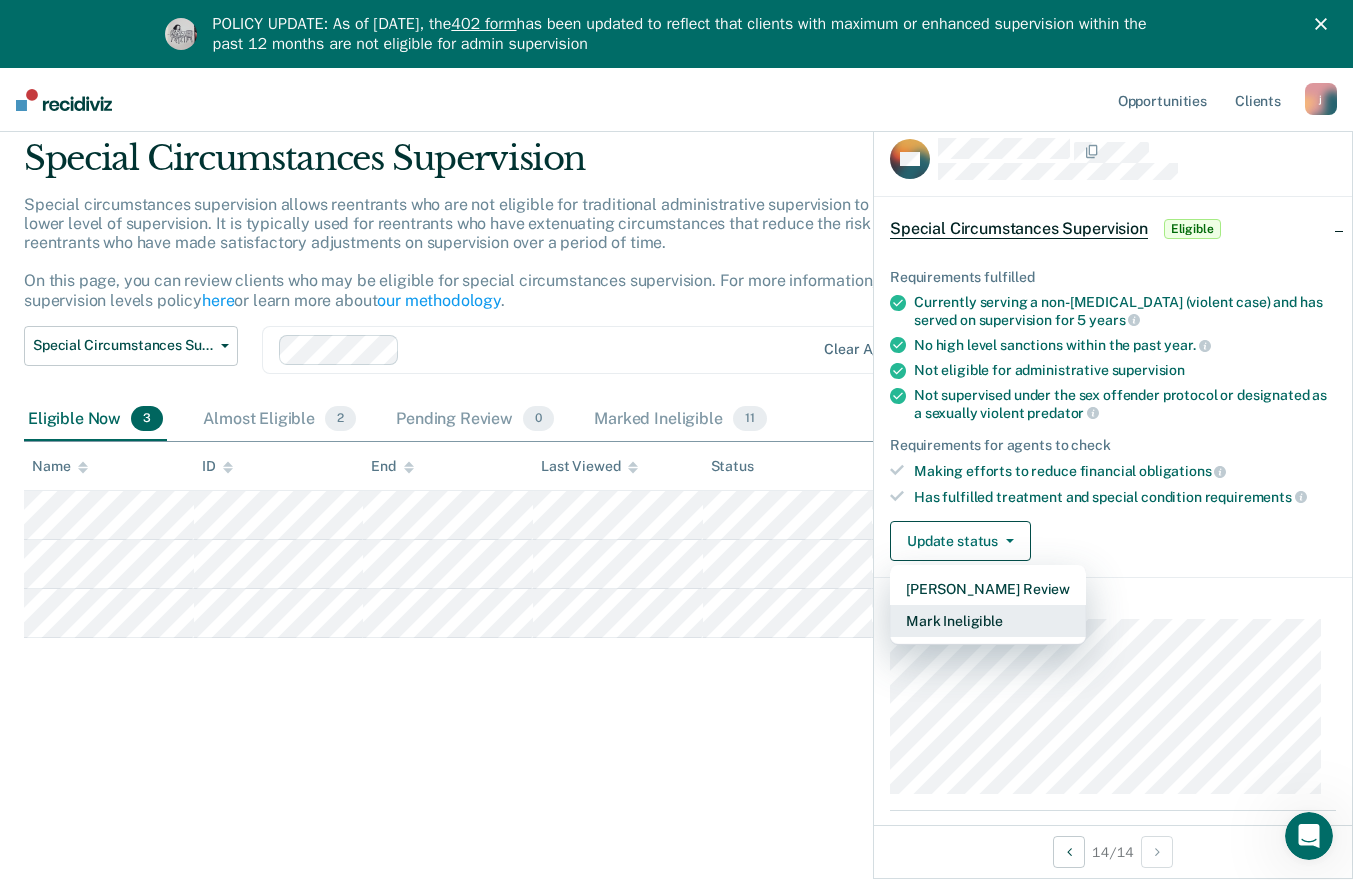 click on "Mark Ineligible" at bounding box center (988, 621) 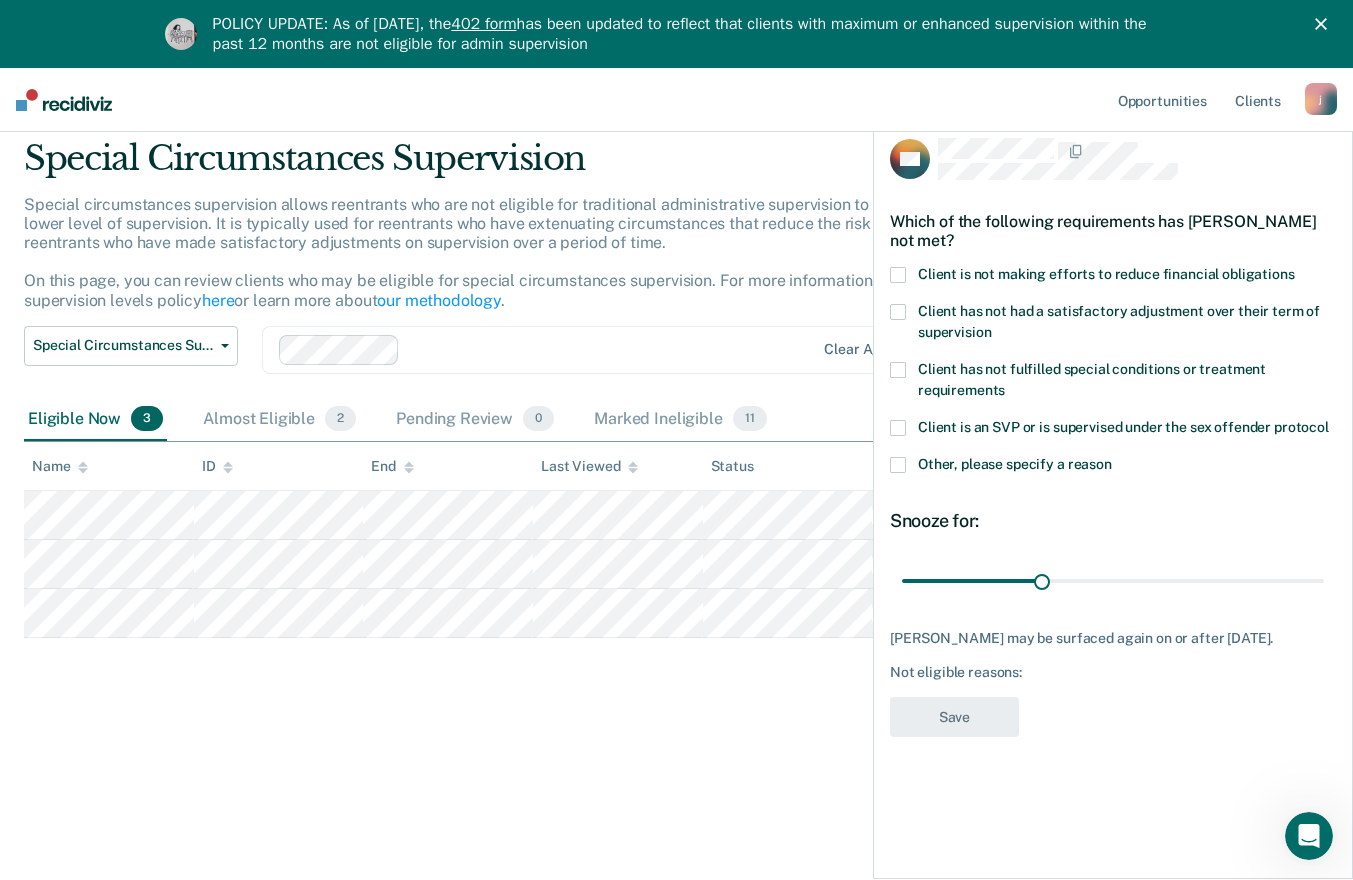 click at bounding box center [898, 465] 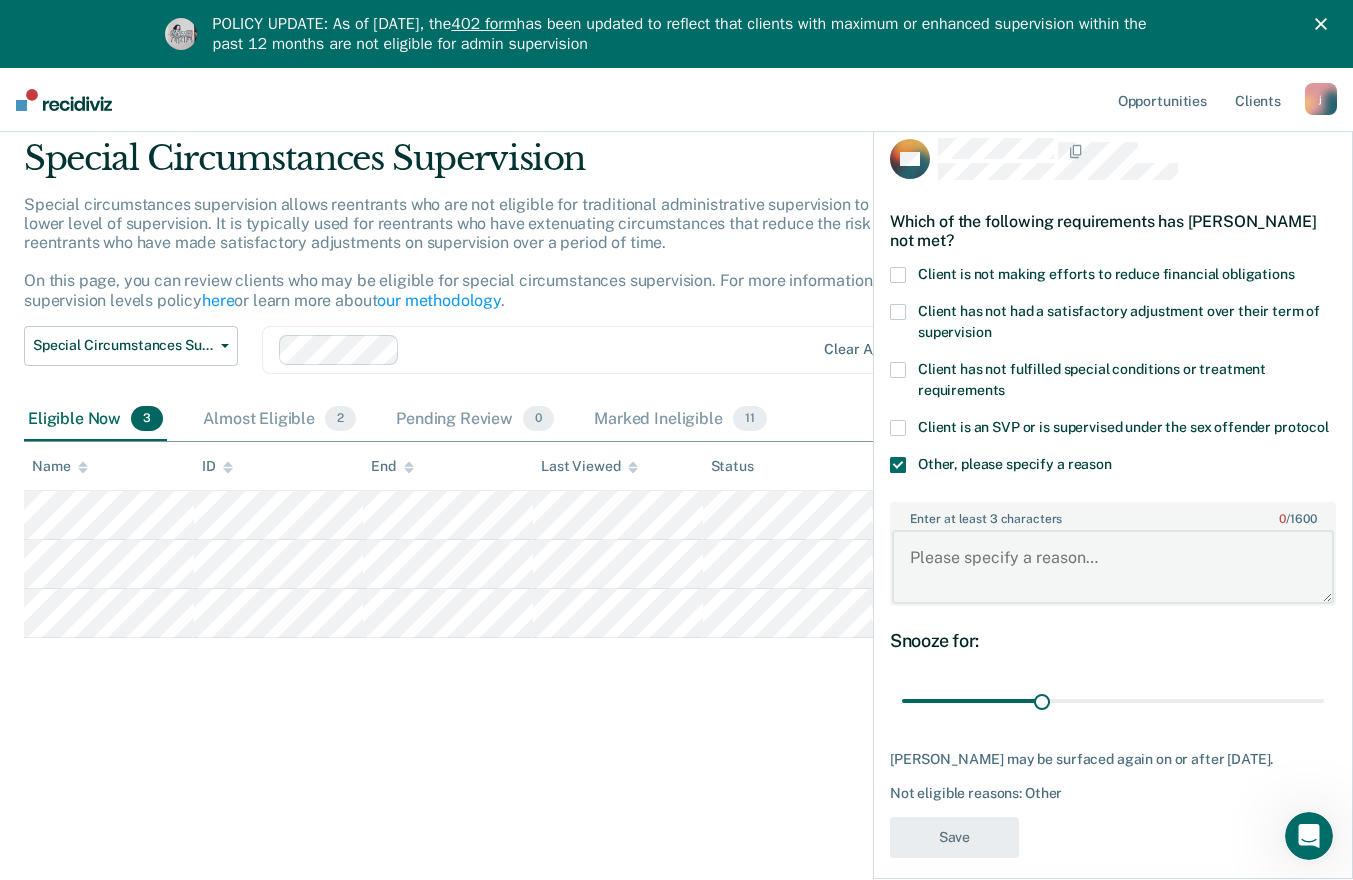 click on "Enter at least 3 characters 0  /  1600" at bounding box center (1113, 567) 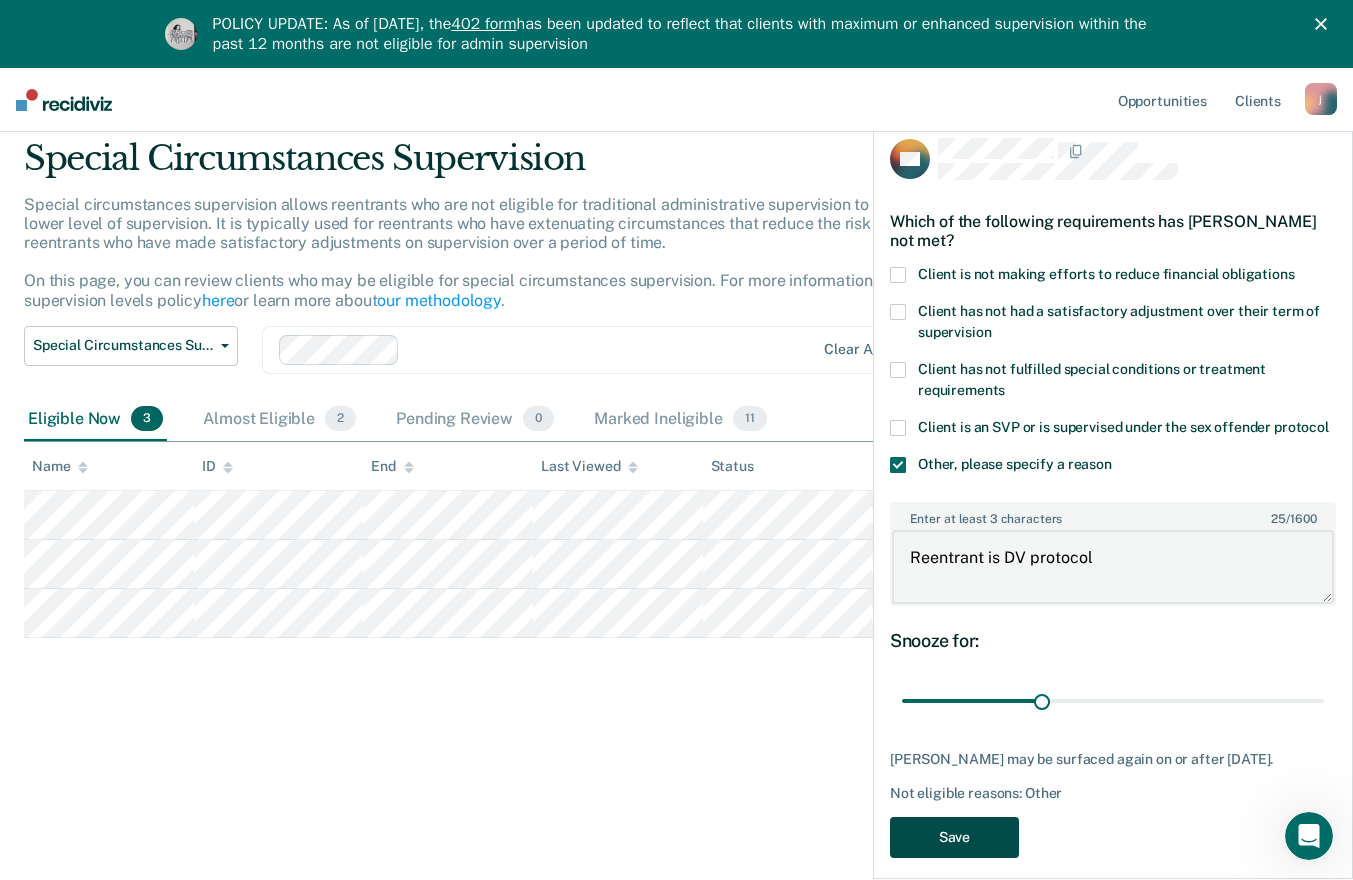 type on "Reentrant is DV protocol" 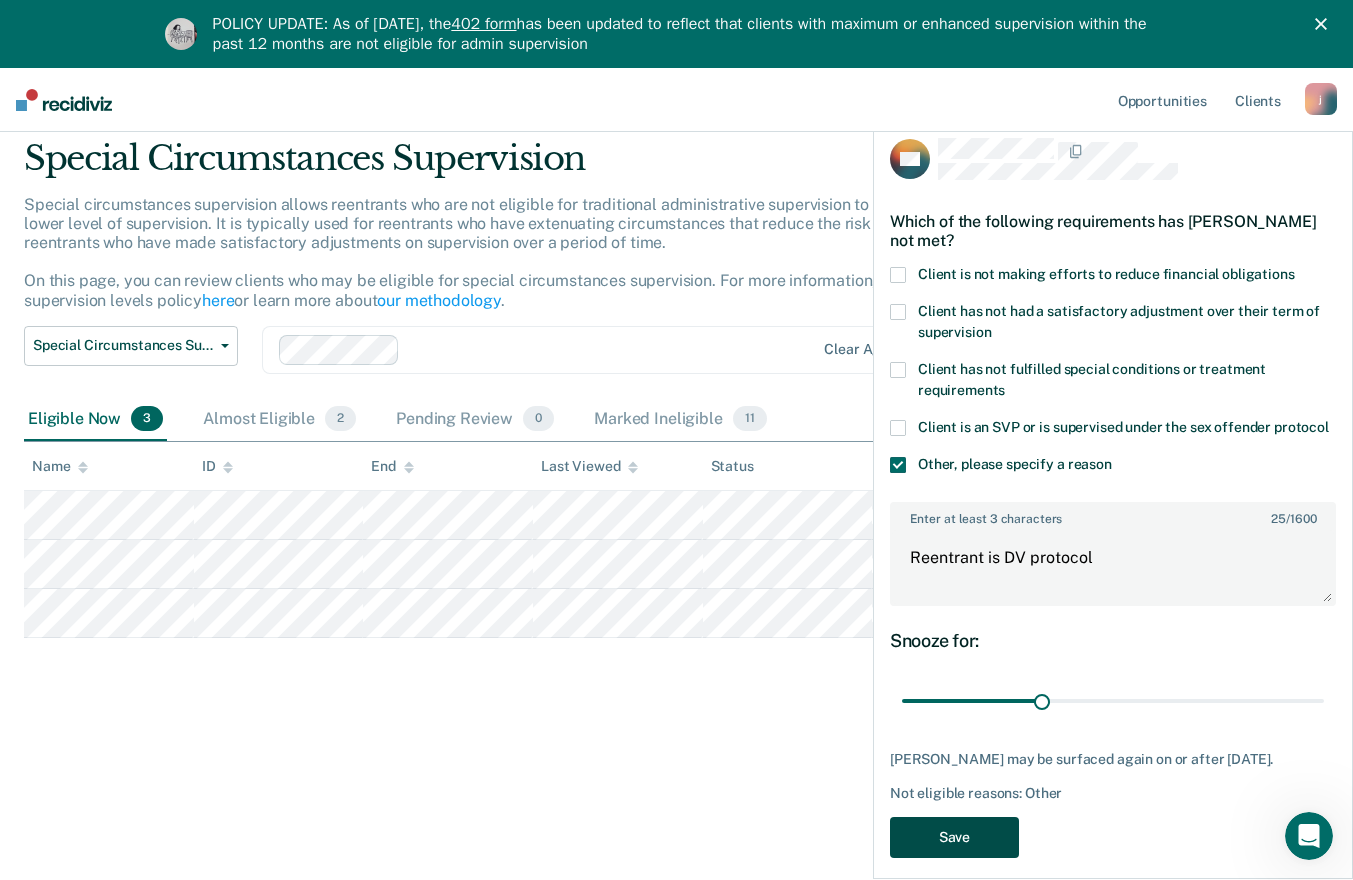 click on "Save" at bounding box center (954, 837) 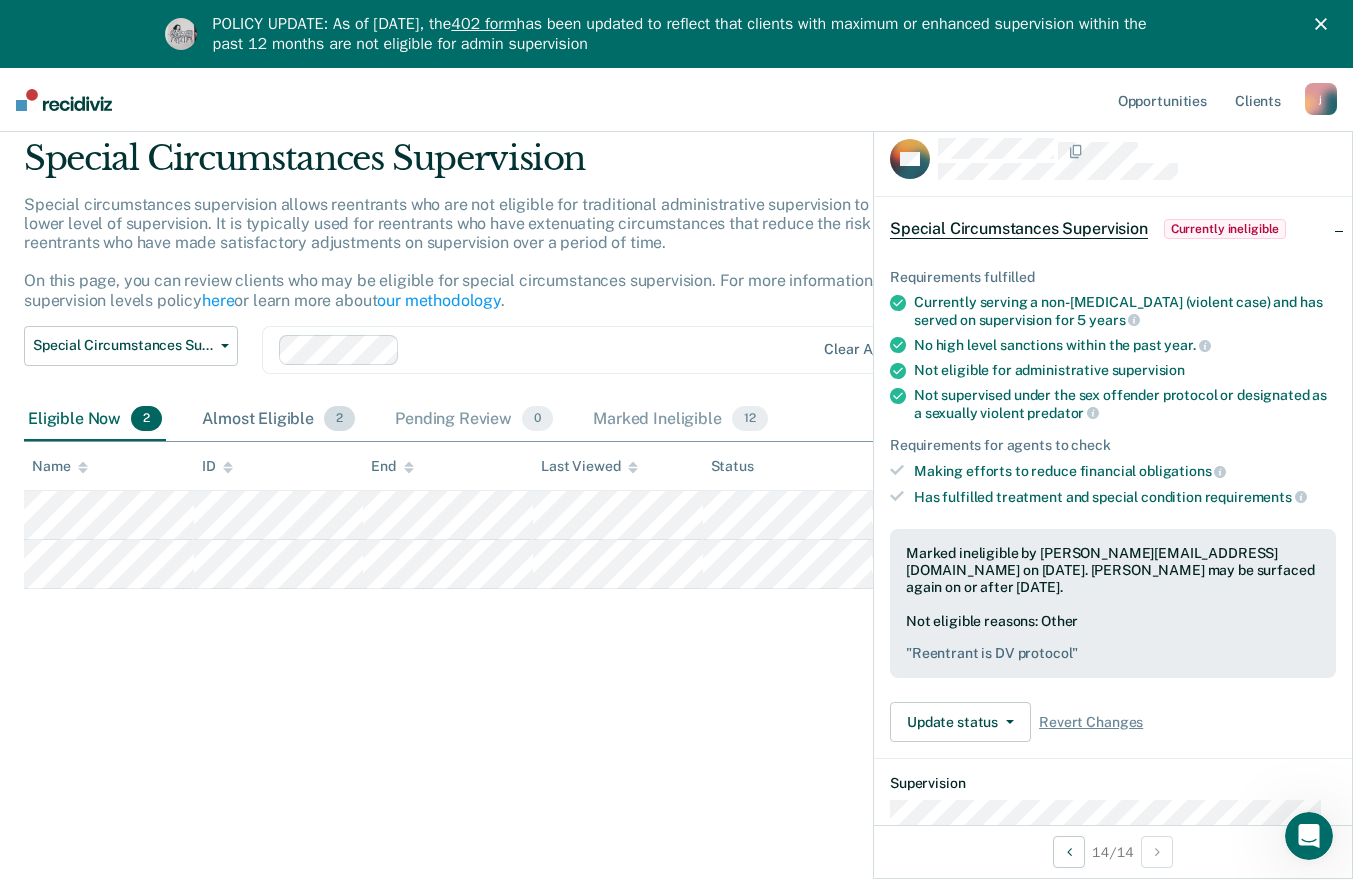 click on "Almost Eligible 2" at bounding box center [278, 420] 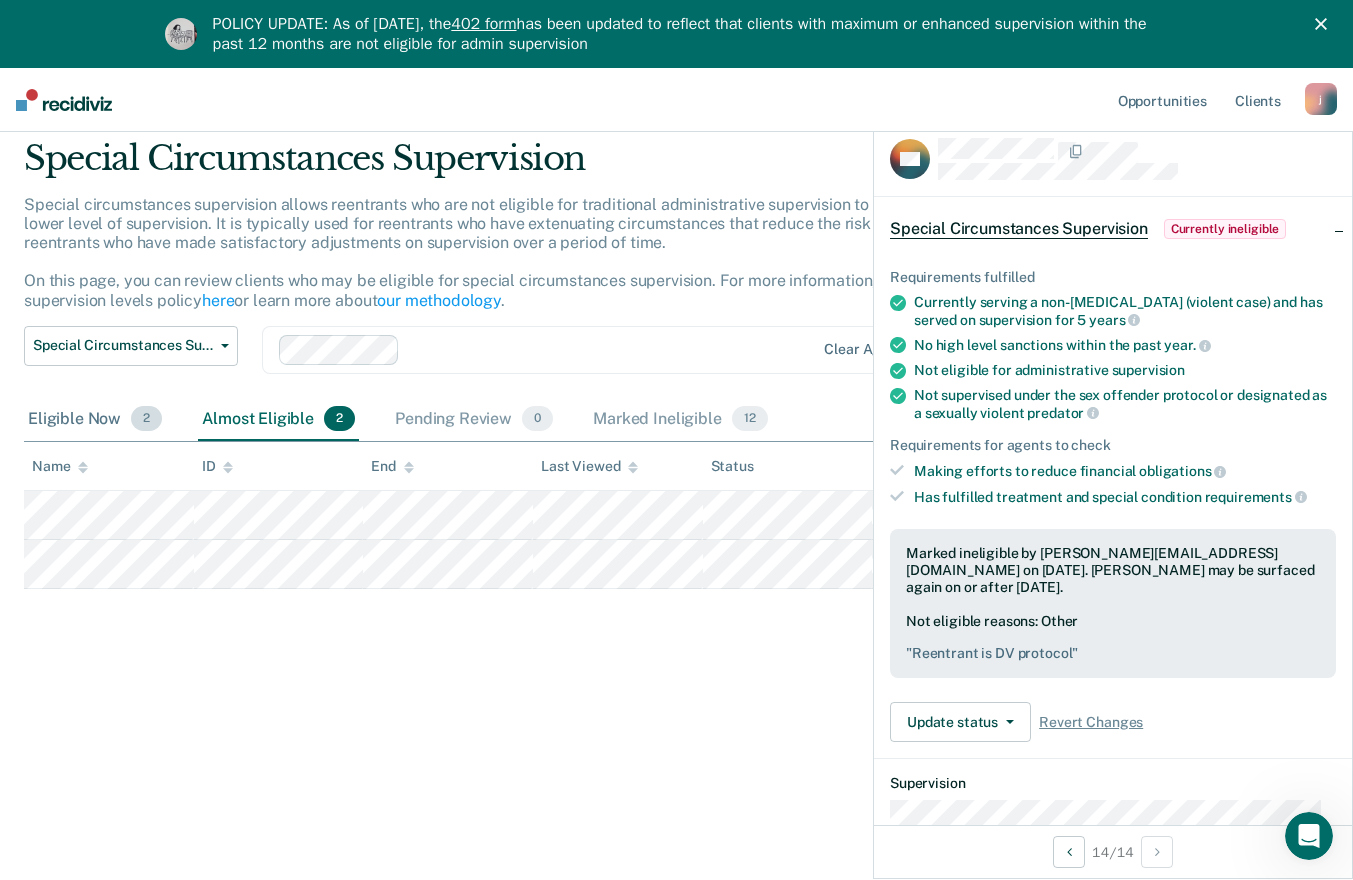 click on "Eligible Now 2" at bounding box center [95, 420] 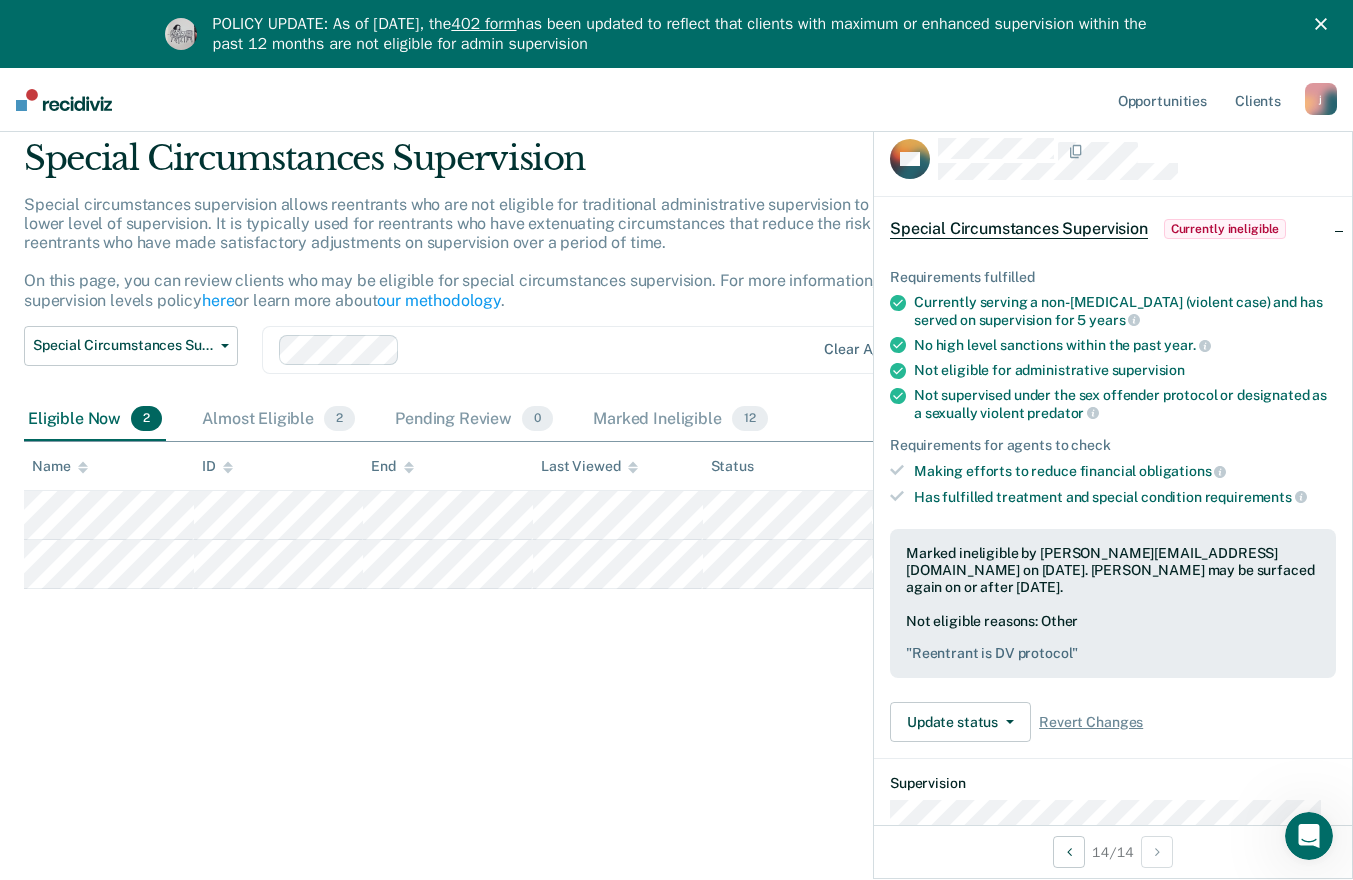 scroll, scrollTop: 0, scrollLeft: 0, axis: both 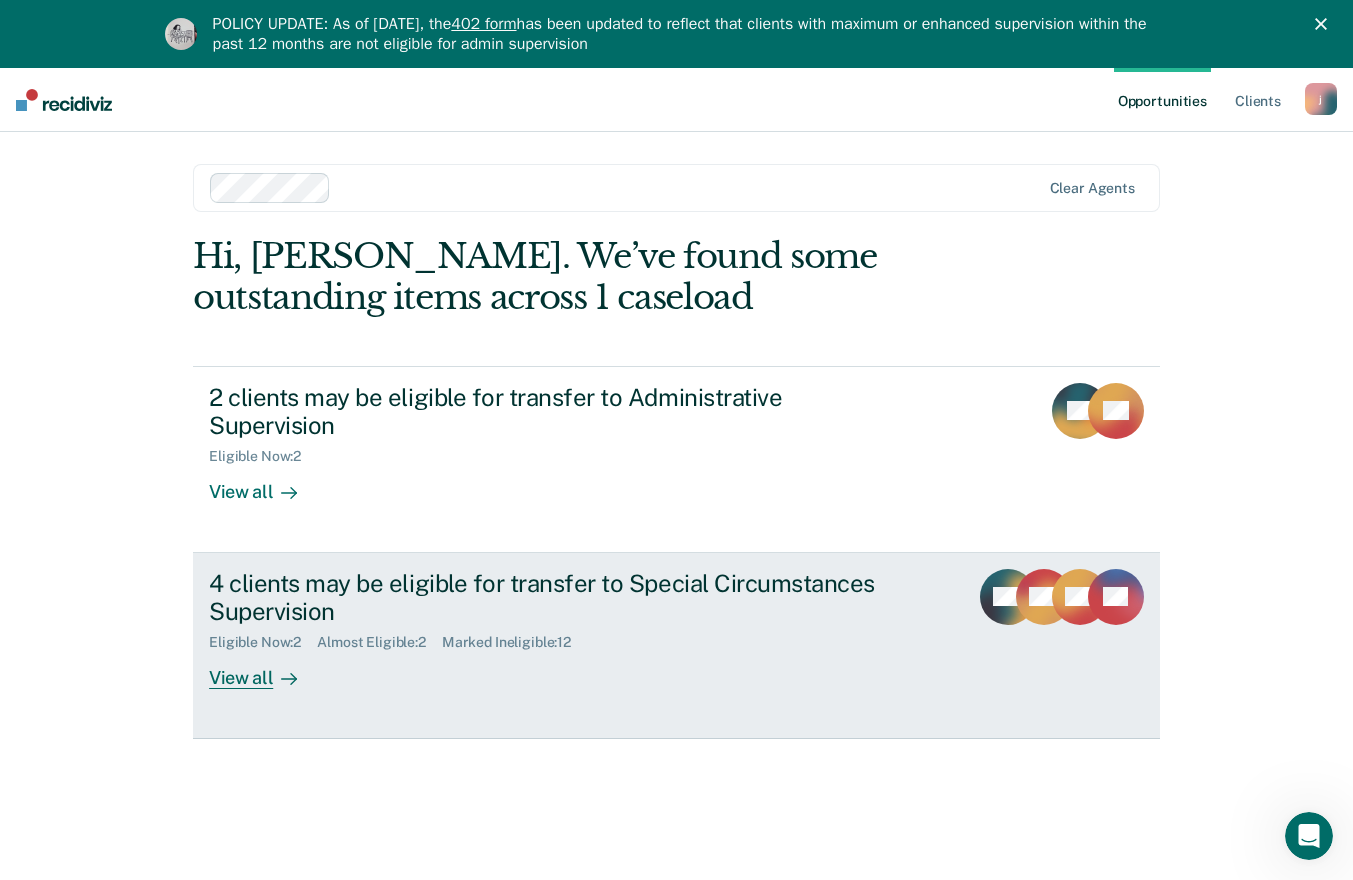 click on "4 clients may be eligible for transfer to Special Circumstances Supervision" at bounding box center [560, 598] 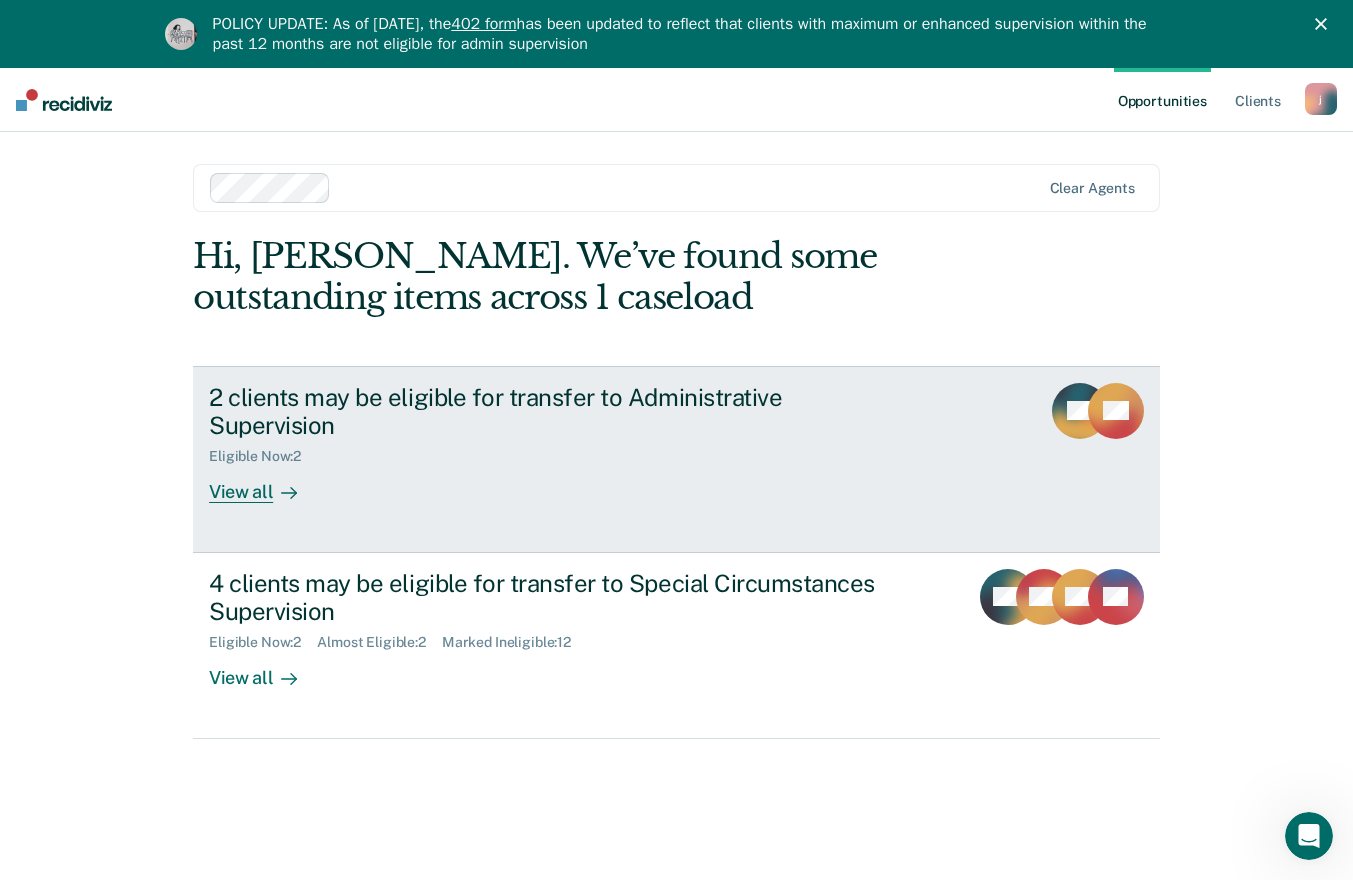 click on "2 clients may be eligible for transfer to Administrative Supervision Eligible Now :  2 View all" at bounding box center (584, 443) 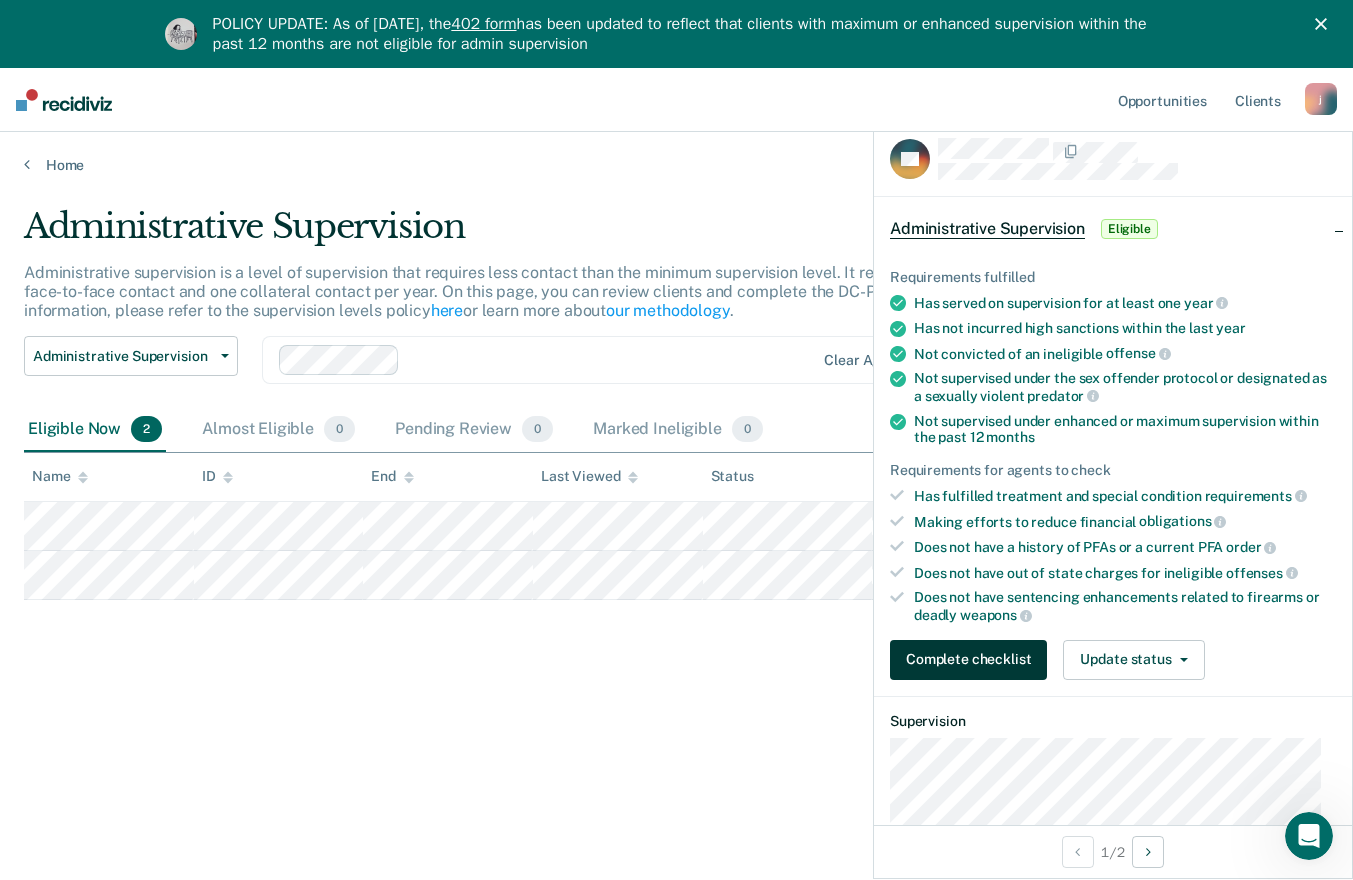 click on "Complete checklist" at bounding box center (968, 660) 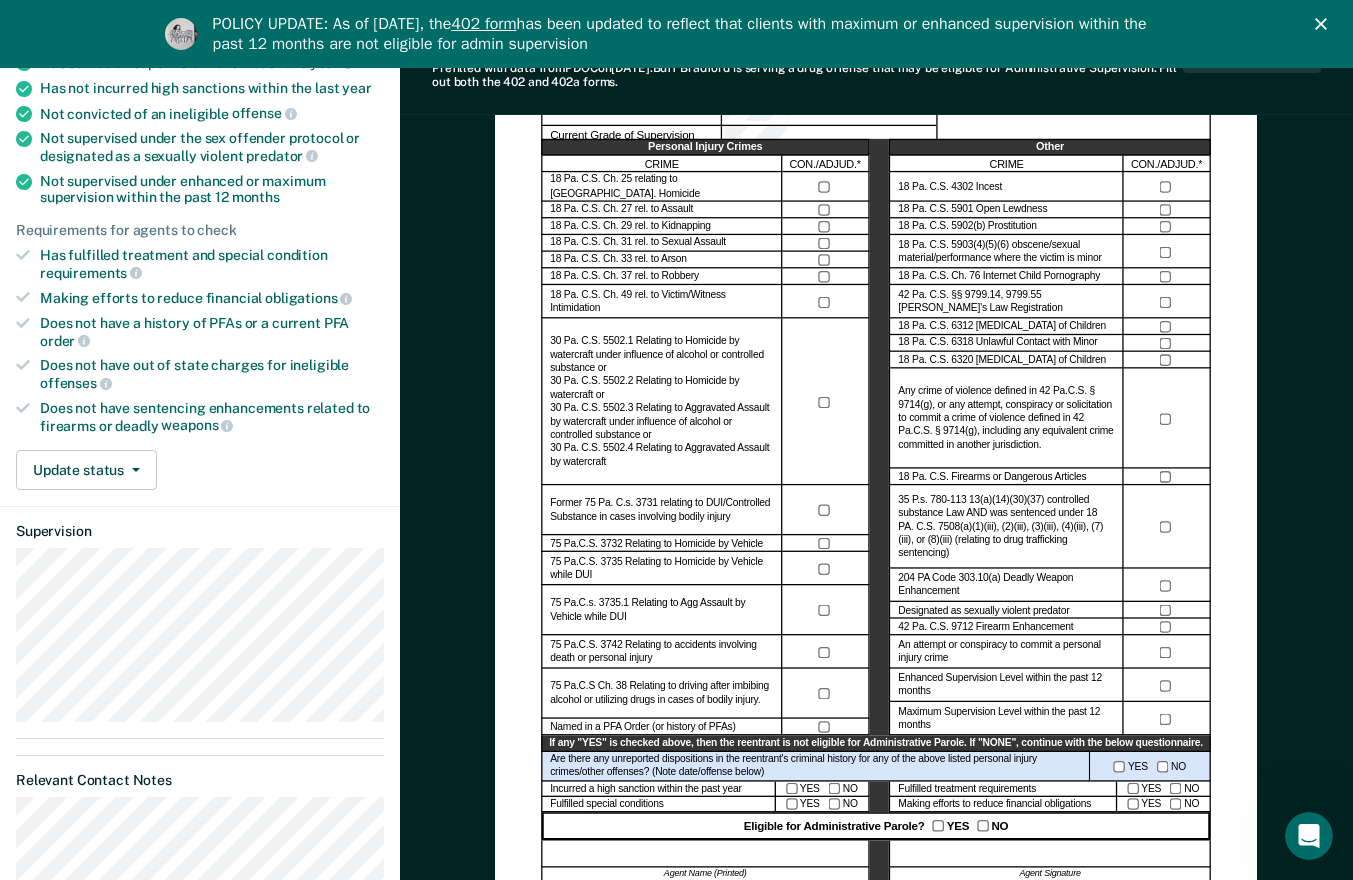 scroll, scrollTop: 400, scrollLeft: 0, axis: vertical 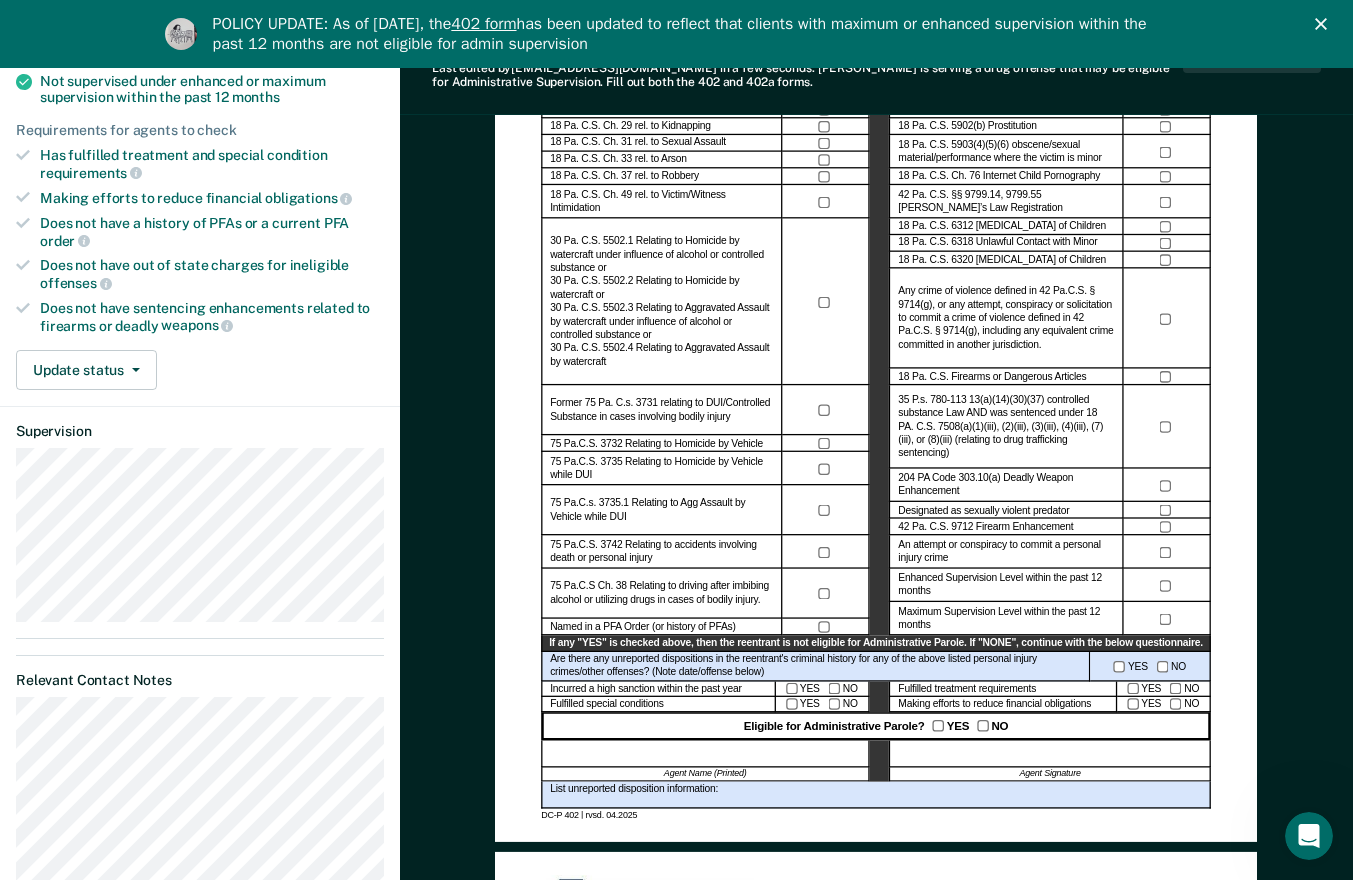 click at bounding box center (705, 753) 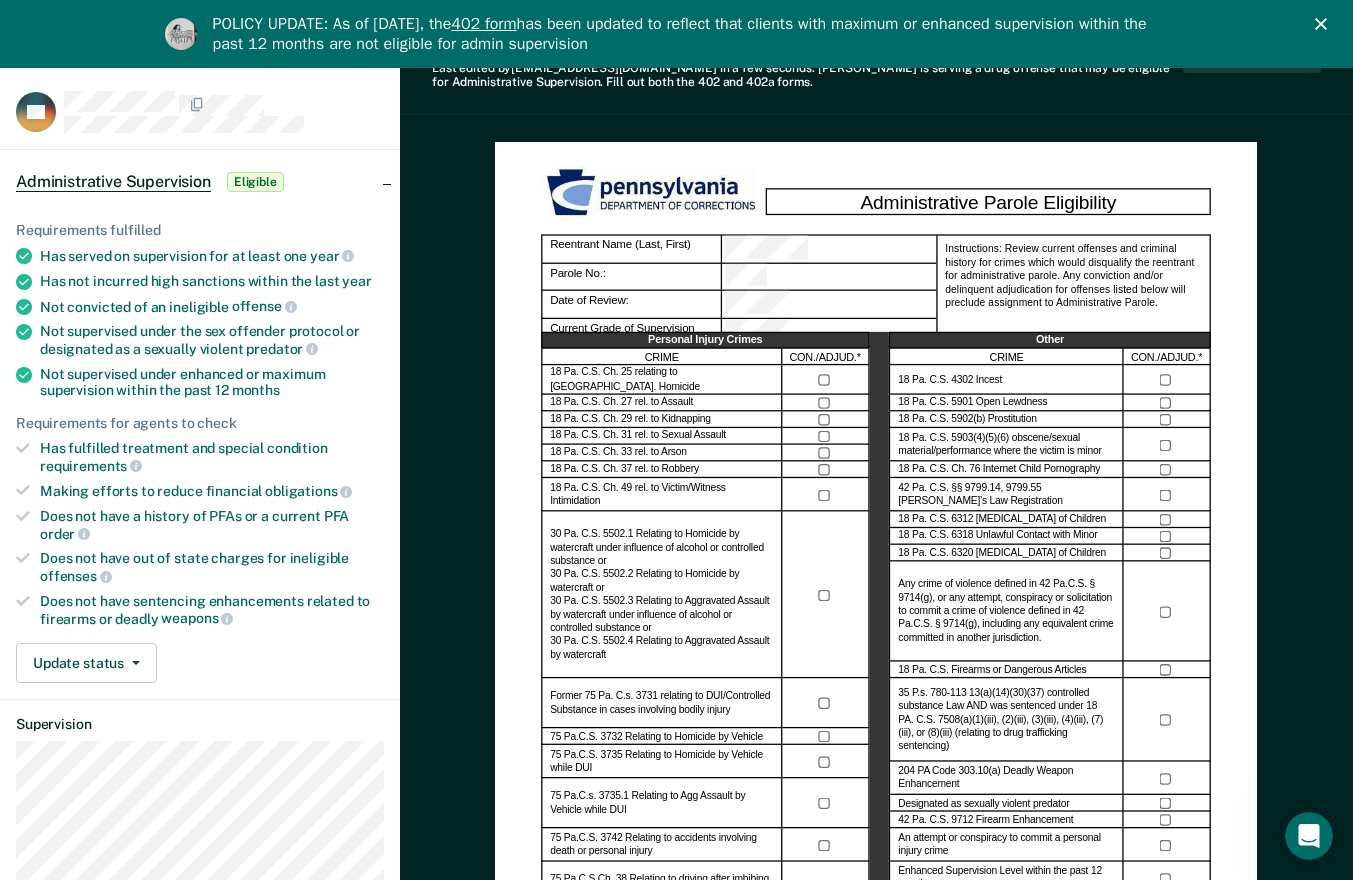 scroll, scrollTop: 0, scrollLeft: 0, axis: both 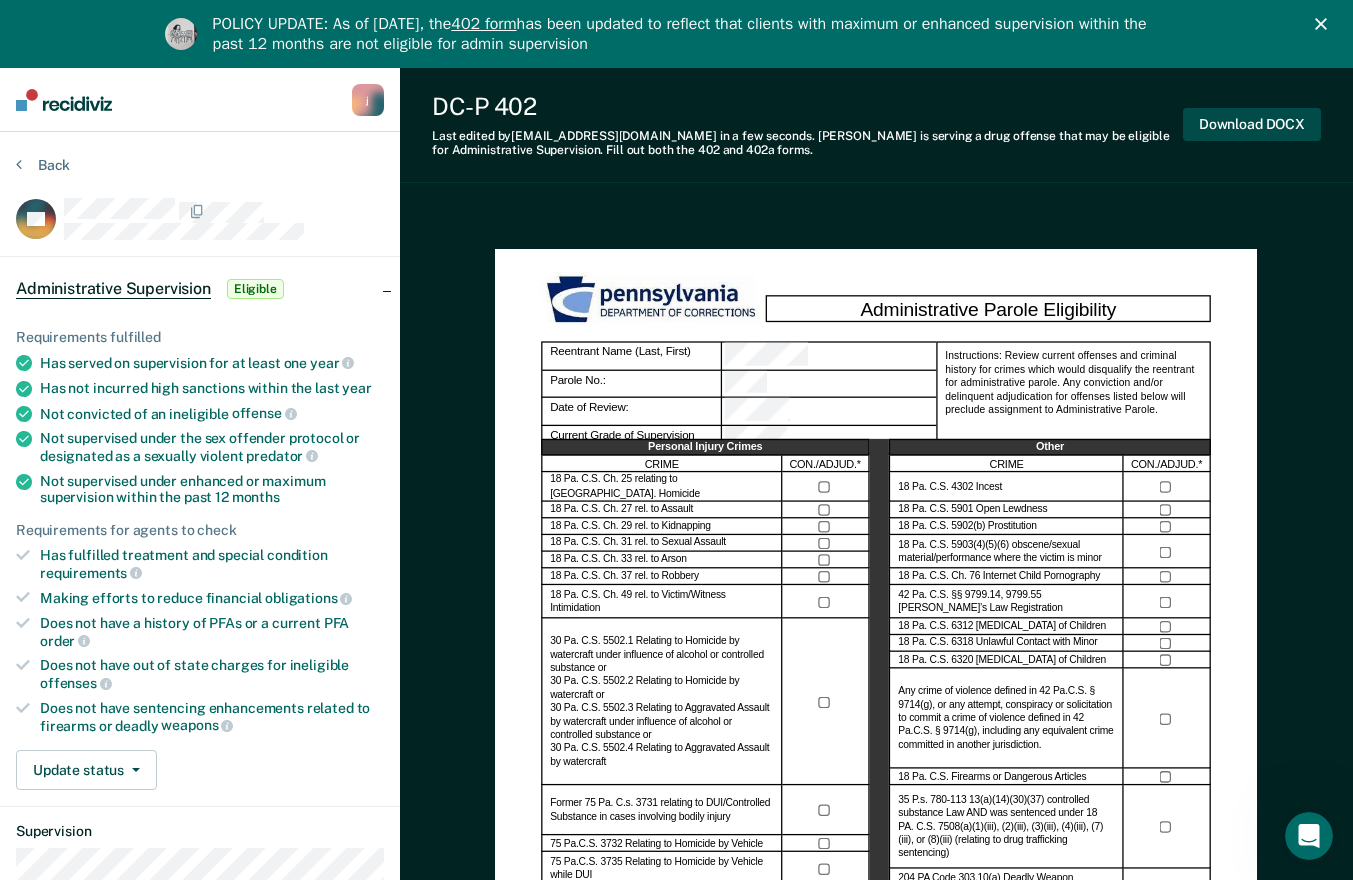 click on "Download DOCX" at bounding box center (1252, 124) 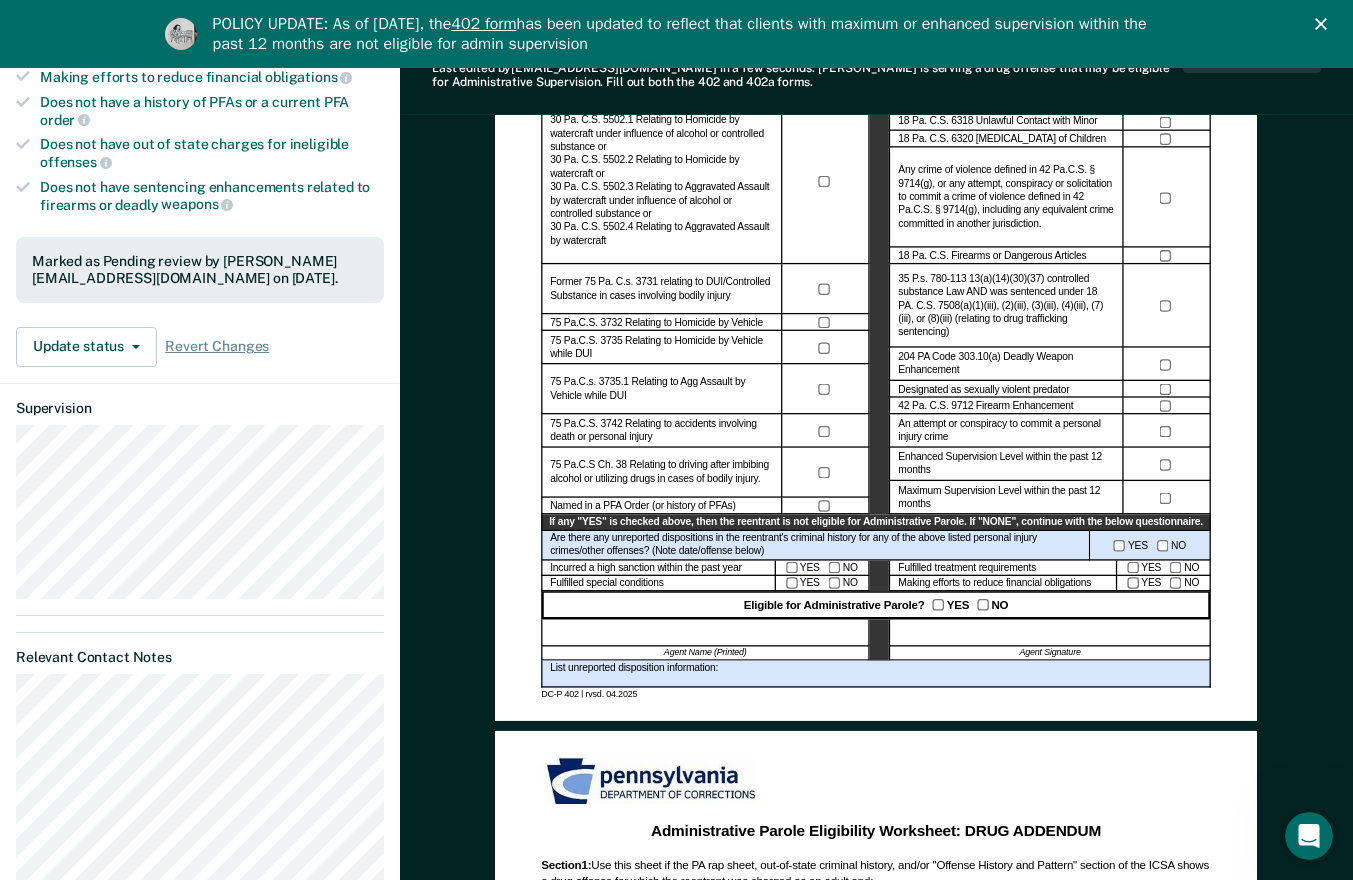 scroll, scrollTop: 600, scrollLeft: 0, axis: vertical 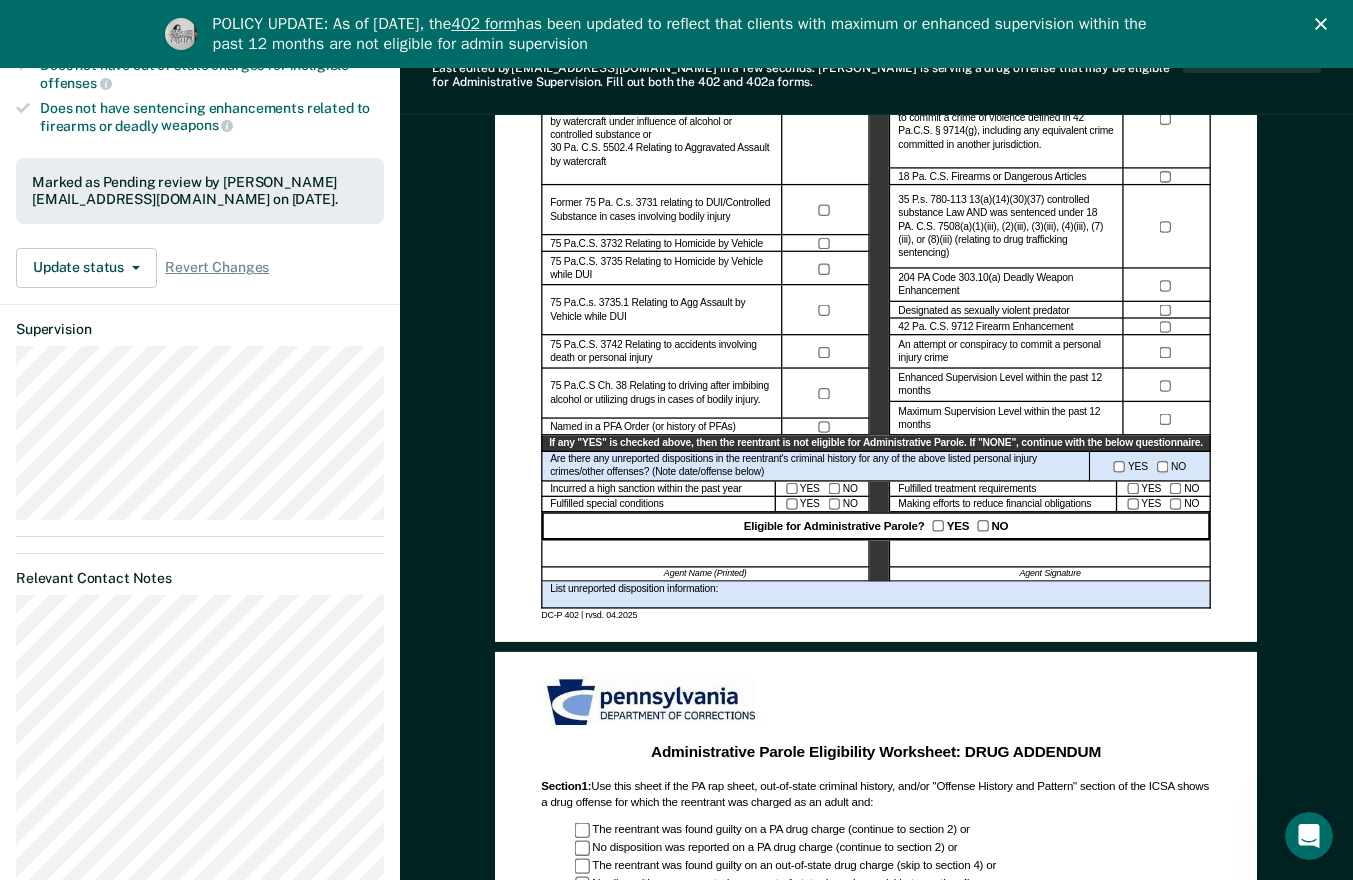 click on "POLICY UPDATE: As of [DATE], the  402 form  has been updated to reflect that clients with maximum or enhanced supervision within the past 12 months are not eligible for admin supervision" at bounding box center [676, 34] 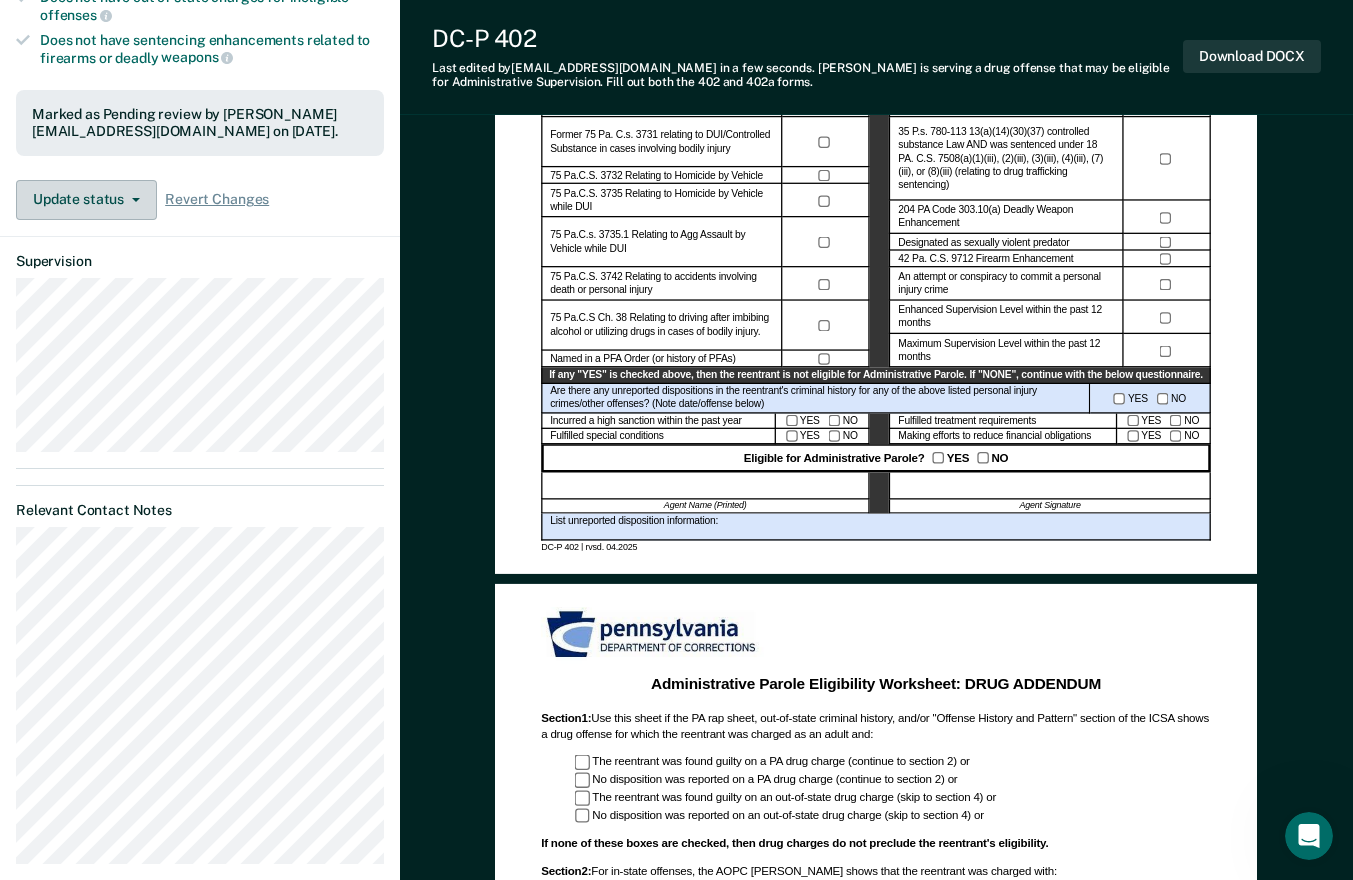 click on "Update status" at bounding box center [86, 200] 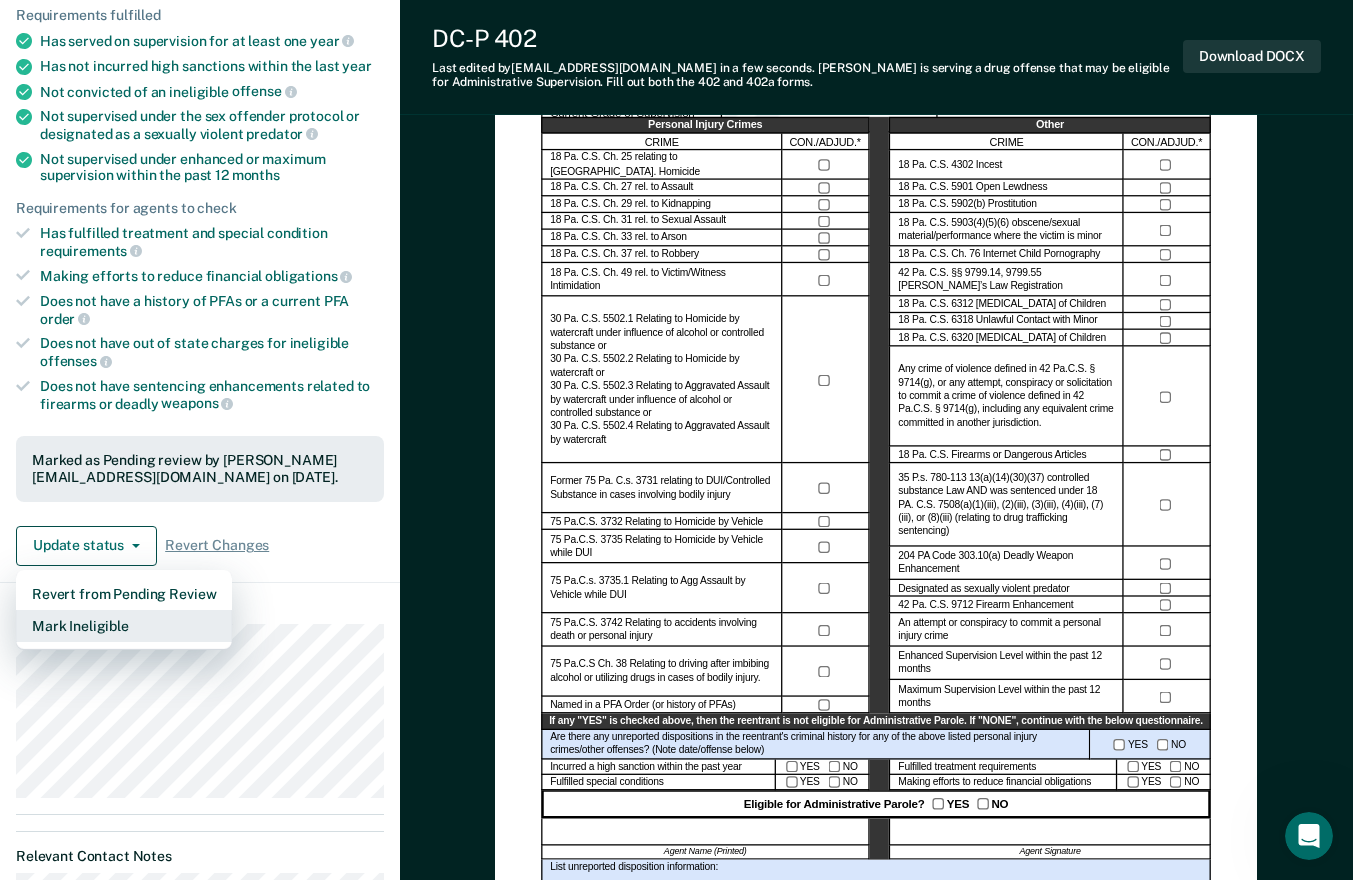 scroll, scrollTop: 0, scrollLeft: 0, axis: both 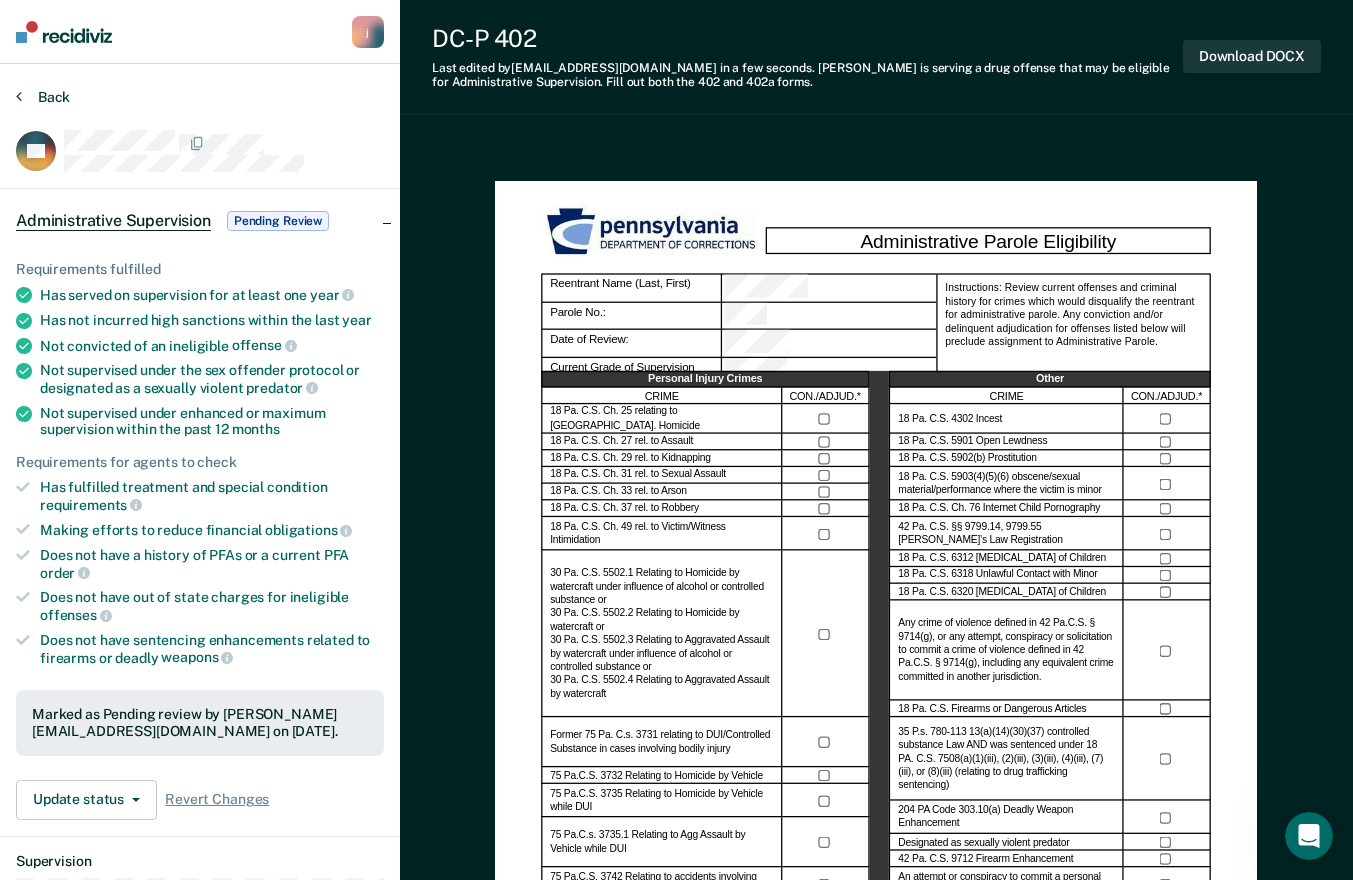 click on "Back" at bounding box center (43, 97) 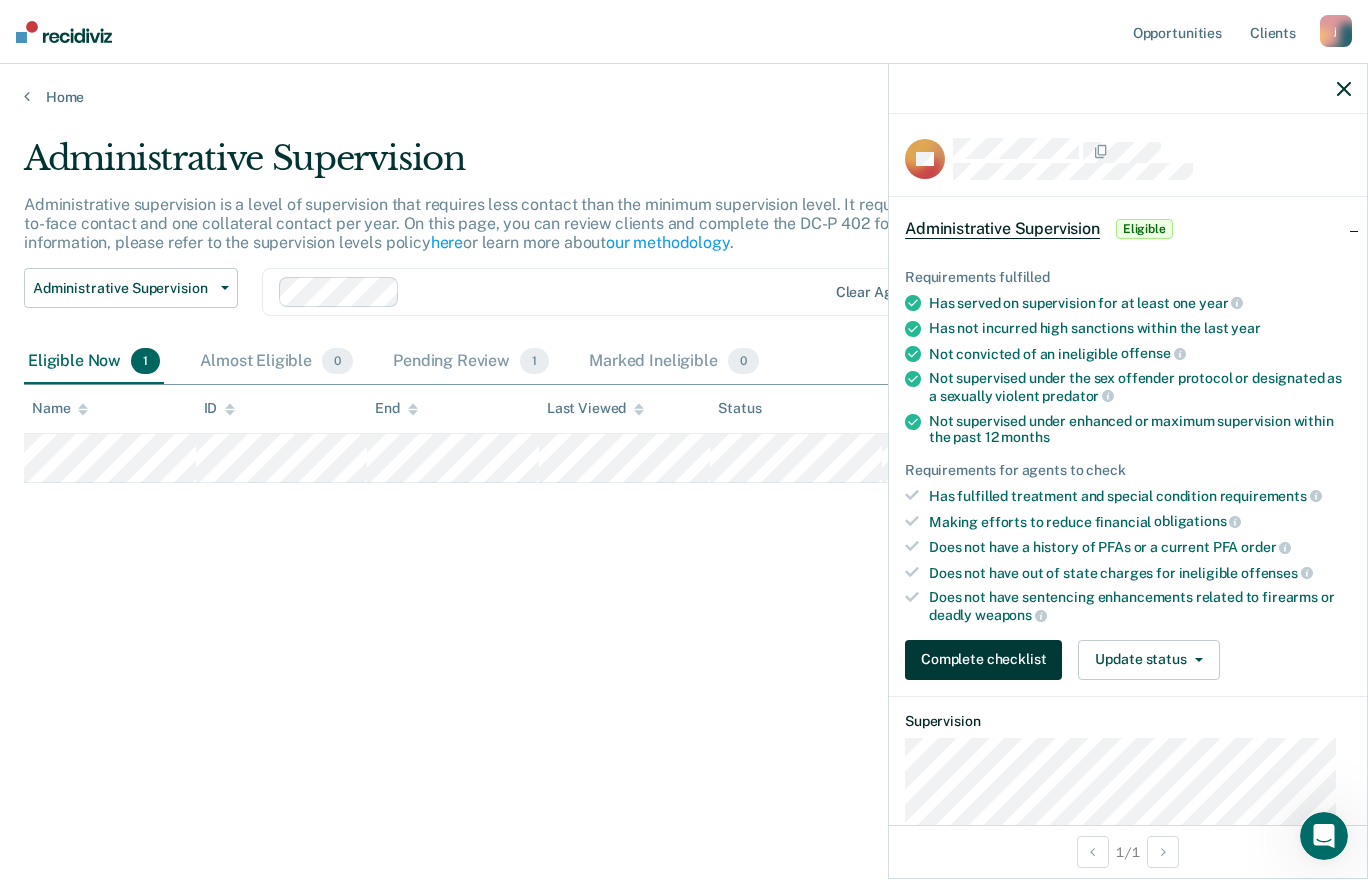 click on "Complete checklist" at bounding box center (983, 660) 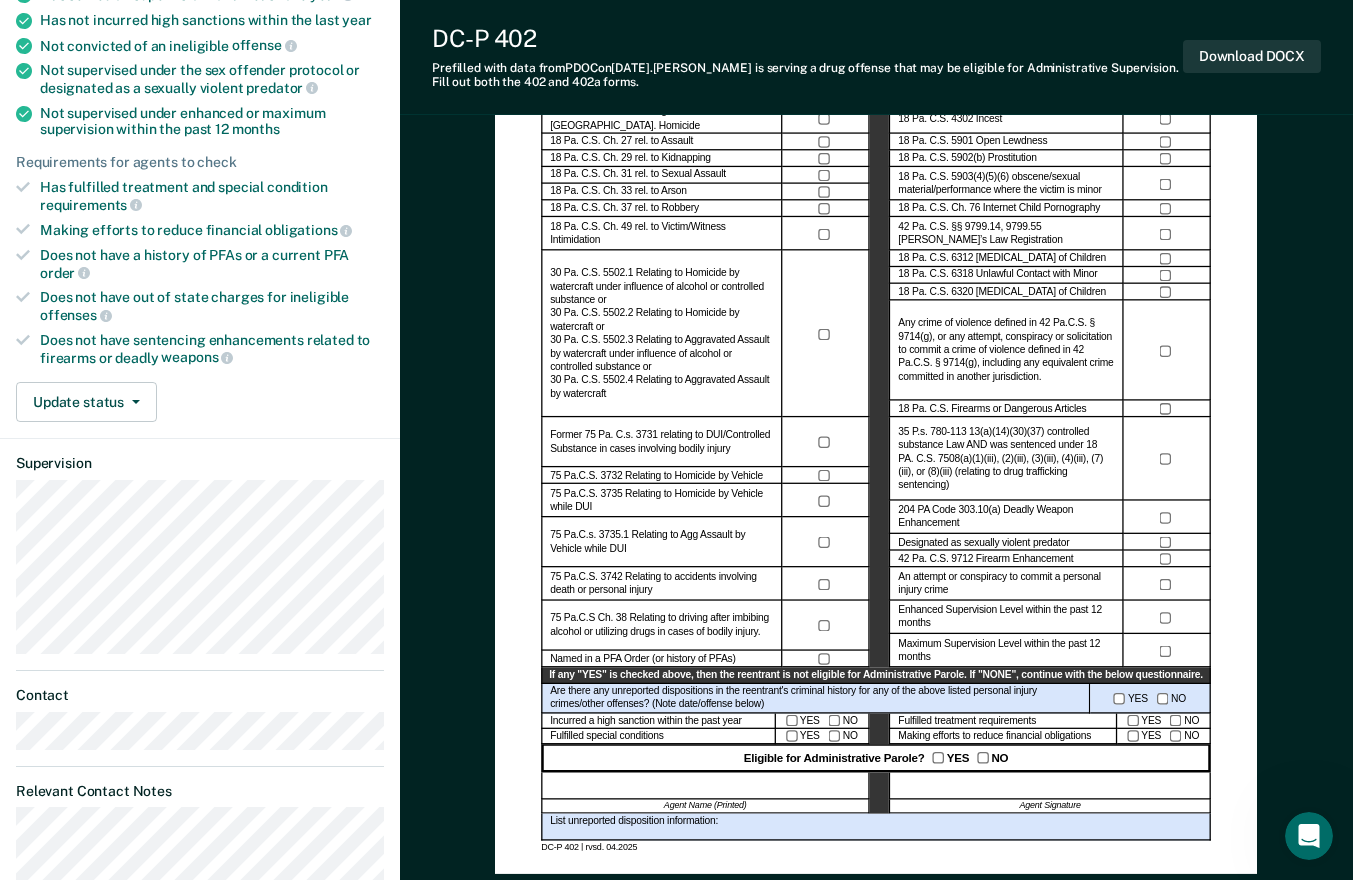 scroll, scrollTop: 400, scrollLeft: 0, axis: vertical 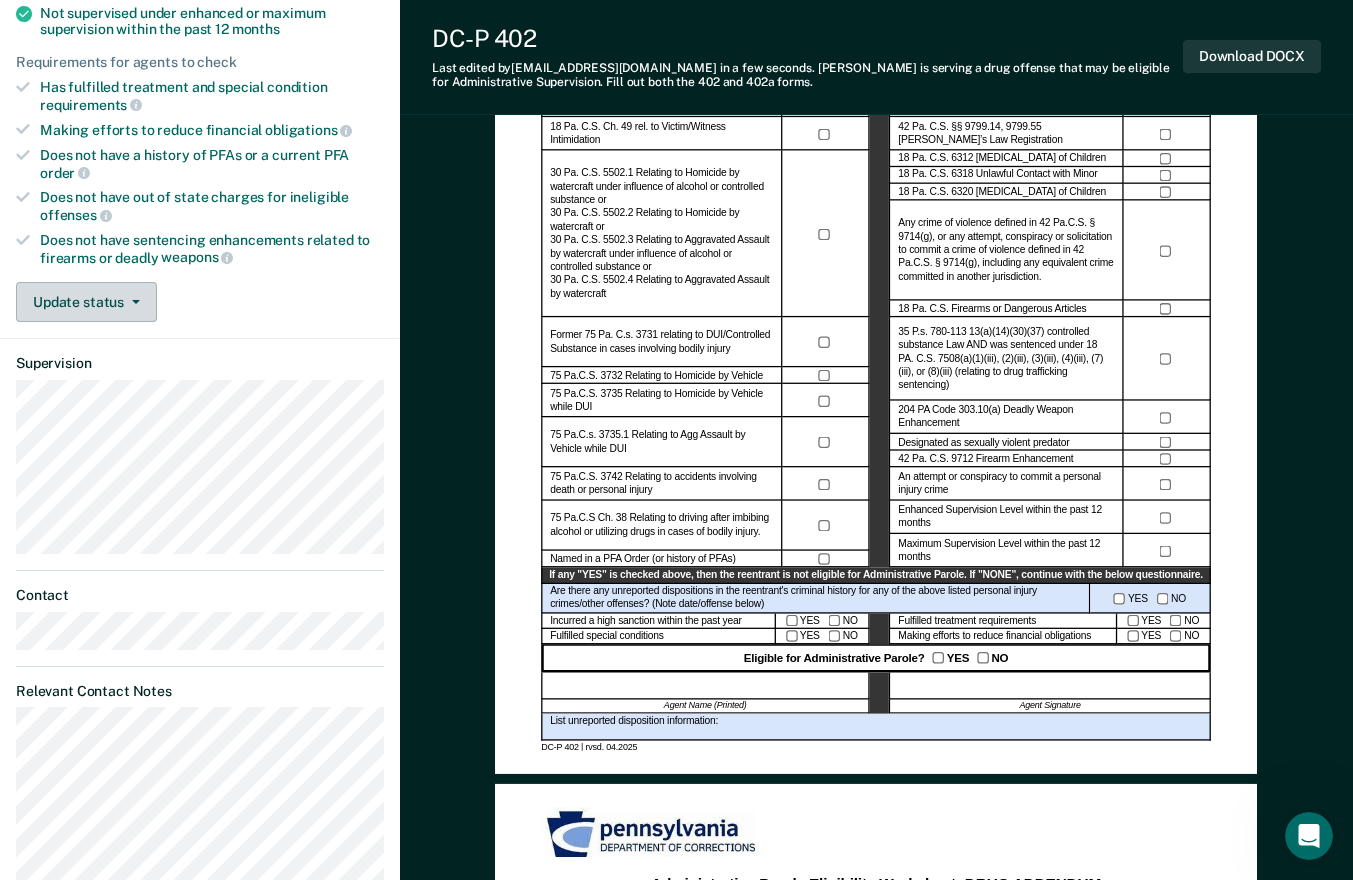 click on "Update status" at bounding box center (86, 302) 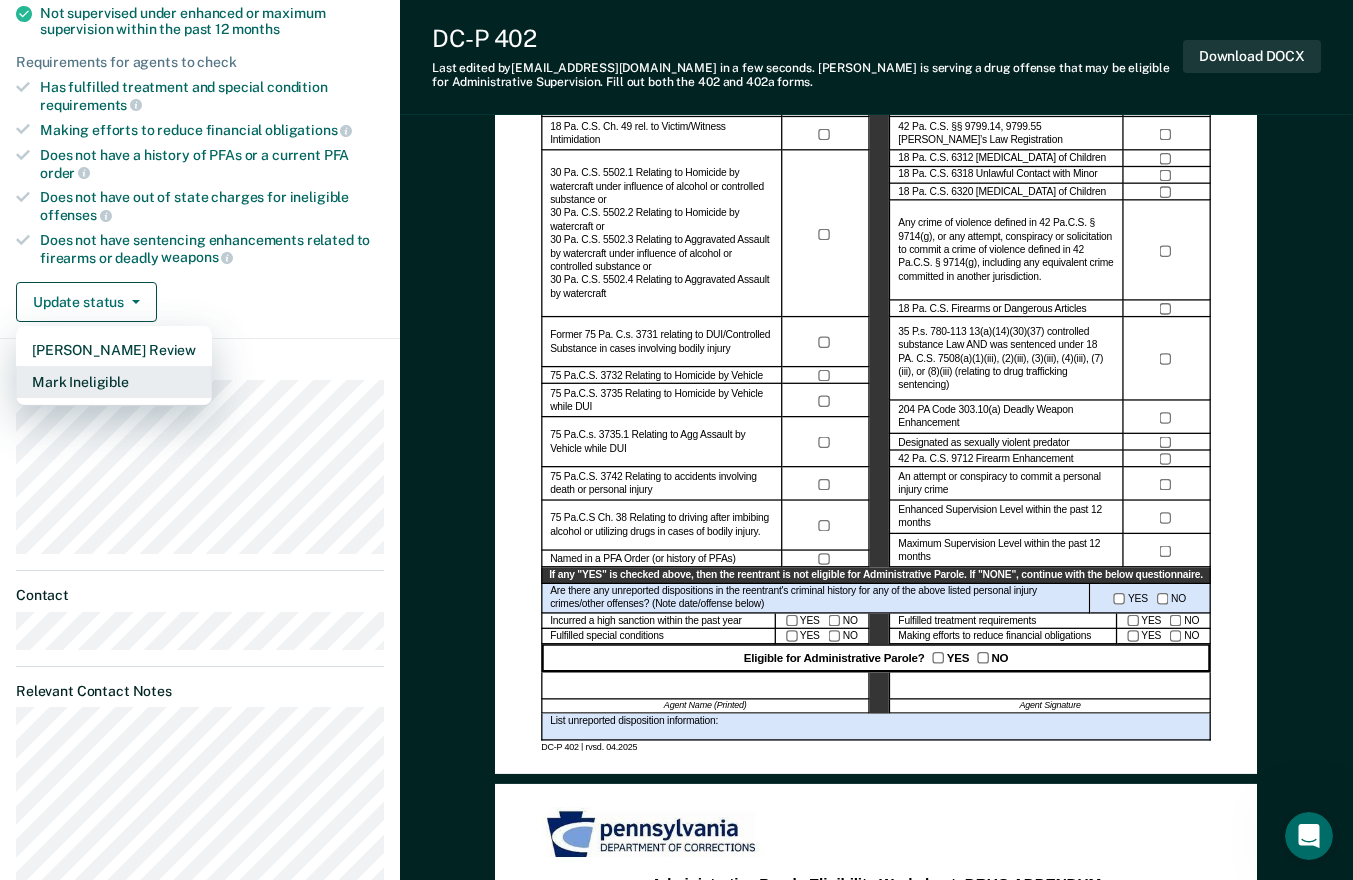 click on "Mark Ineligible" at bounding box center [114, 382] 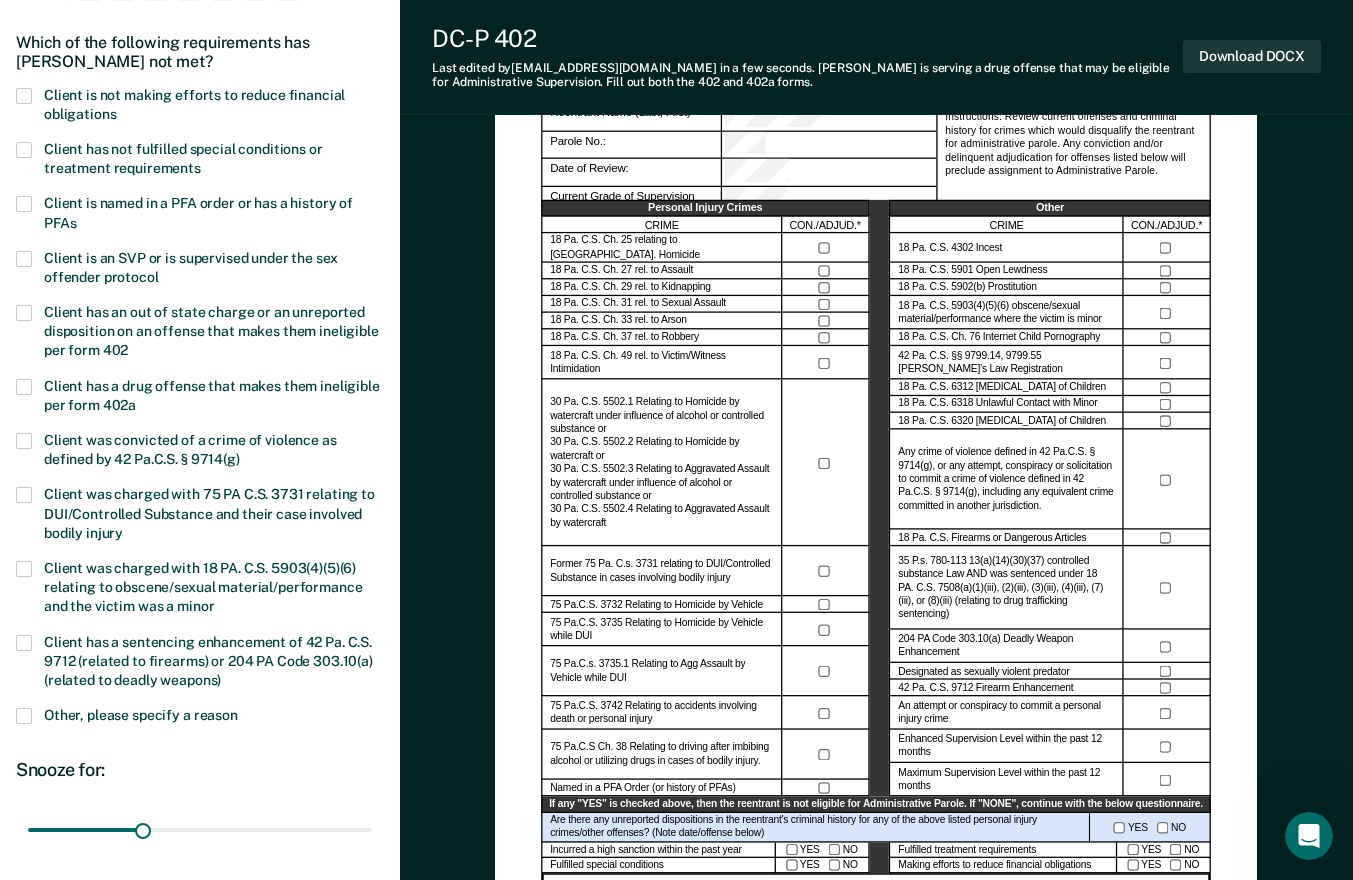 scroll, scrollTop: 200, scrollLeft: 0, axis: vertical 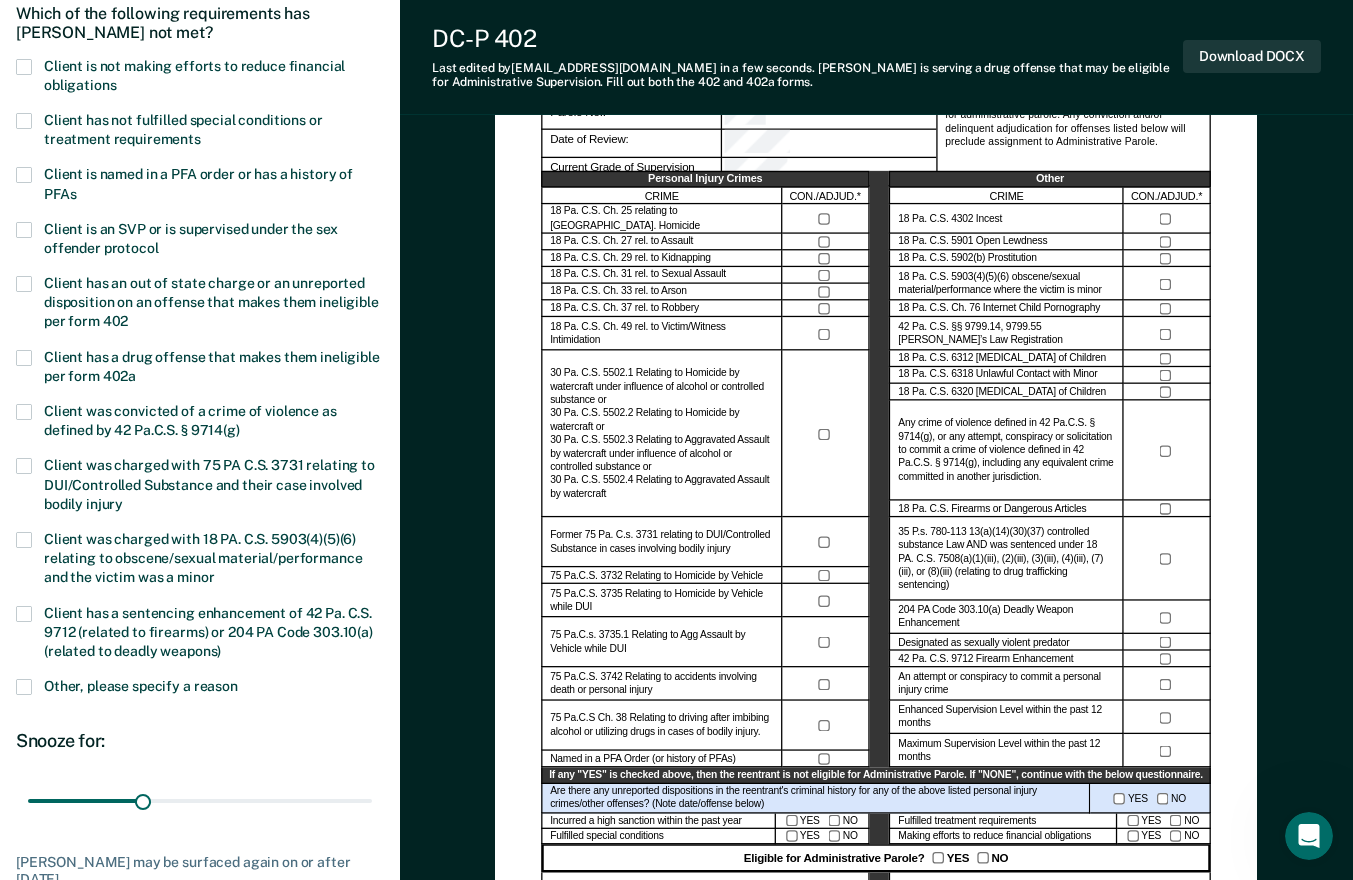 click at bounding box center [24, 687] 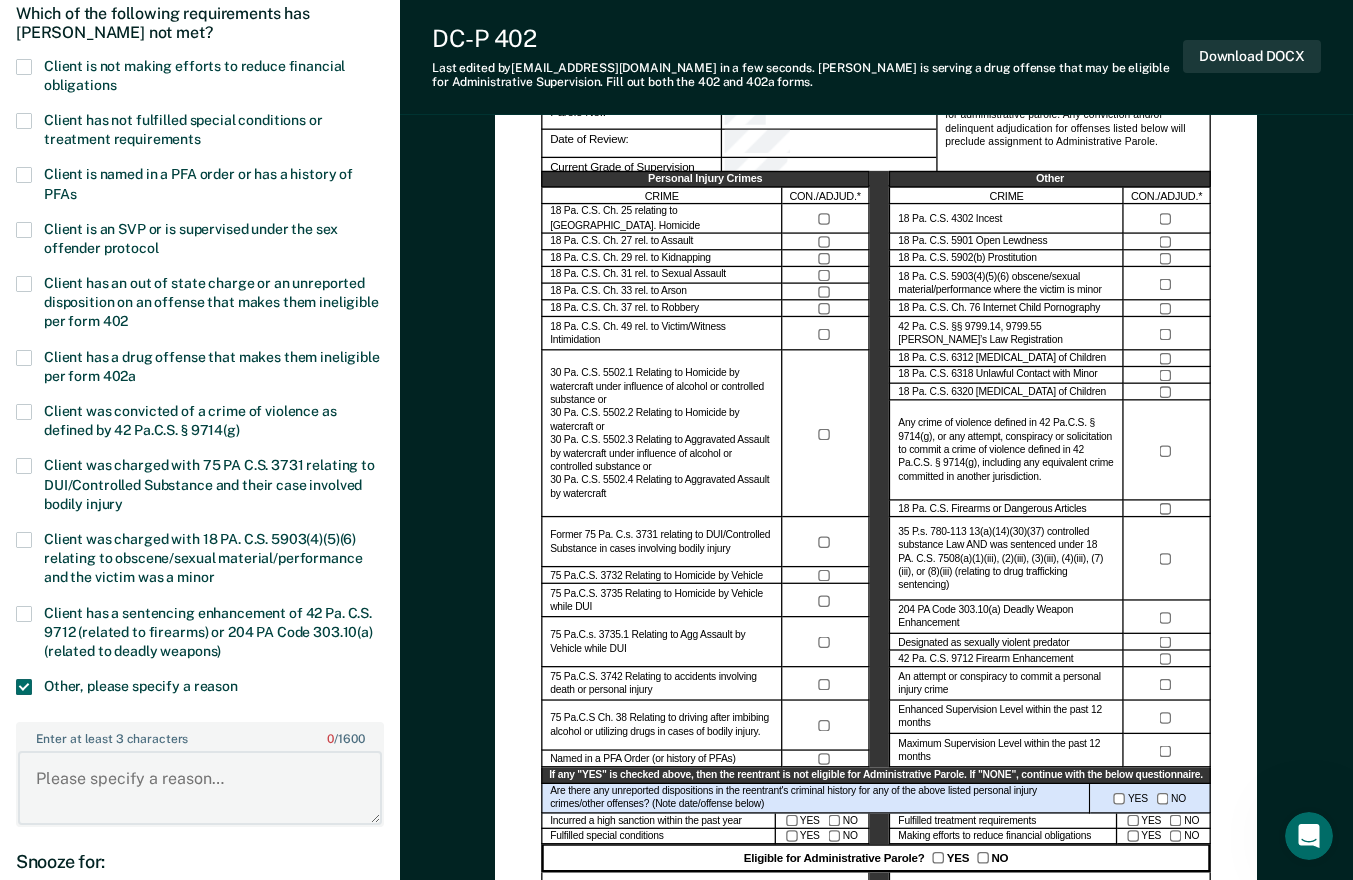 click on "Enter at least 3 characters 0  /  1600" at bounding box center (200, 788) 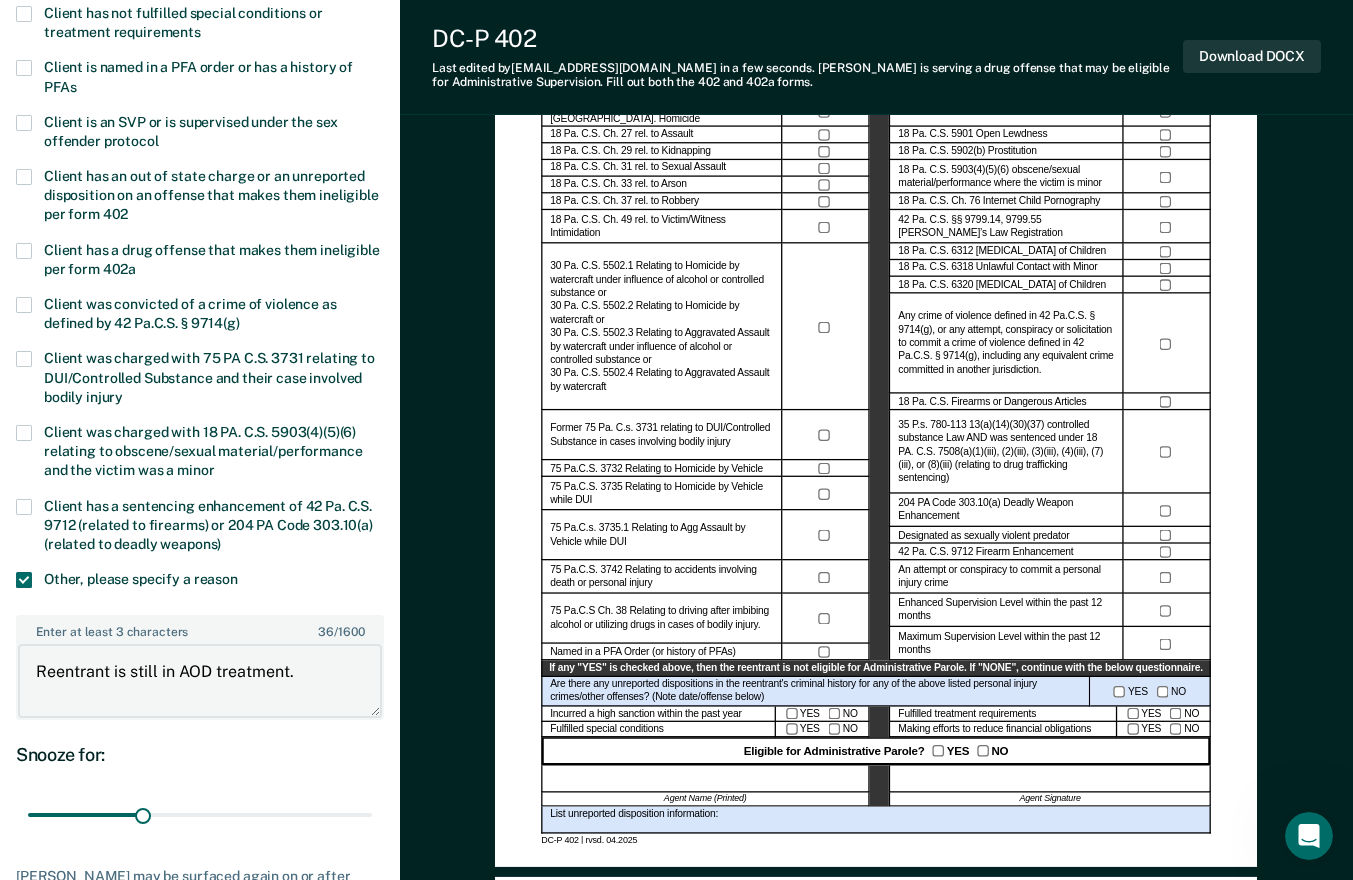 scroll, scrollTop: 500, scrollLeft: 0, axis: vertical 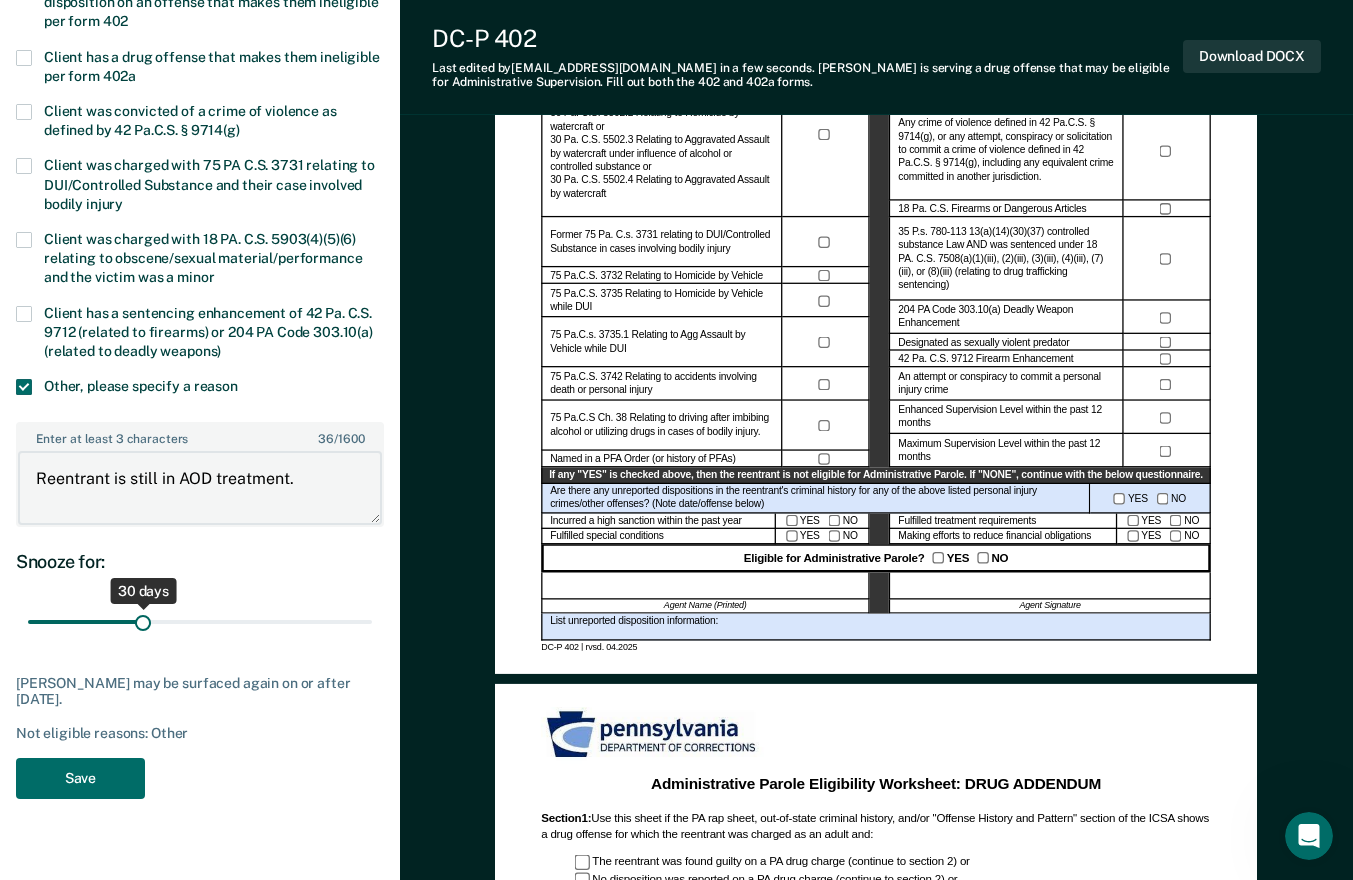 type on "Reentrant is still in AOD treatment." 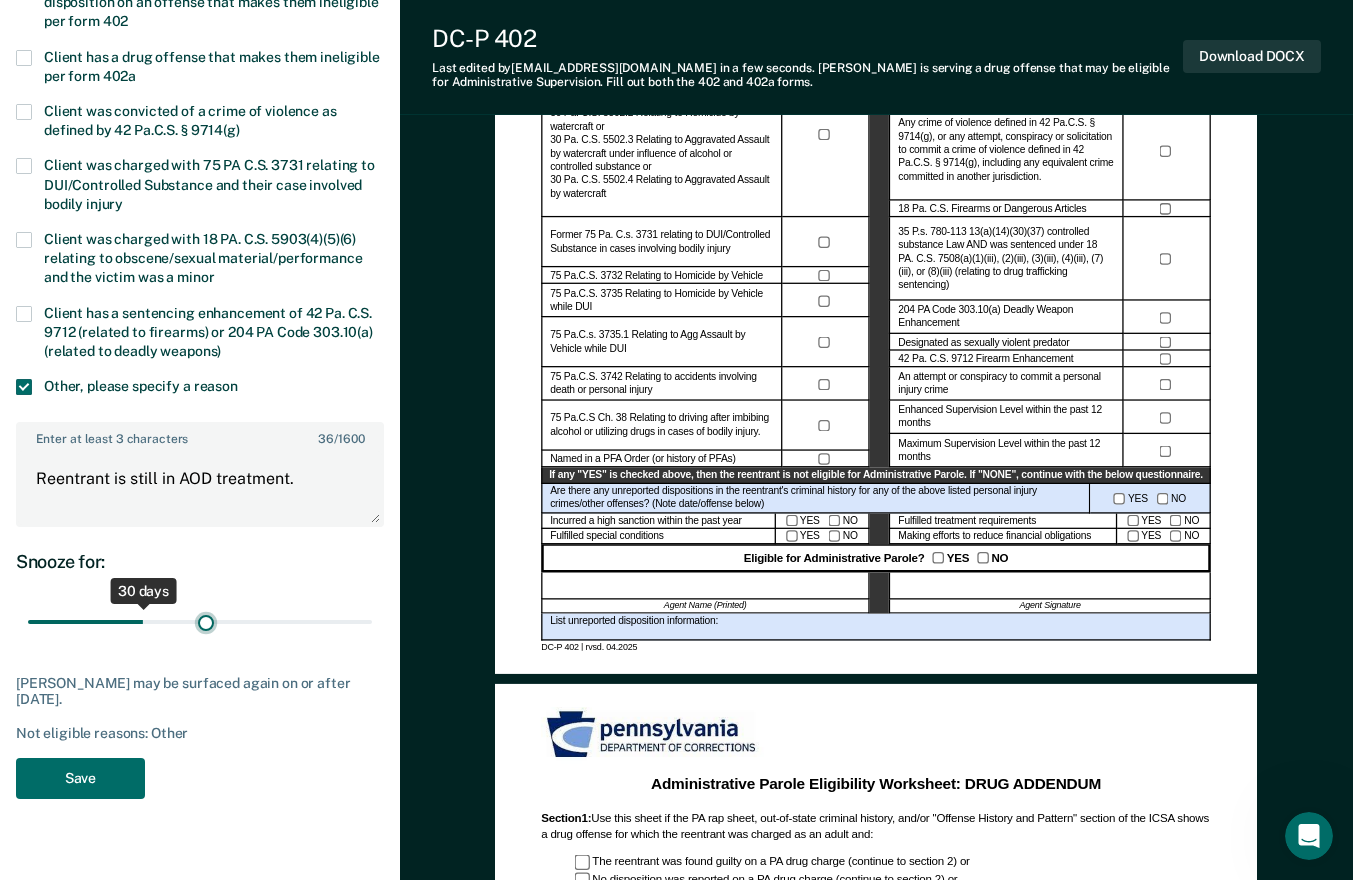 click at bounding box center [200, 622] 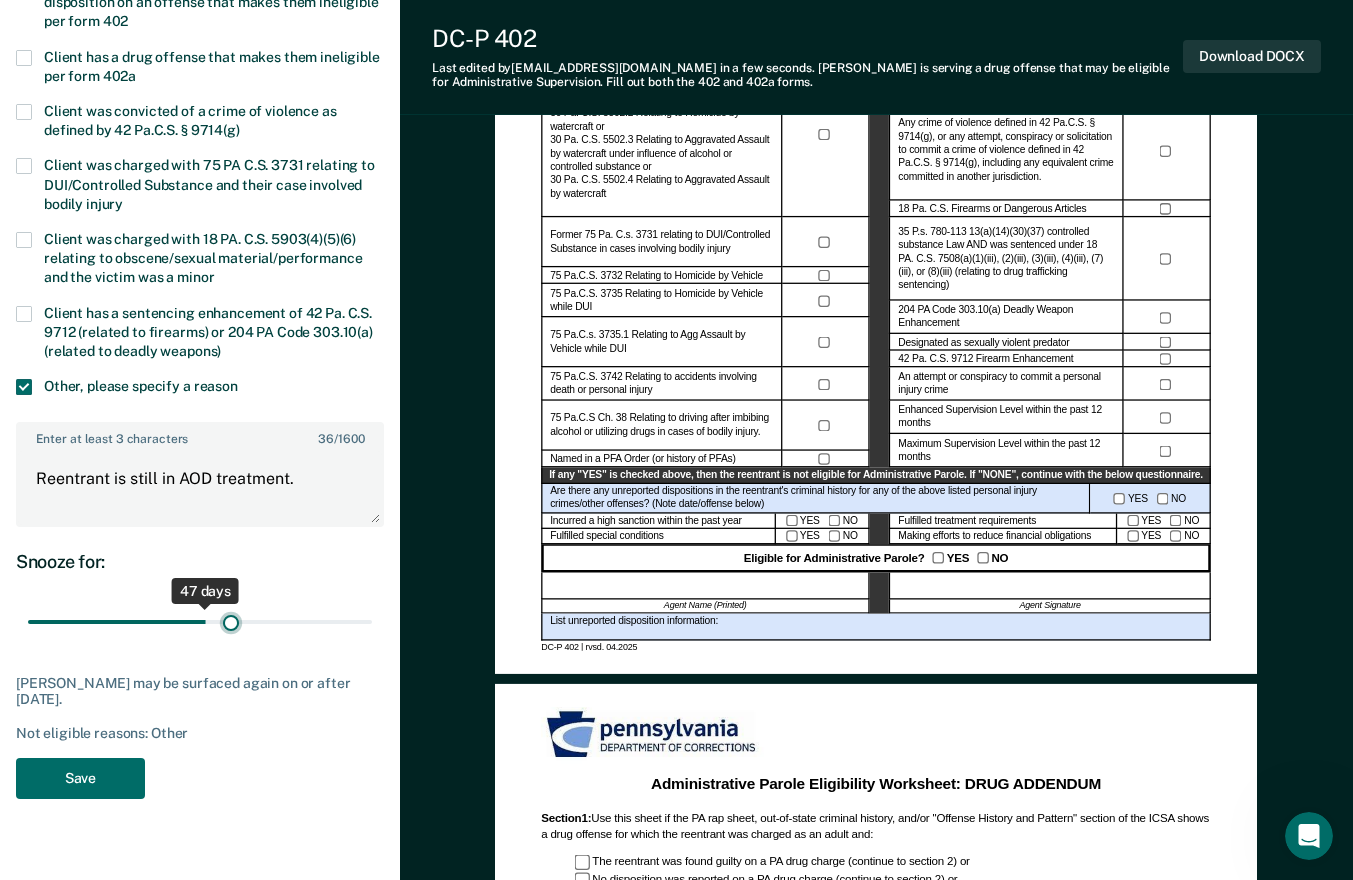click at bounding box center (200, 622) 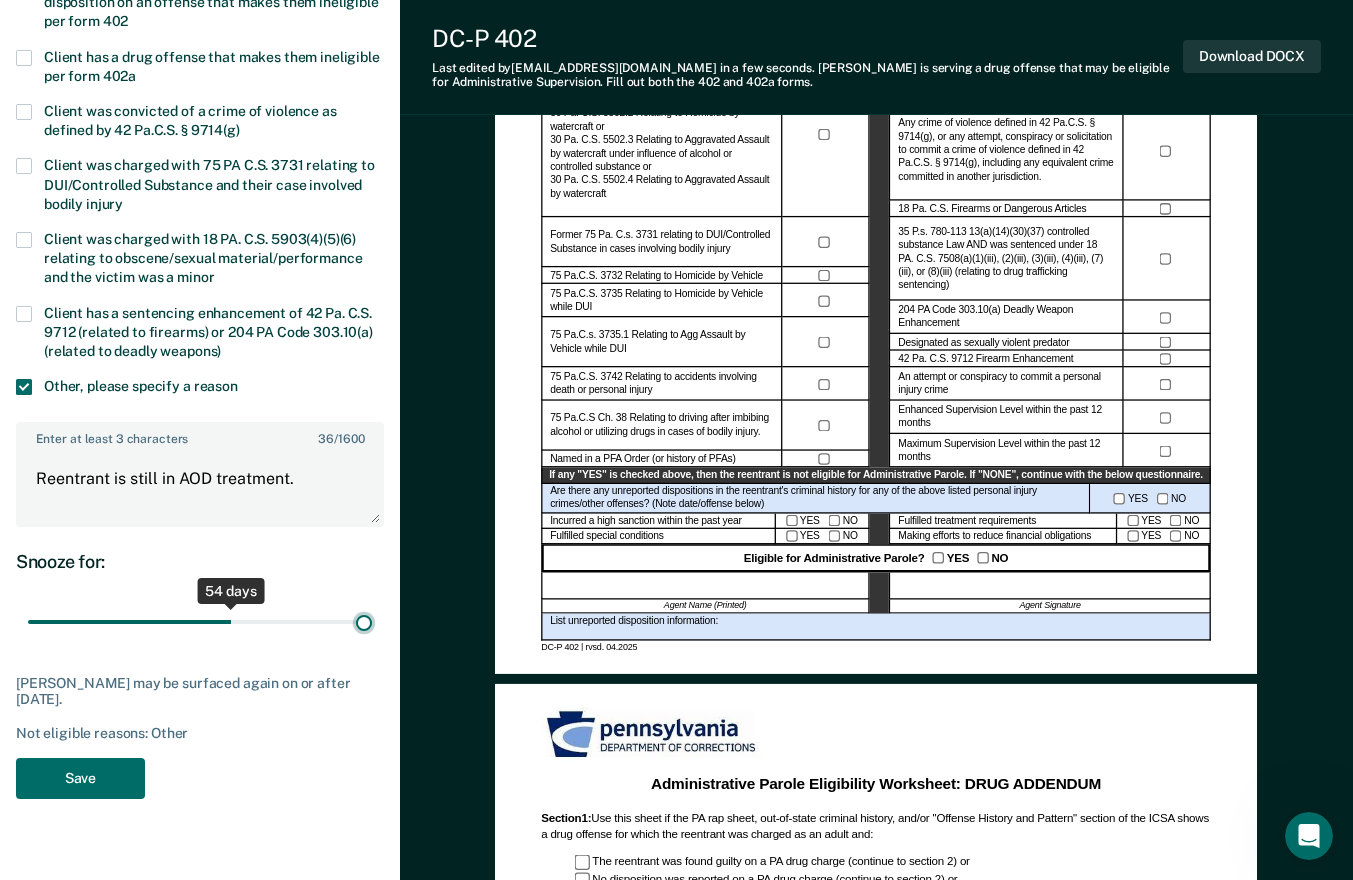 type on "90" 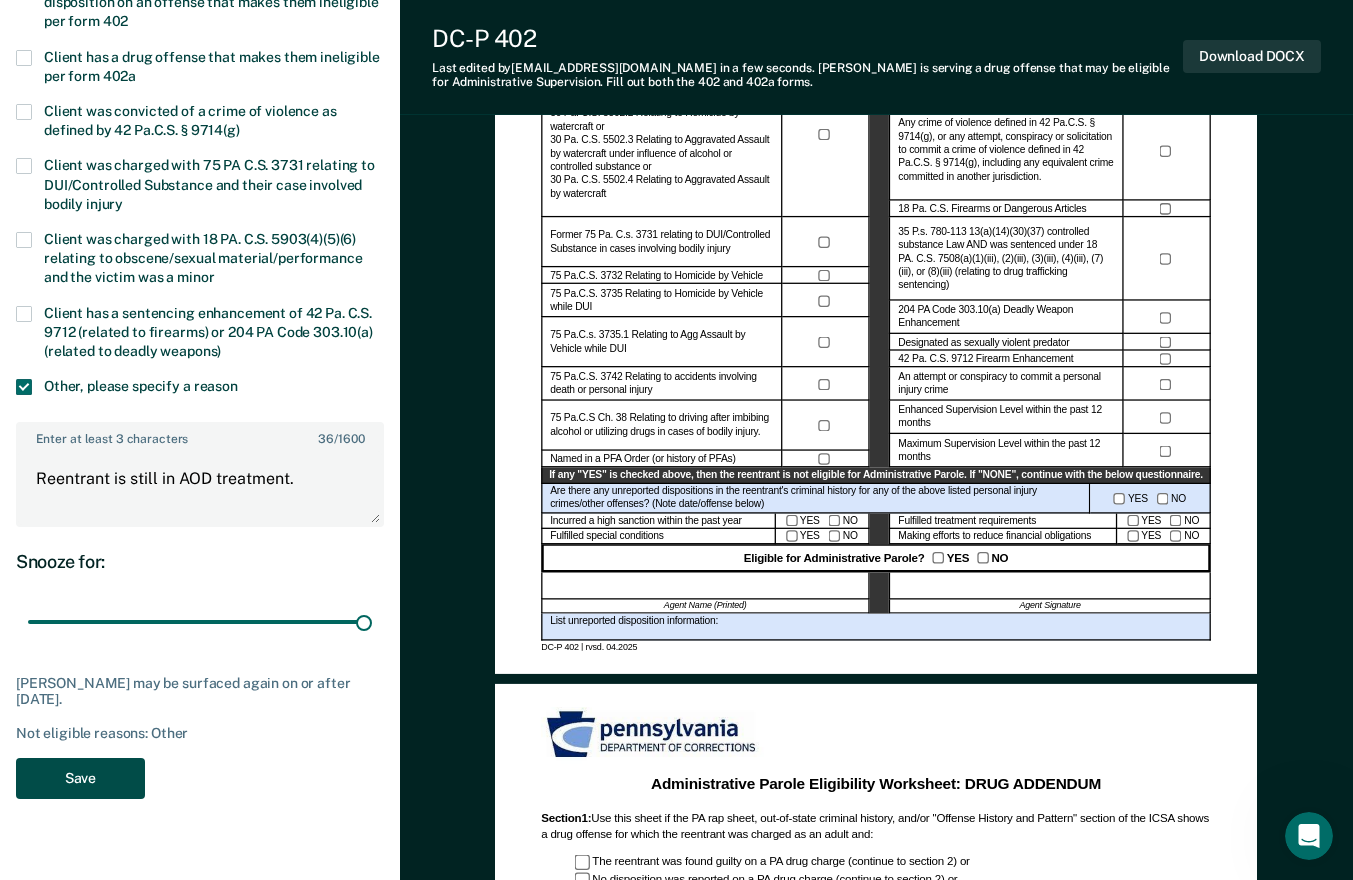 click on "Save" at bounding box center [80, 778] 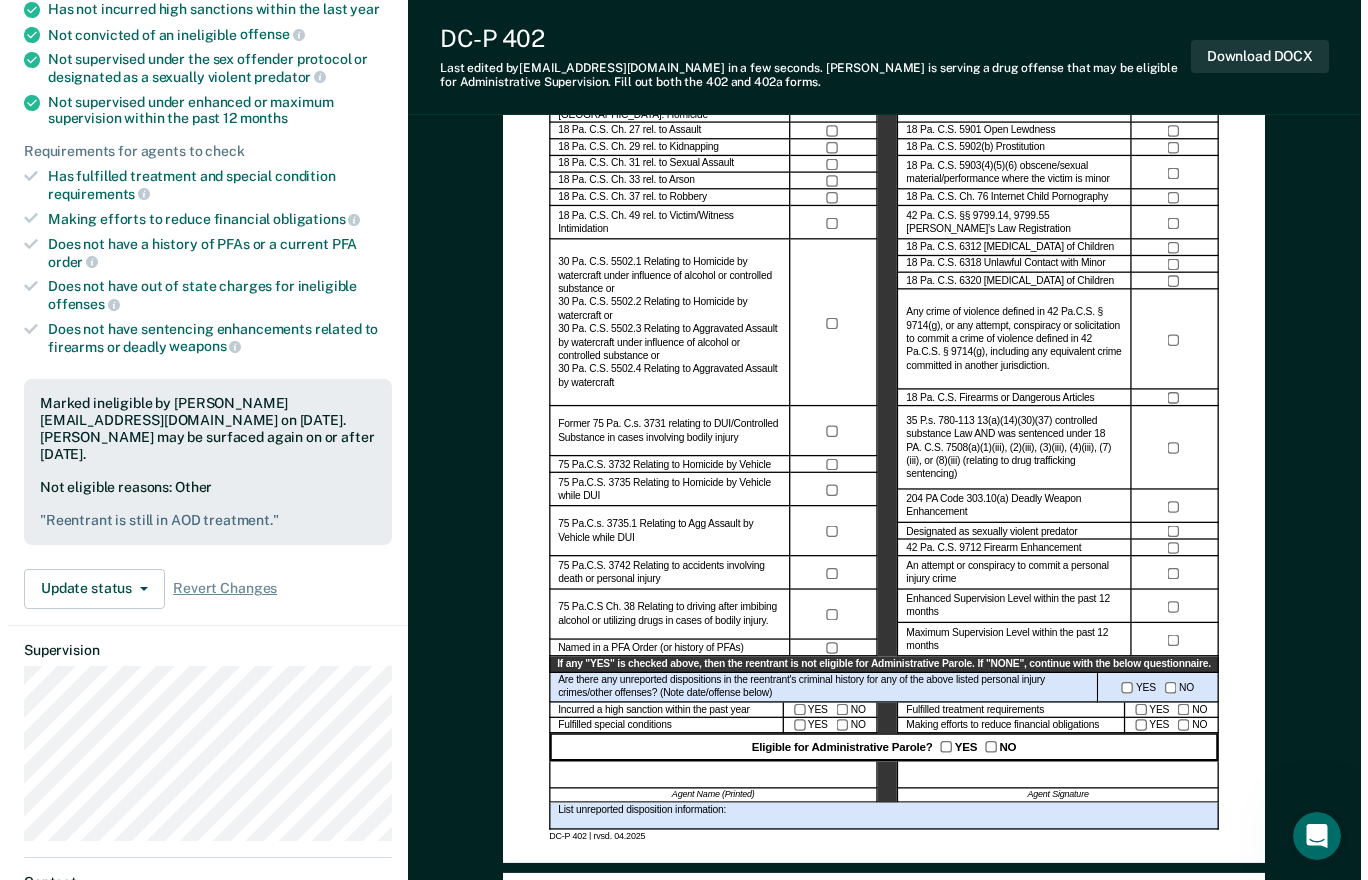 scroll, scrollTop: 0, scrollLeft: 0, axis: both 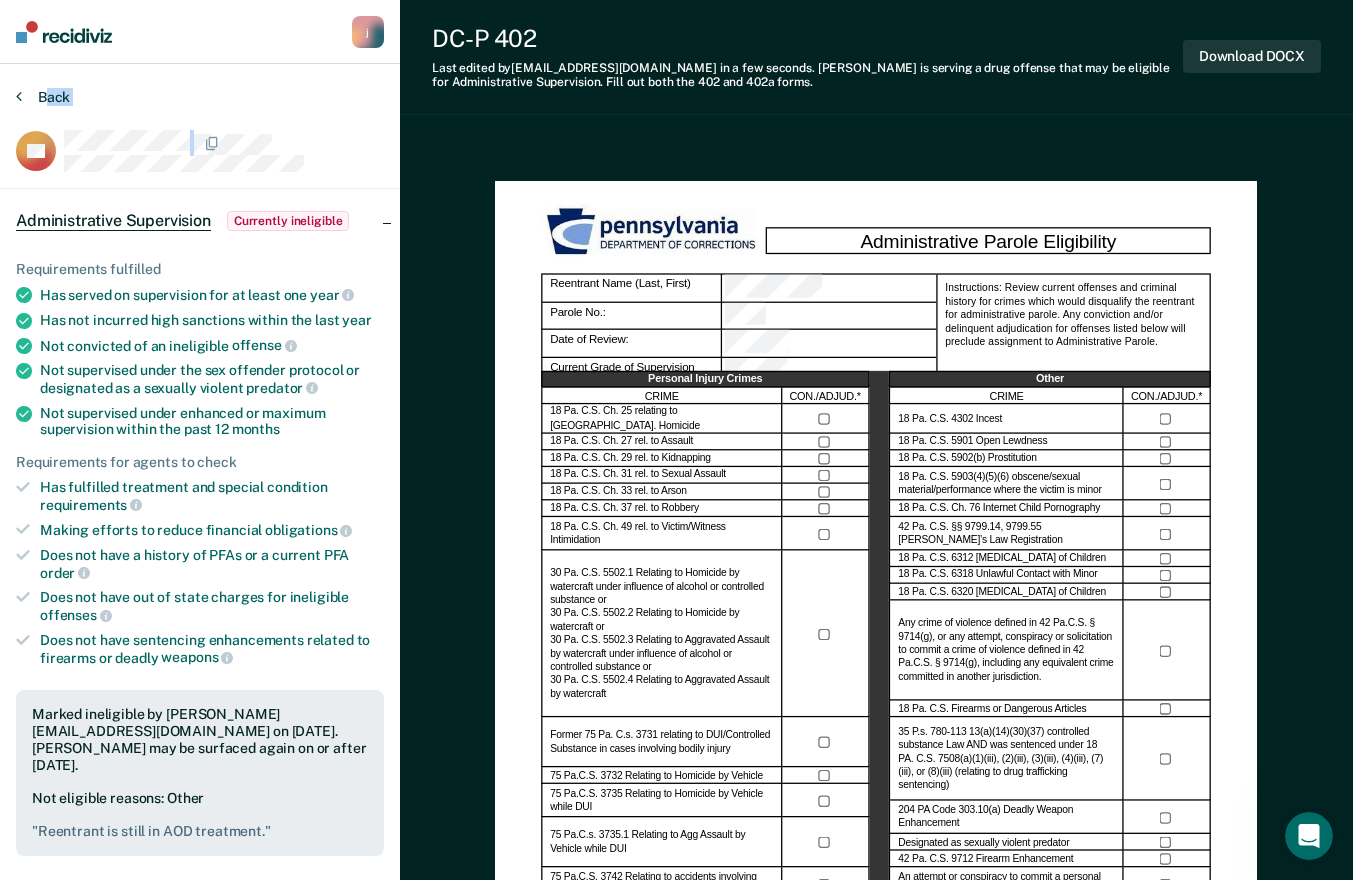 drag, startPoint x: 163, startPoint y: 175, endPoint x: 50, endPoint y: 100, distance: 135.62448 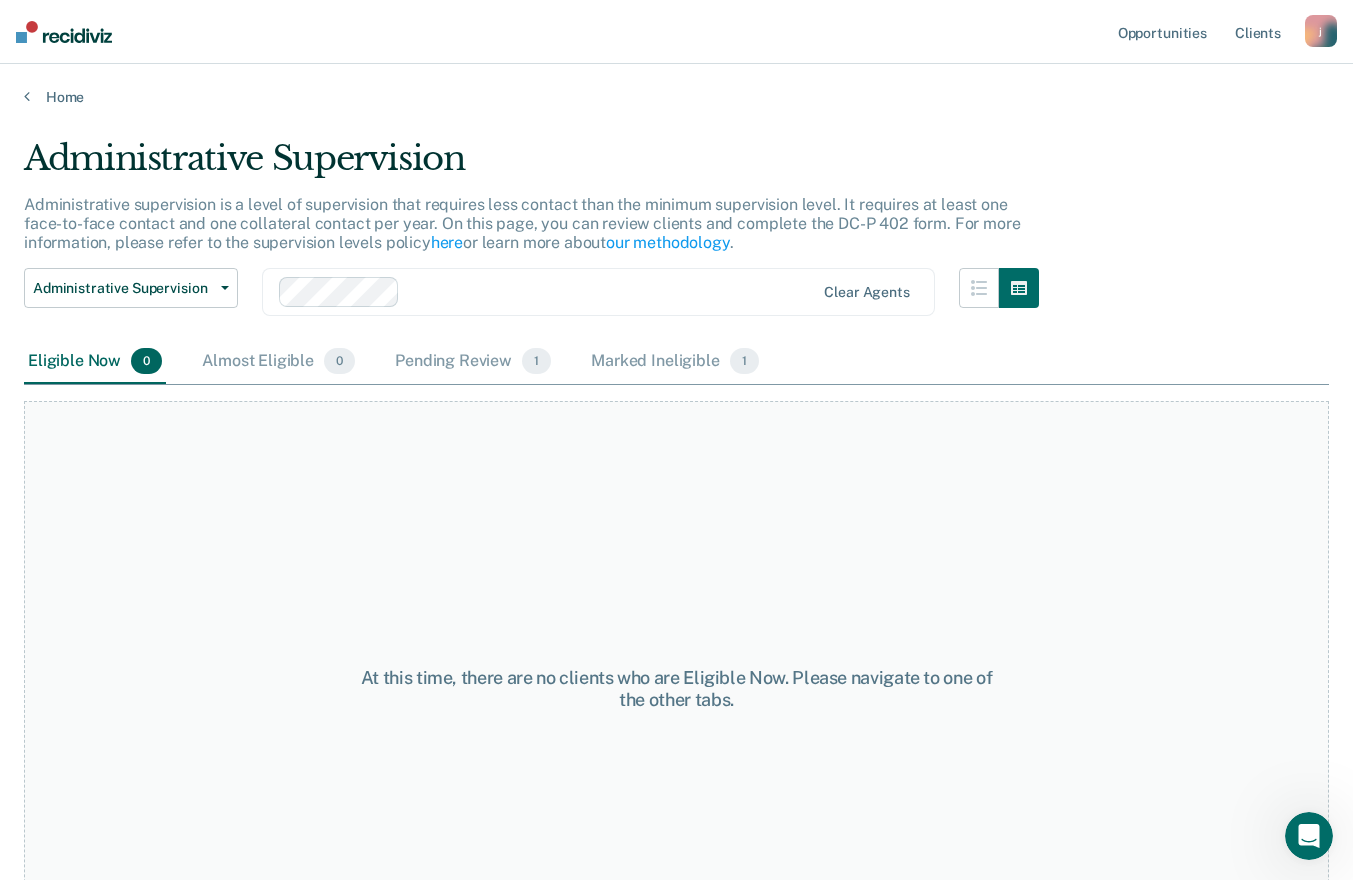 click at bounding box center [64, 32] 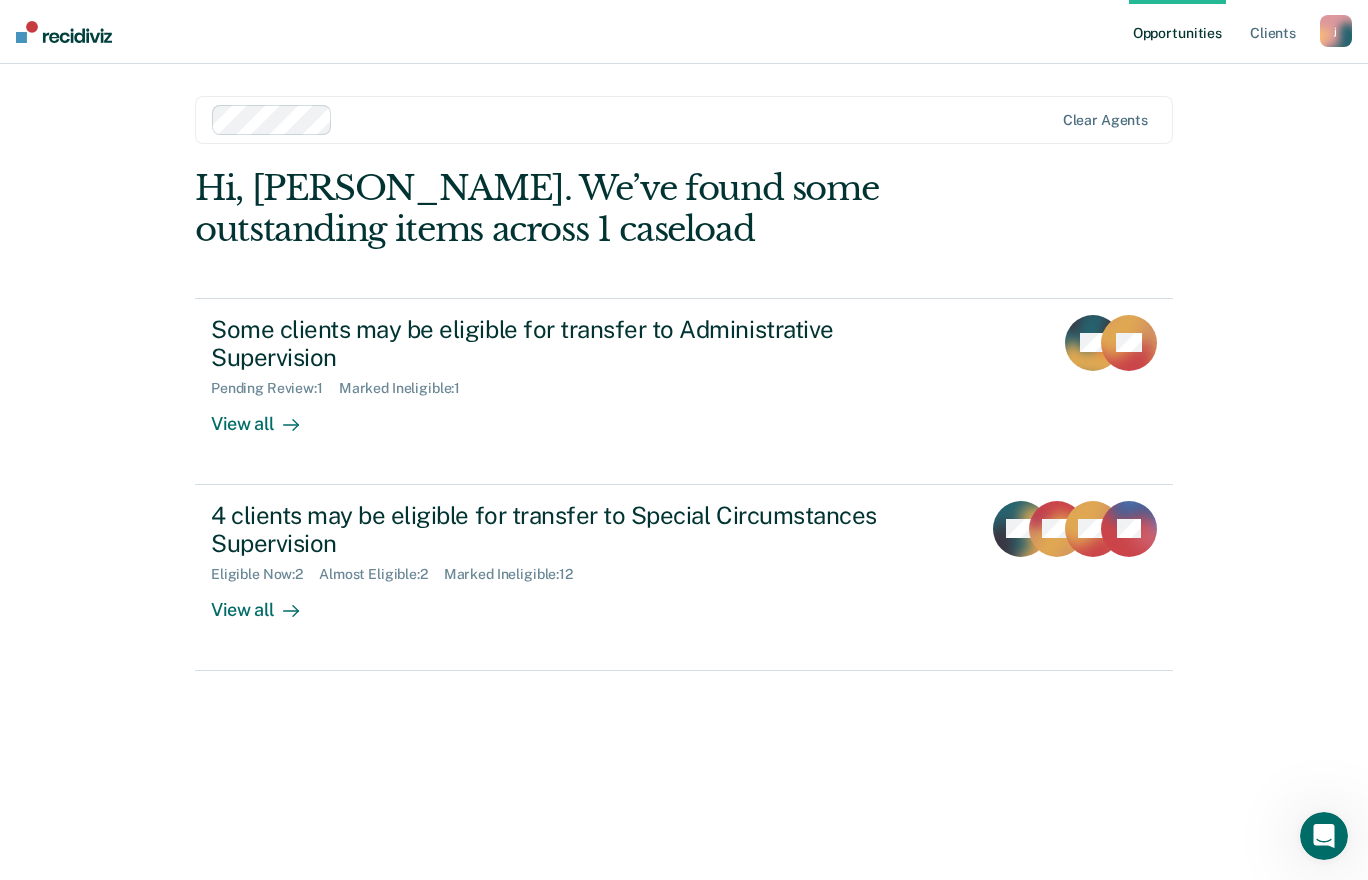 scroll, scrollTop: 0, scrollLeft: 0, axis: both 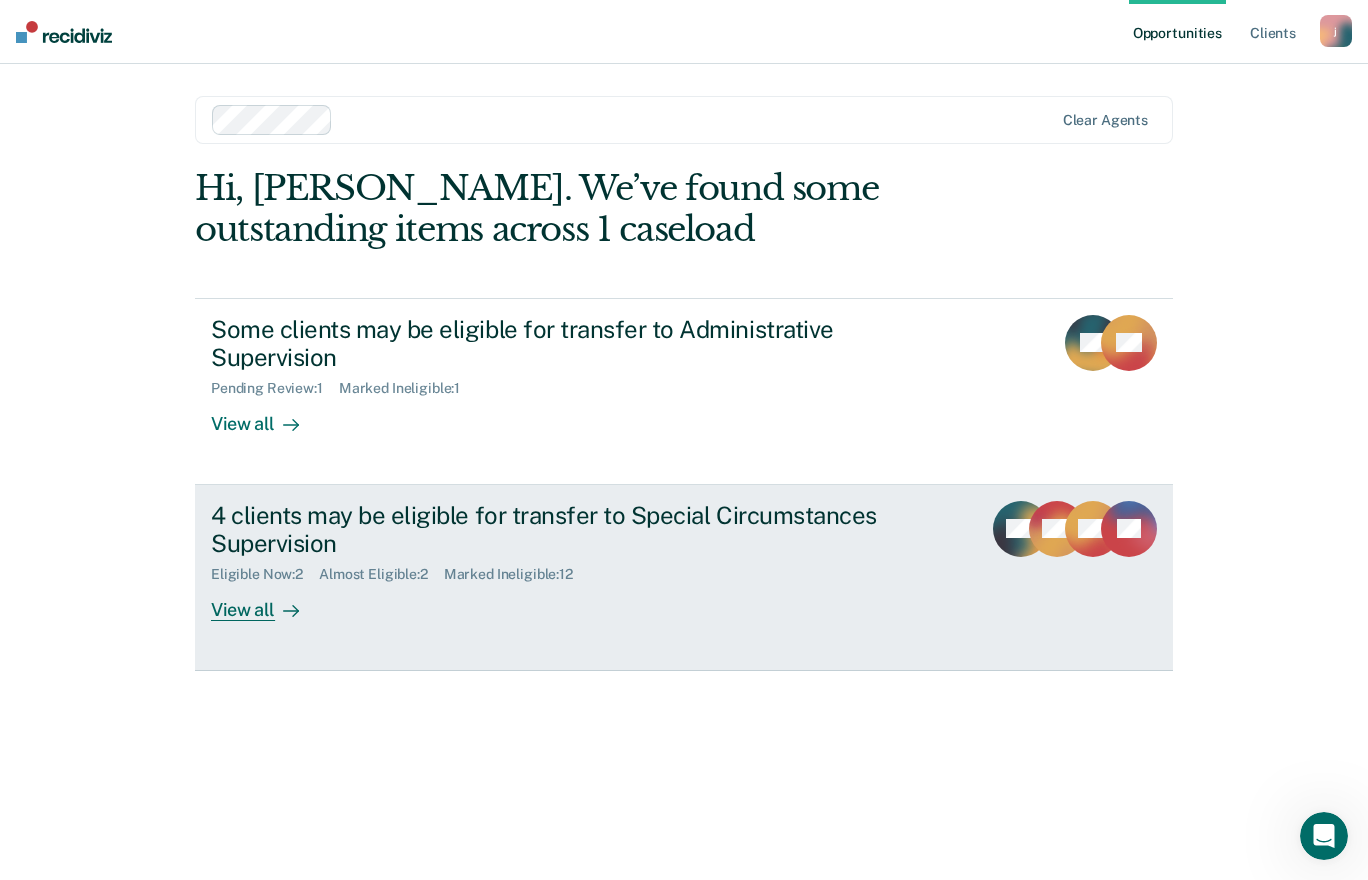 click on "4 clients may be eligible for transfer to Special Circumstances Supervision" at bounding box center [562, 530] 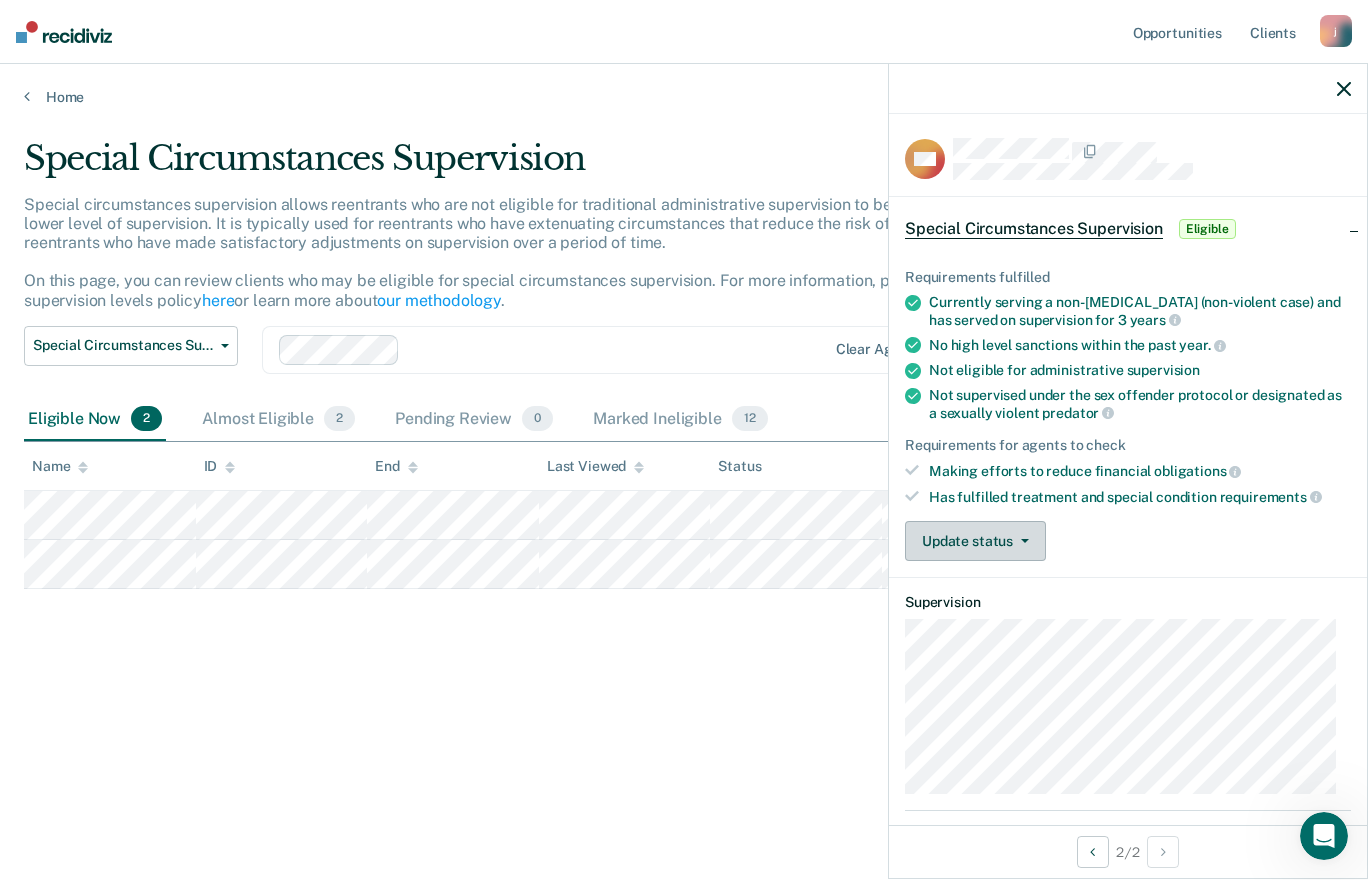 click on "Update status" at bounding box center (975, 541) 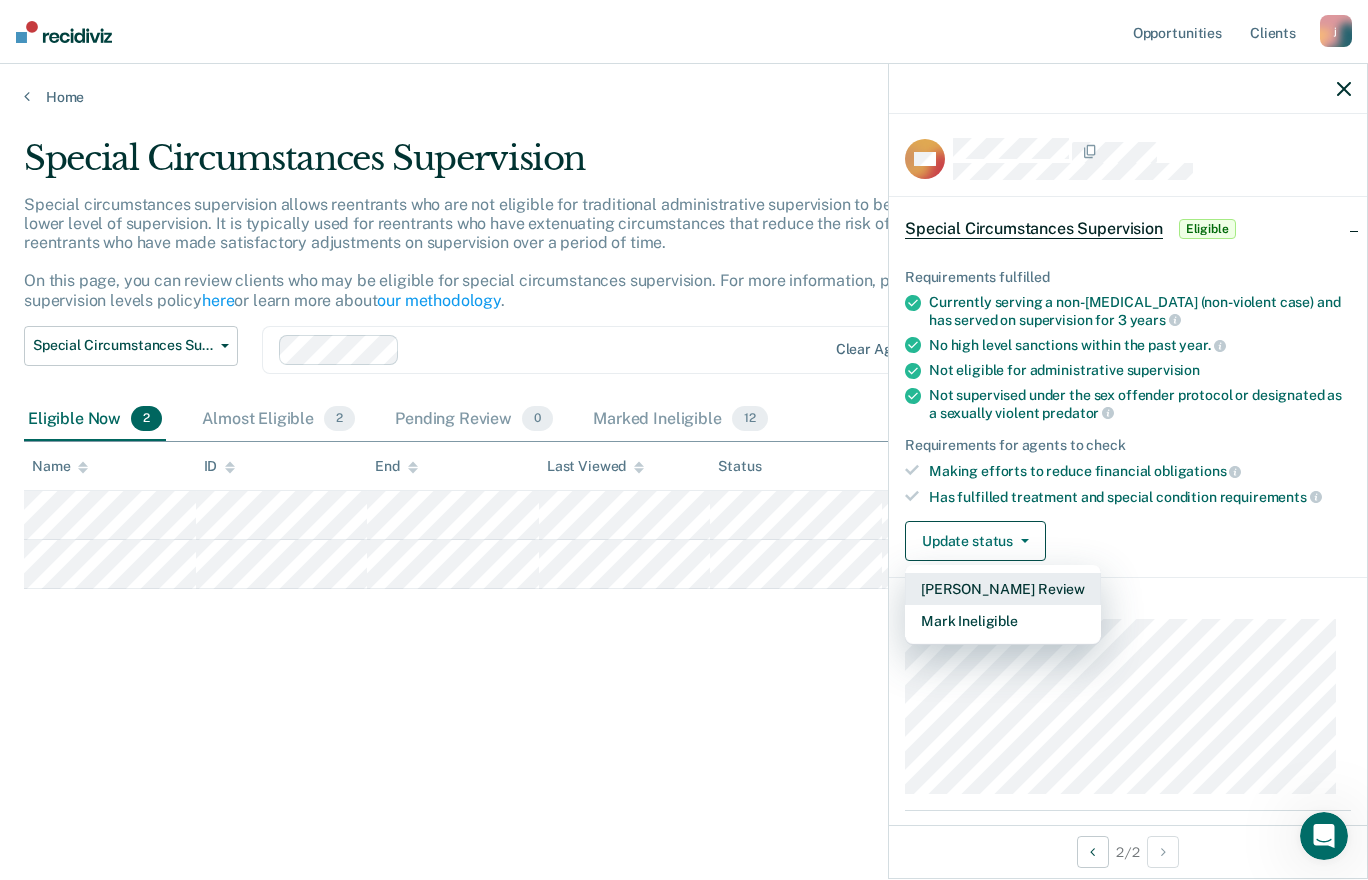 click on "[PERSON_NAME] Review" at bounding box center (1003, 589) 